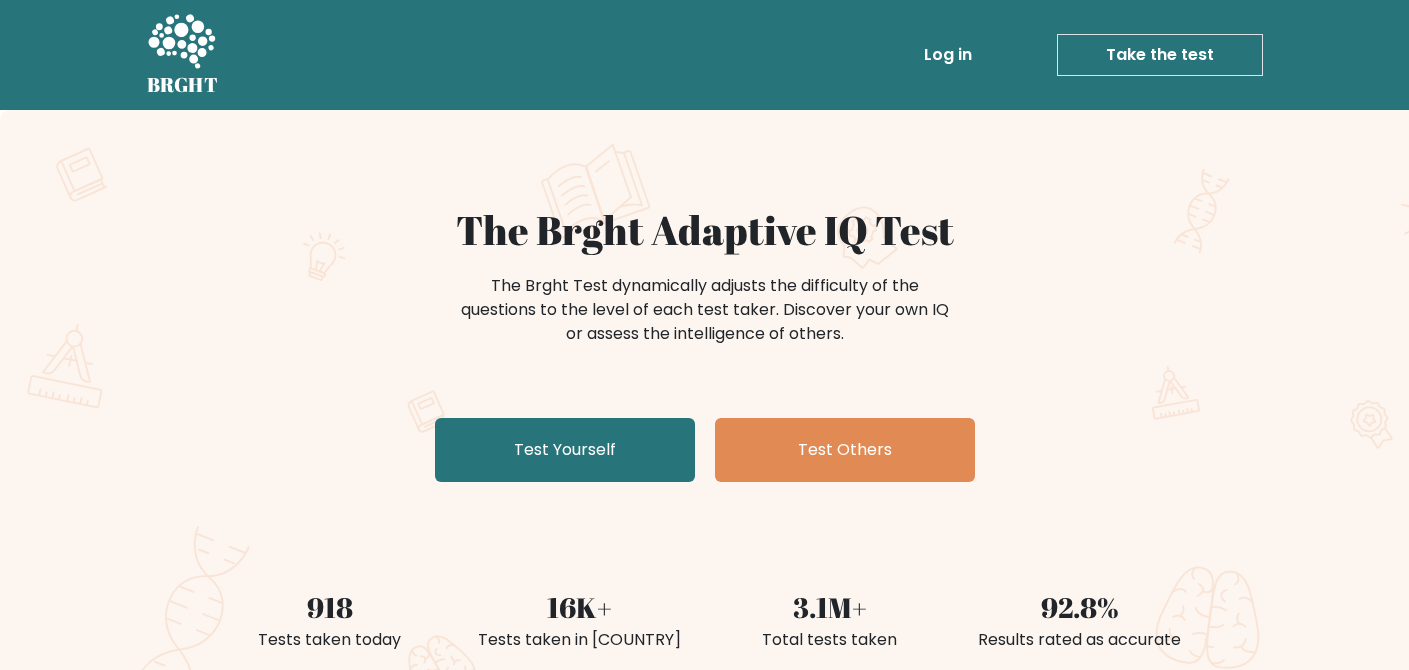 scroll, scrollTop: 0, scrollLeft: 0, axis: both 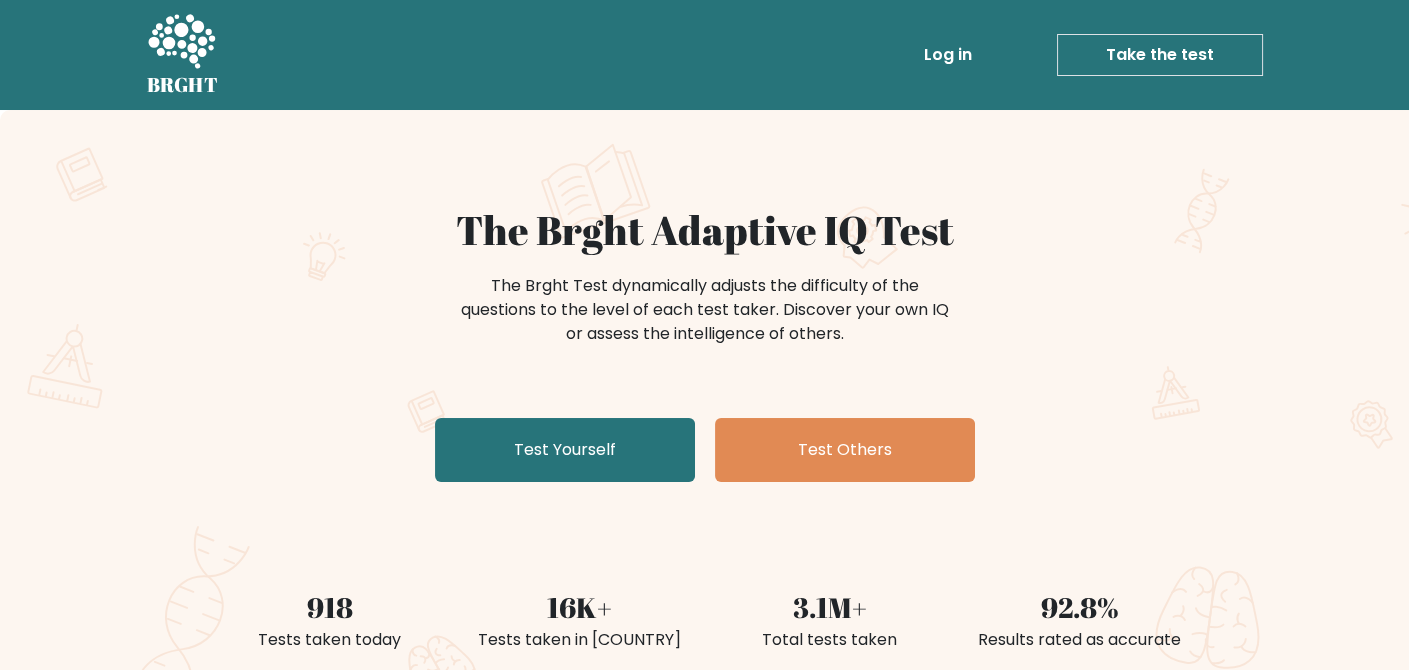 click on "Test Yourself" at bounding box center [565, 450] 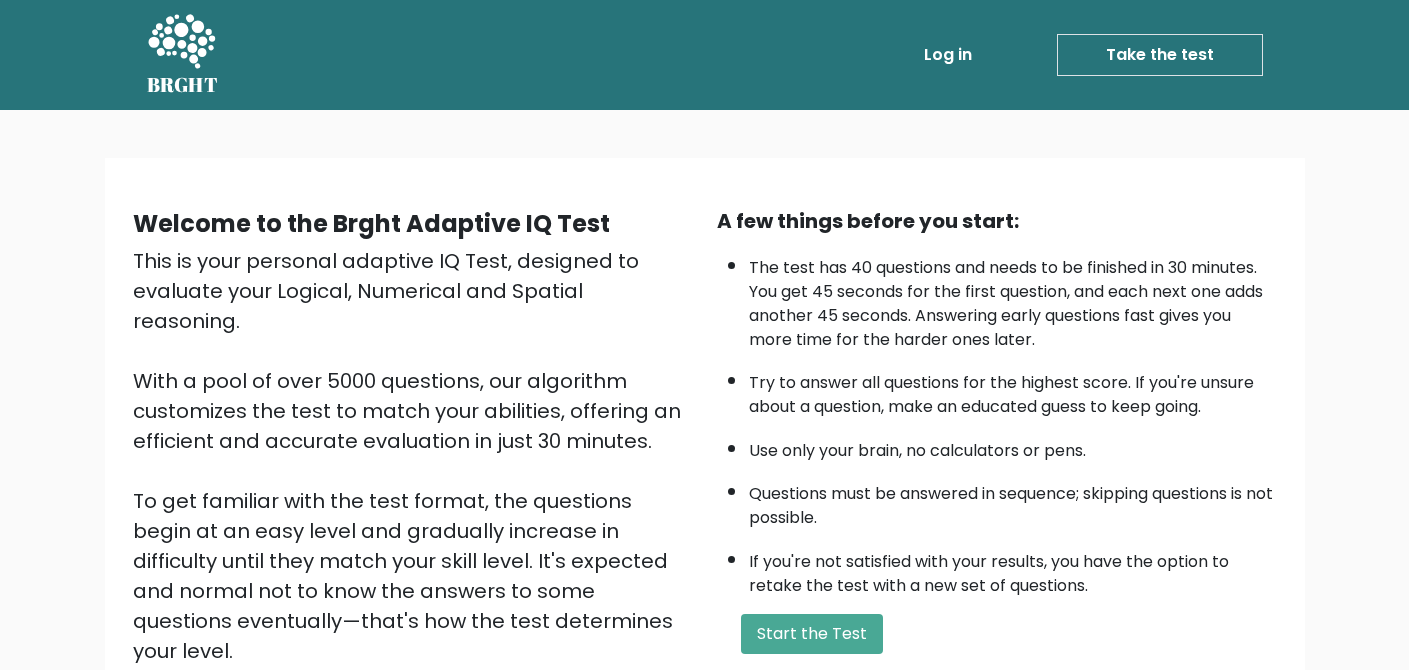 scroll, scrollTop: 0, scrollLeft: 0, axis: both 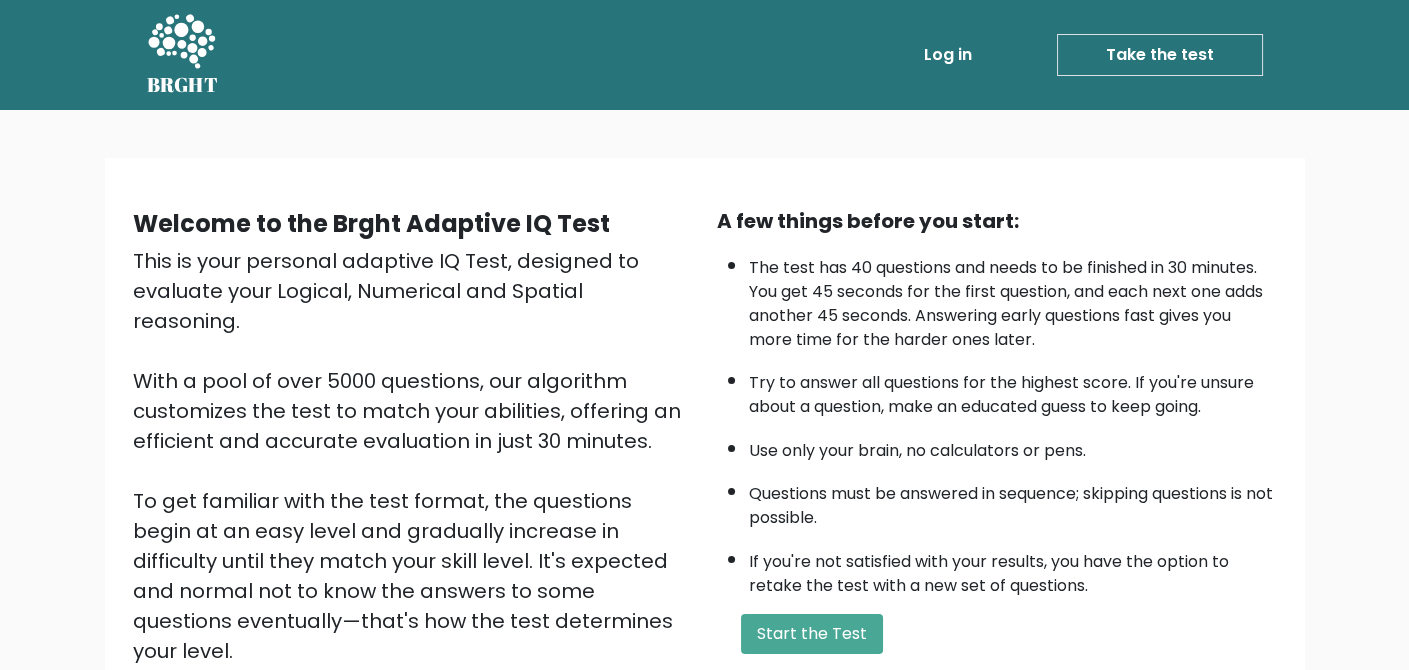 click on "Log in" at bounding box center (948, 55) 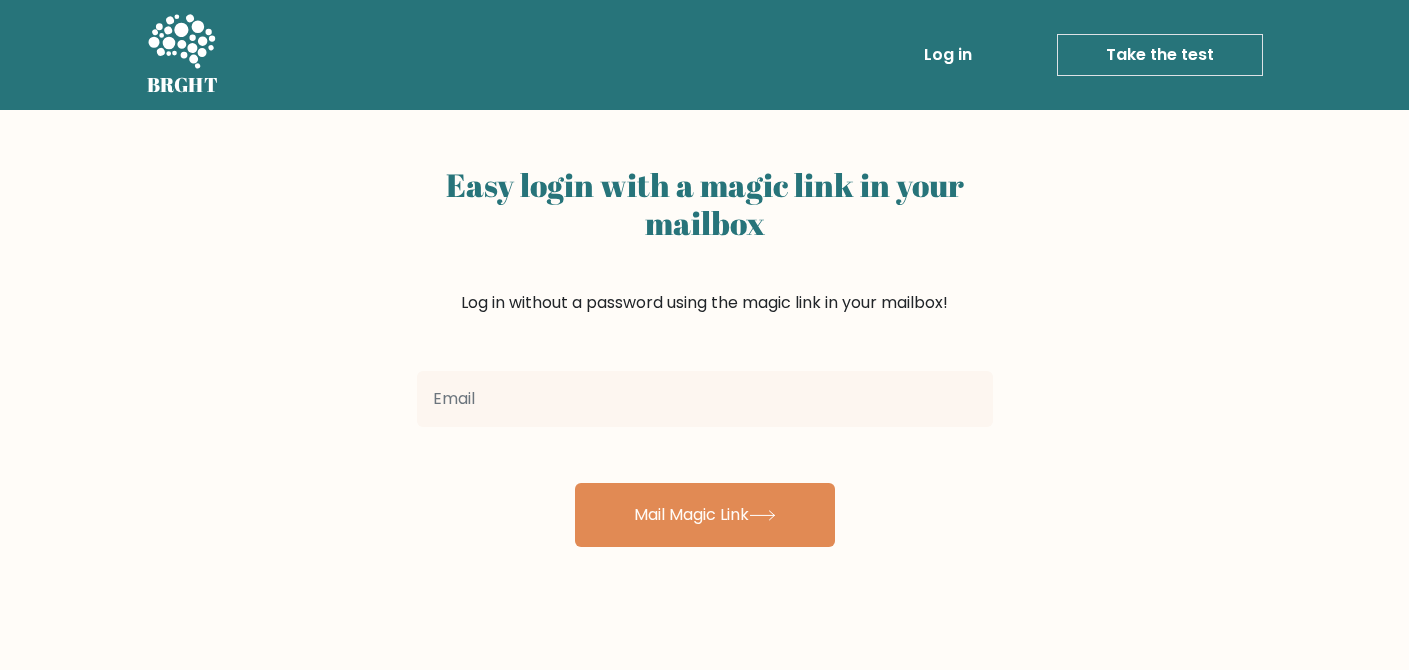 scroll, scrollTop: 0, scrollLeft: 0, axis: both 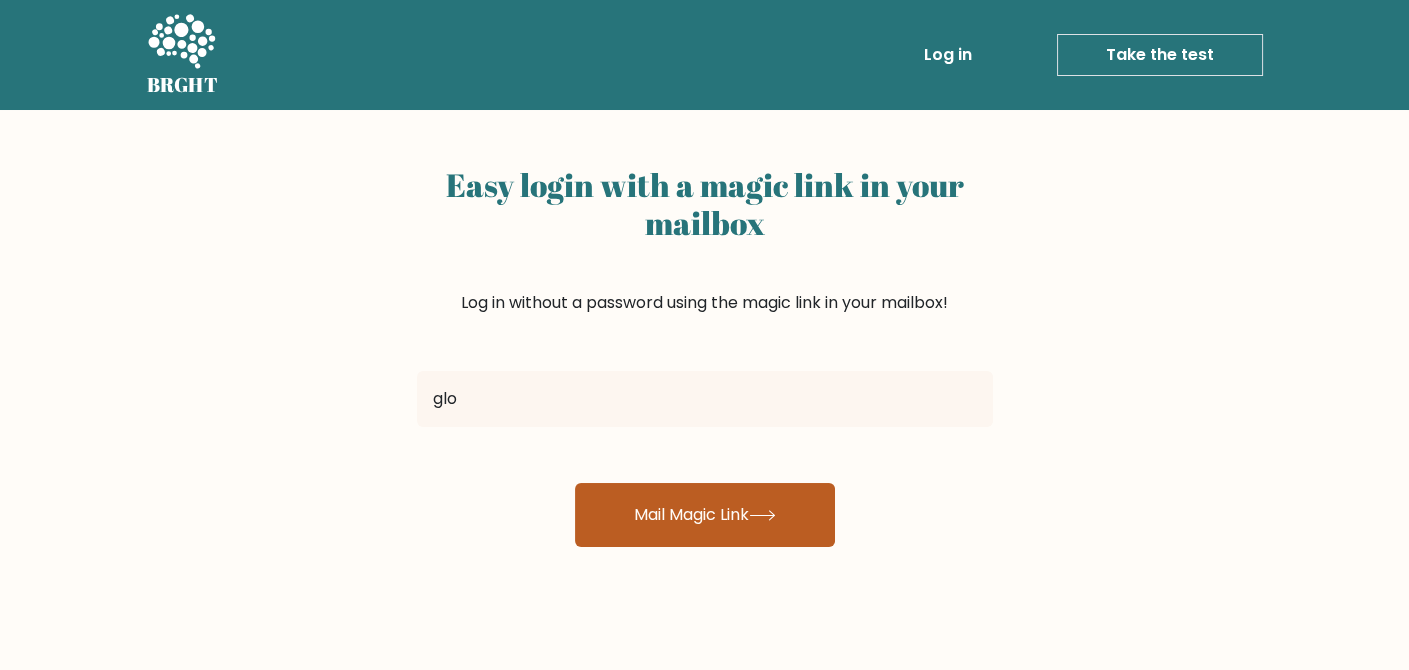 type on "[EMAIL]" 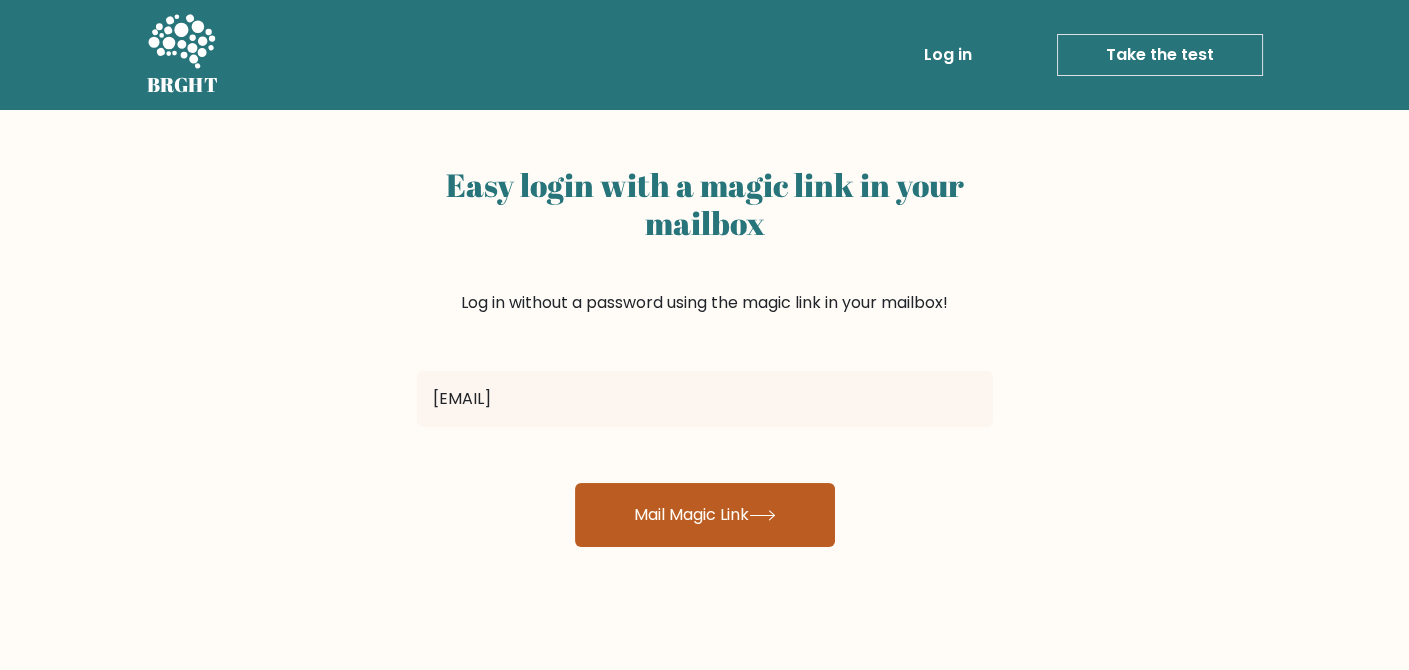 click on "Mail Magic Link" at bounding box center [705, 515] 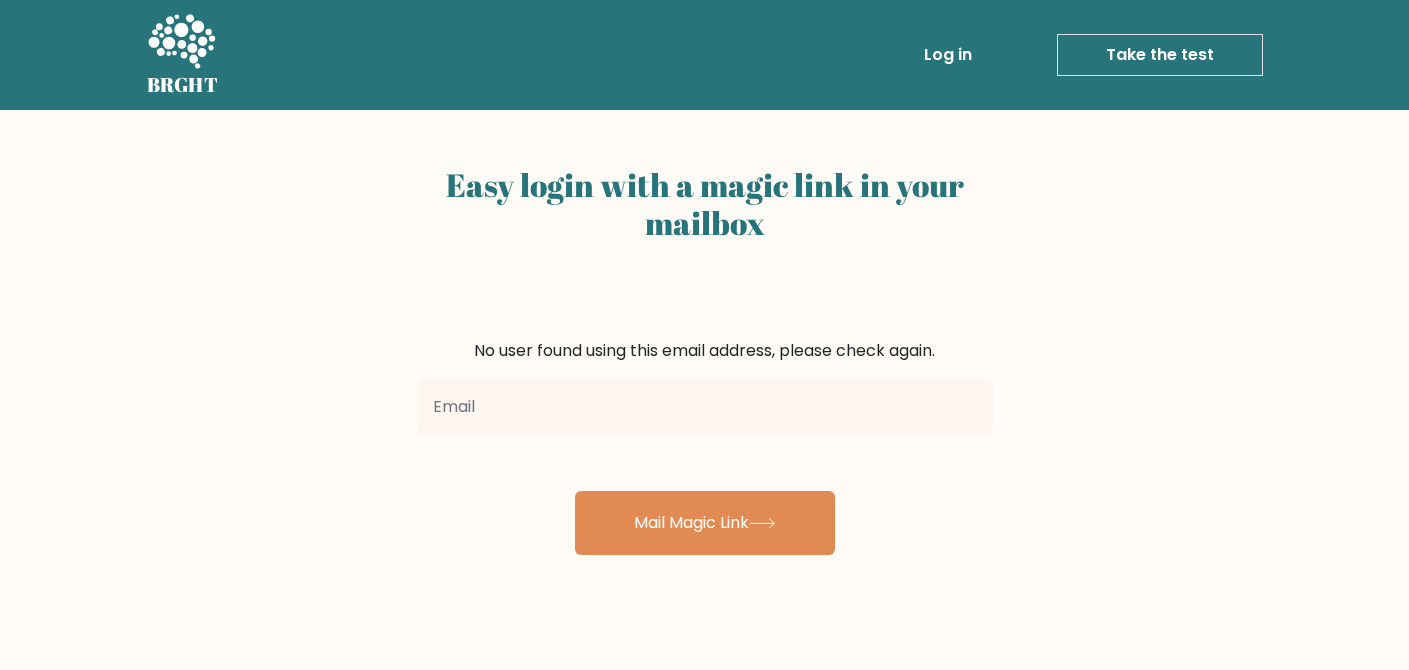 scroll, scrollTop: 0, scrollLeft: 0, axis: both 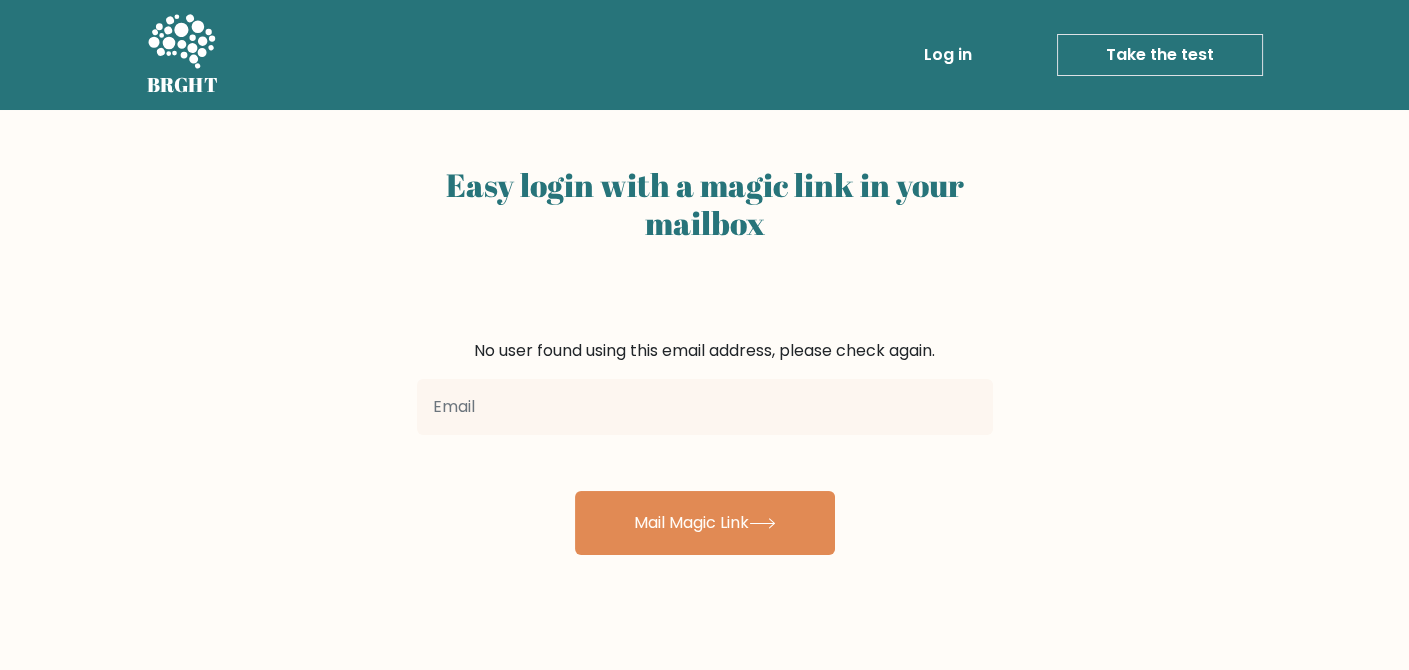 click on "Take the test" at bounding box center (1160, 55) 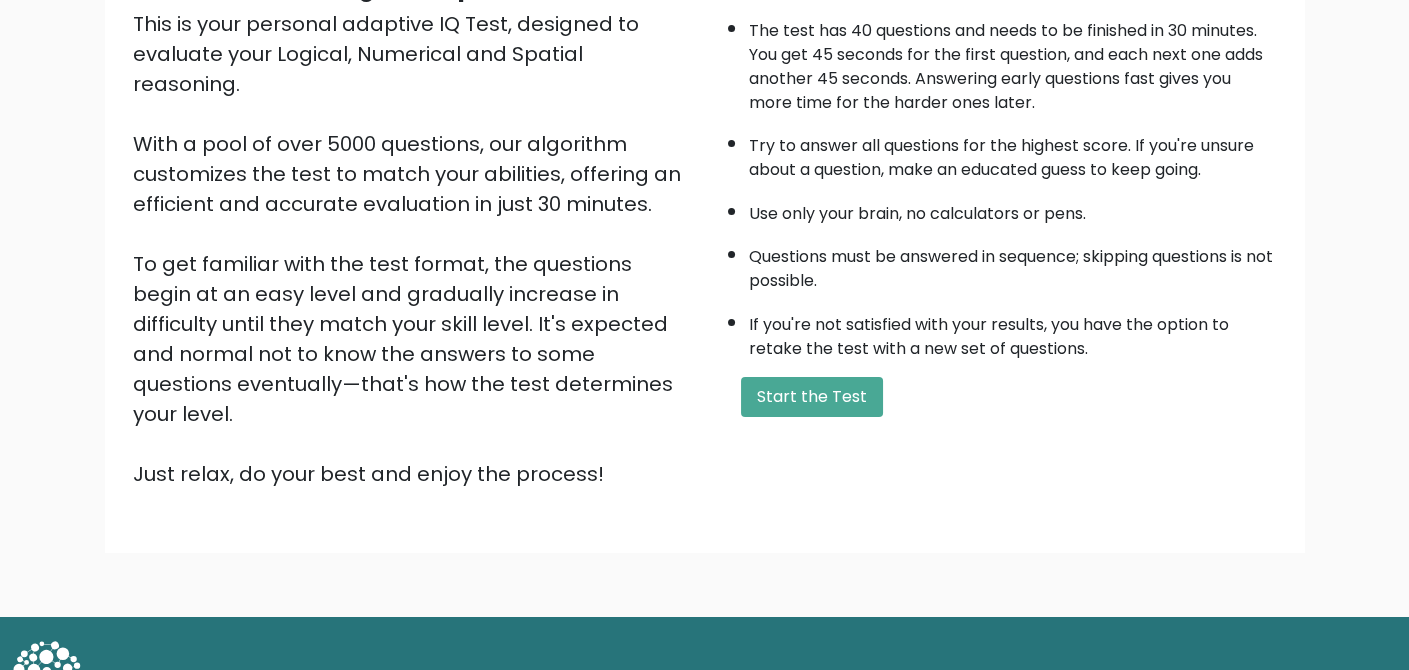 scroll, scrollTop: 0, scrollLeft: 0, axis: both 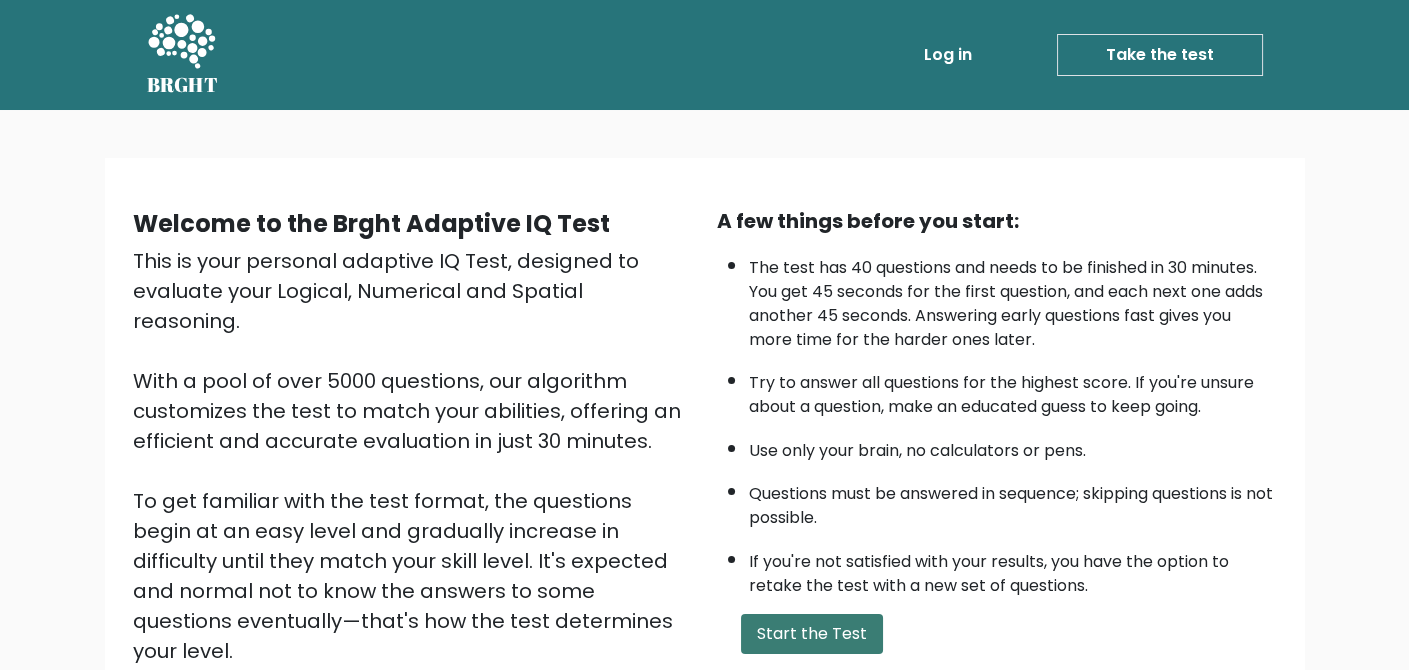 click on "Start the Test" at bounding box center [812, 634] 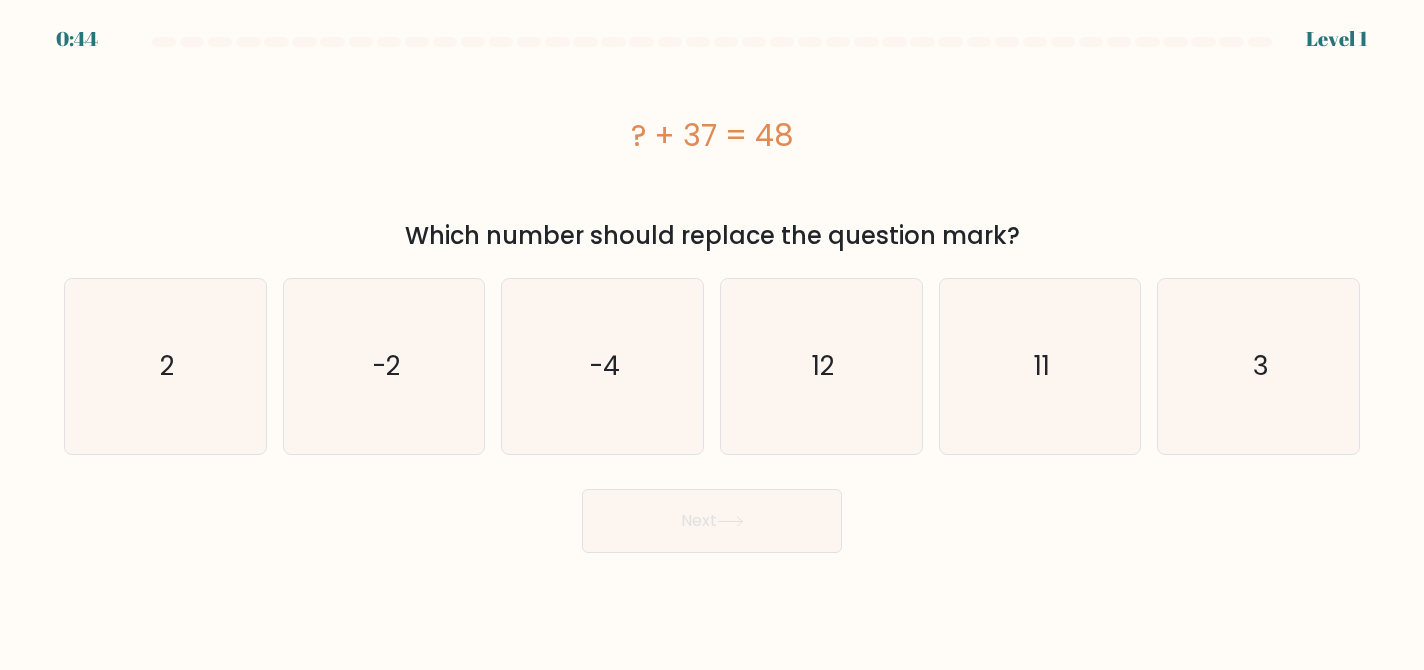 scroll, scrollTop: 0, scrollLeft: 0, axis: both 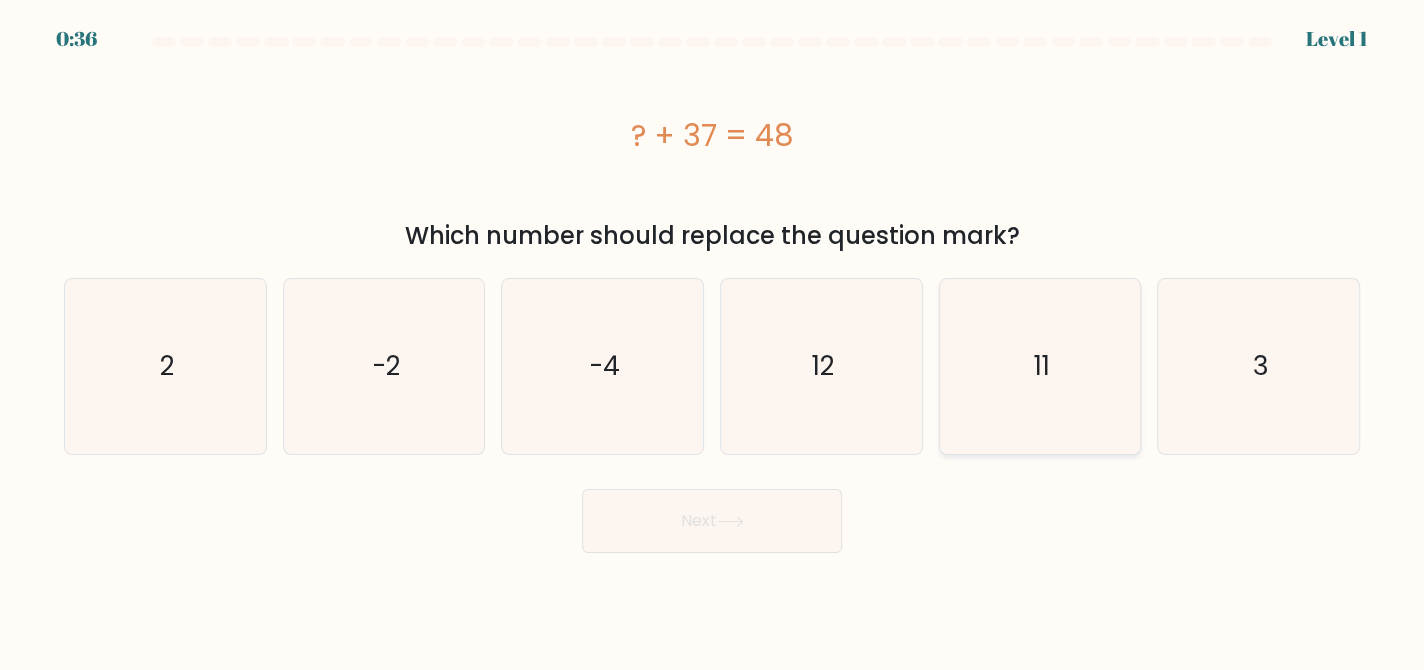 click on "11" 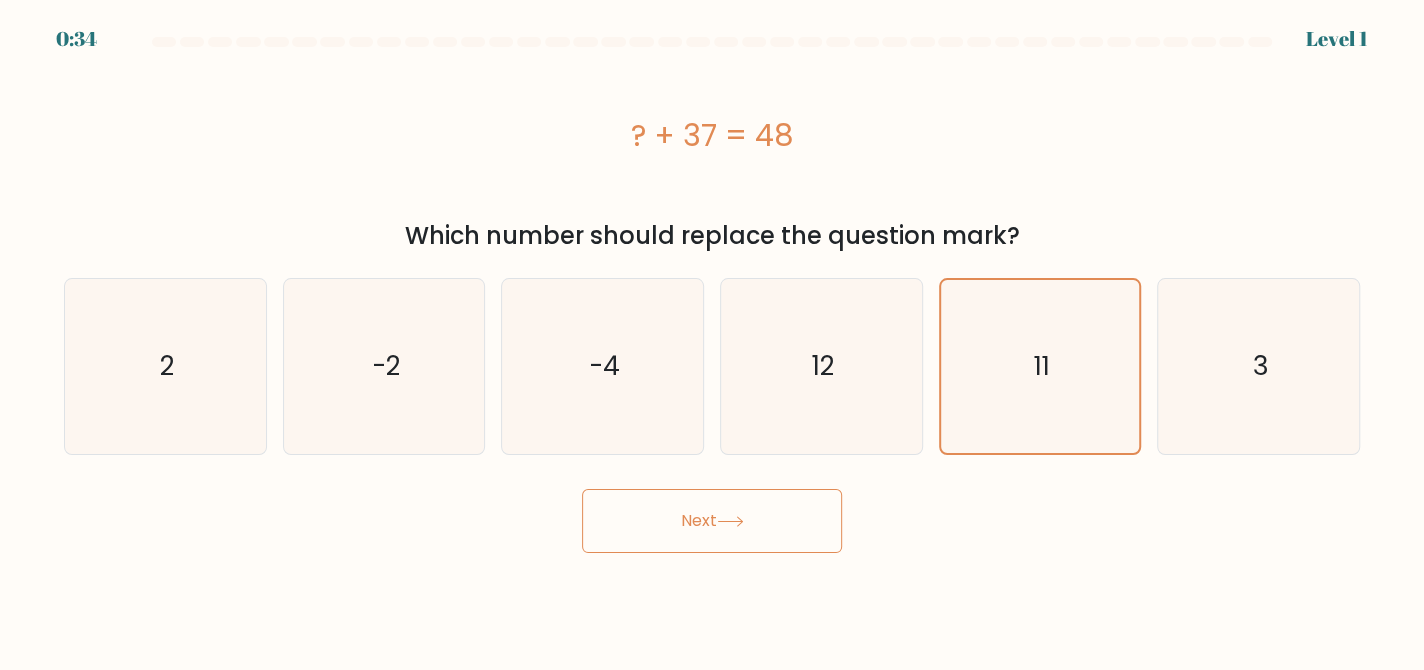 click on "Next" at bounding box center [712, 521] 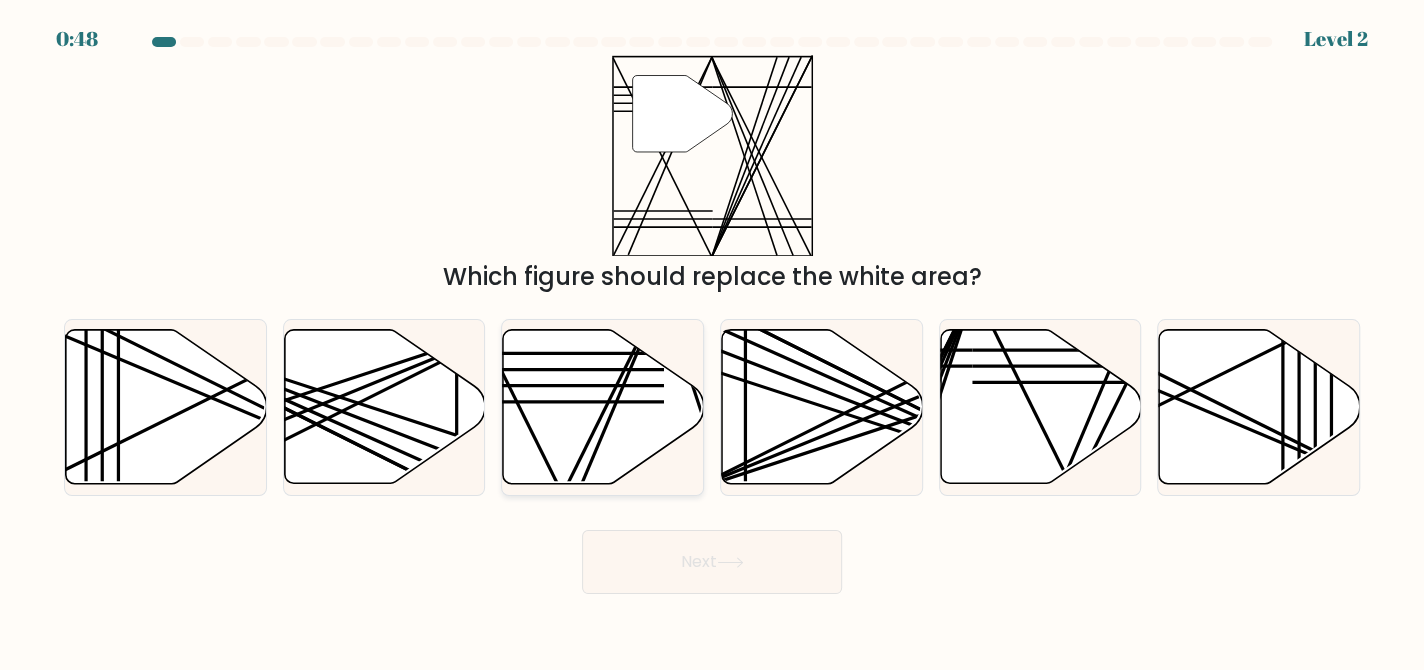 click 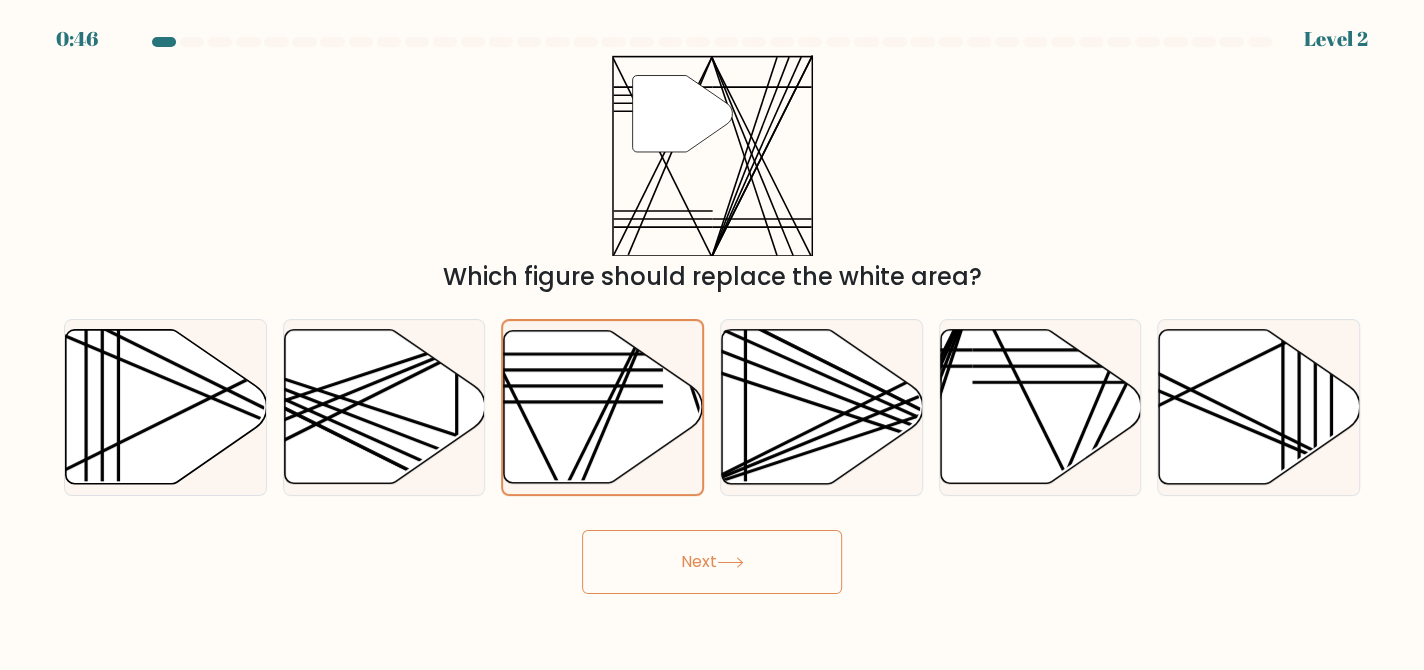 click on "Next" at bounding box center [712, 562] 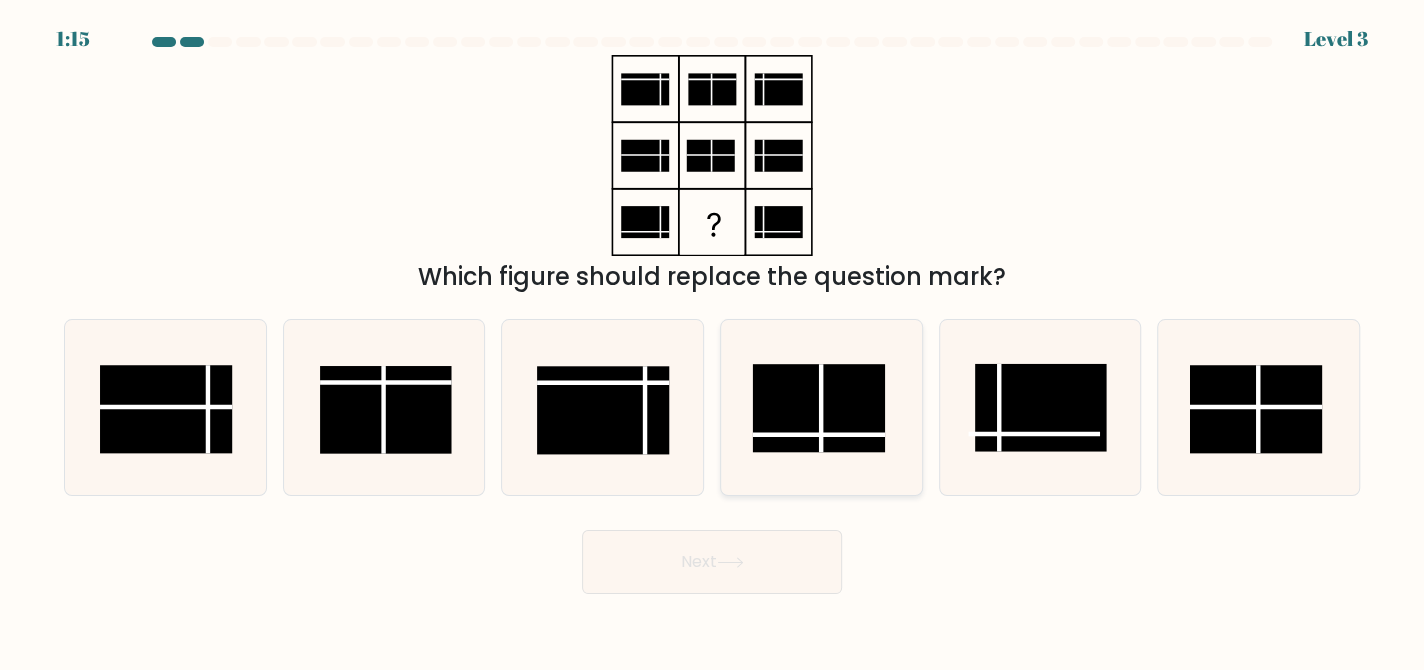 click 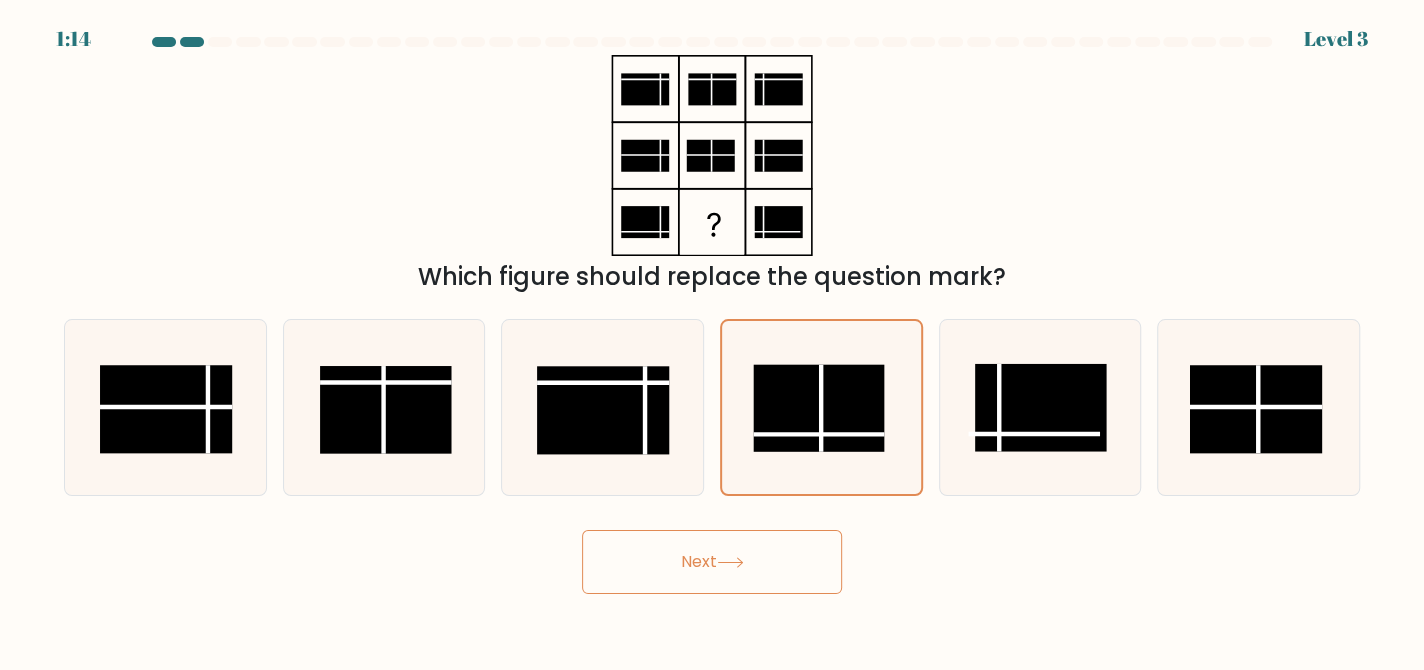 click on "Next" at bounding box center [712, 562] 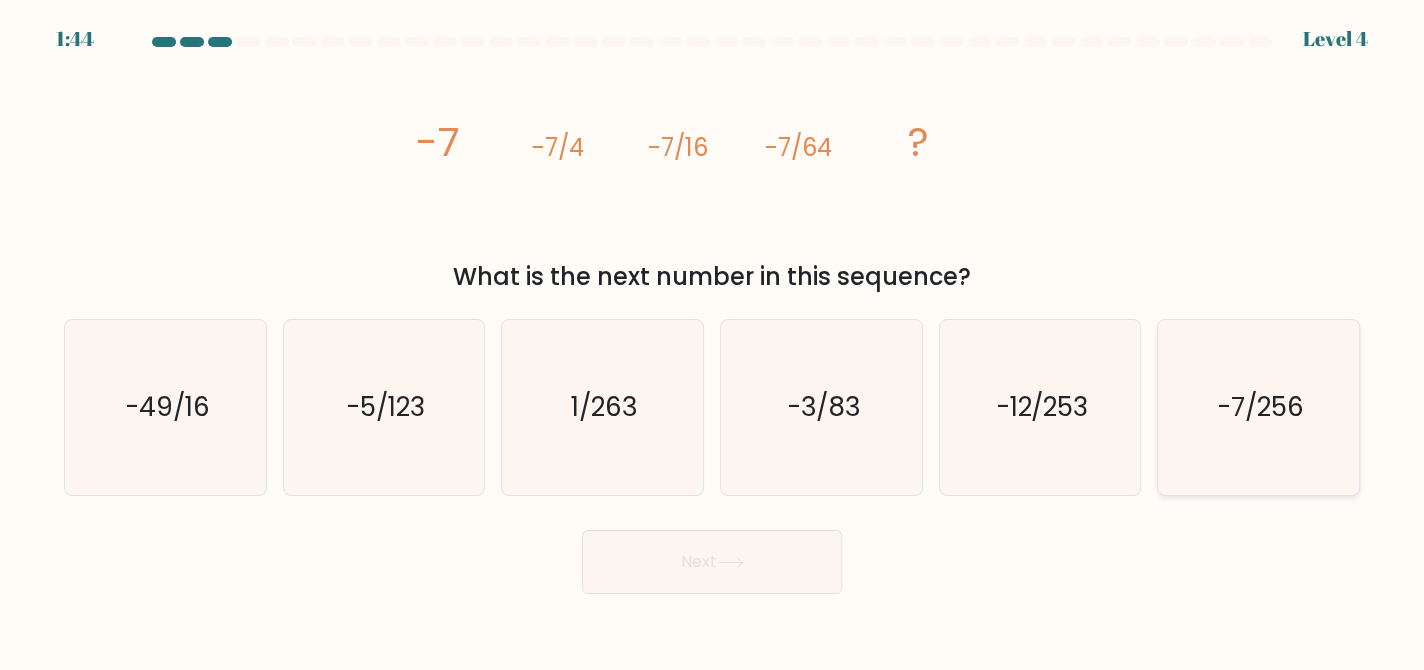 click on "-7/256" 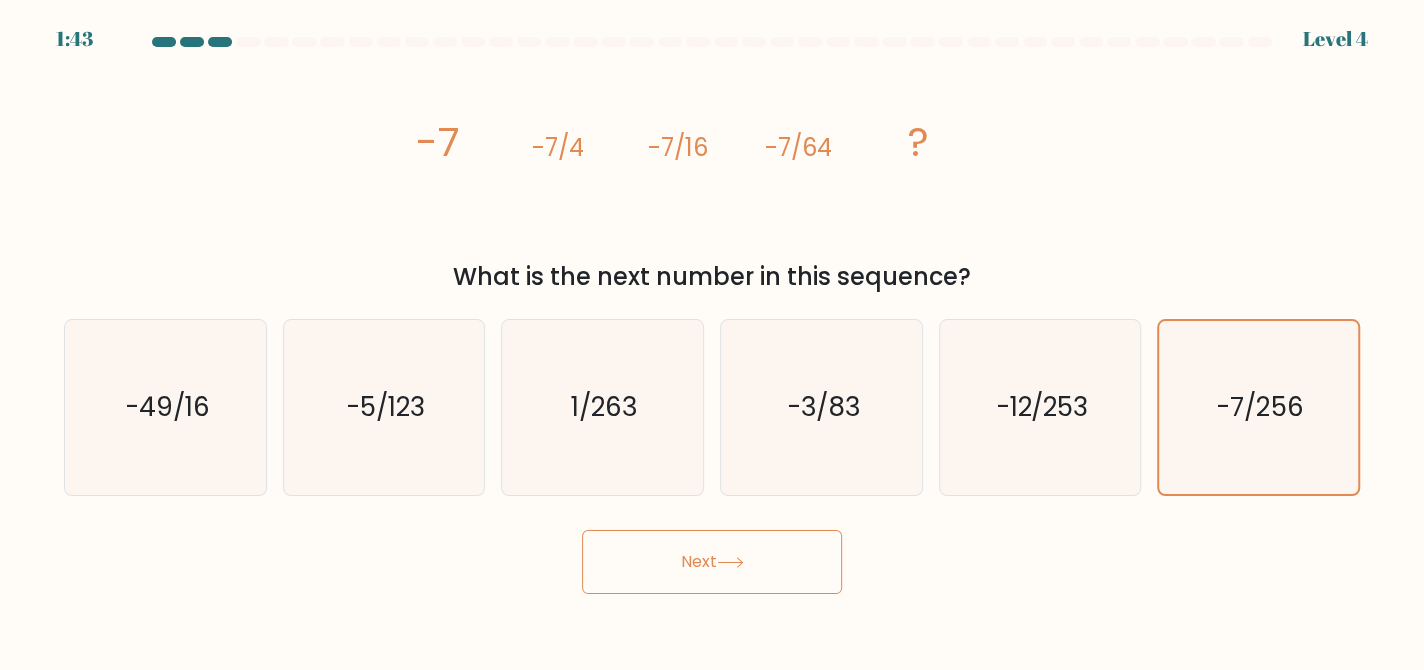 click on "Next" at bounding box center (712, 562) 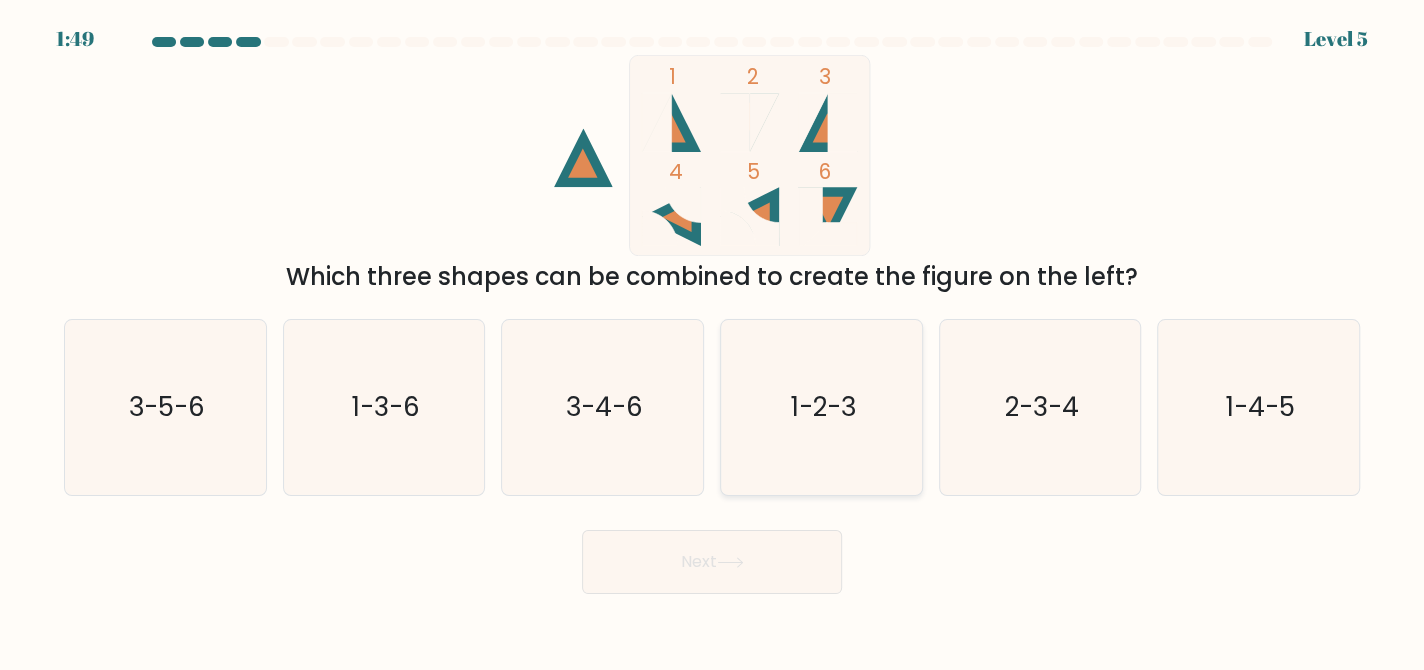 click on "1-2-3" 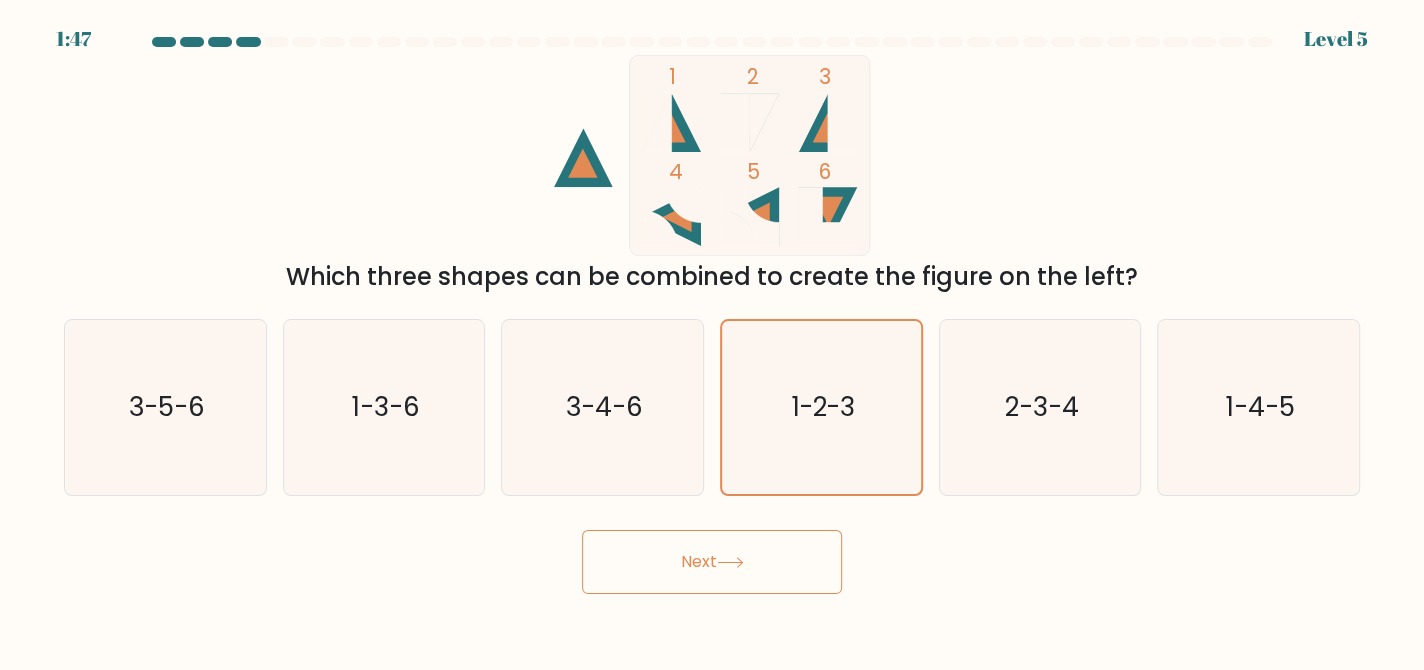 click on "Next" at bounding box center (712, 562) 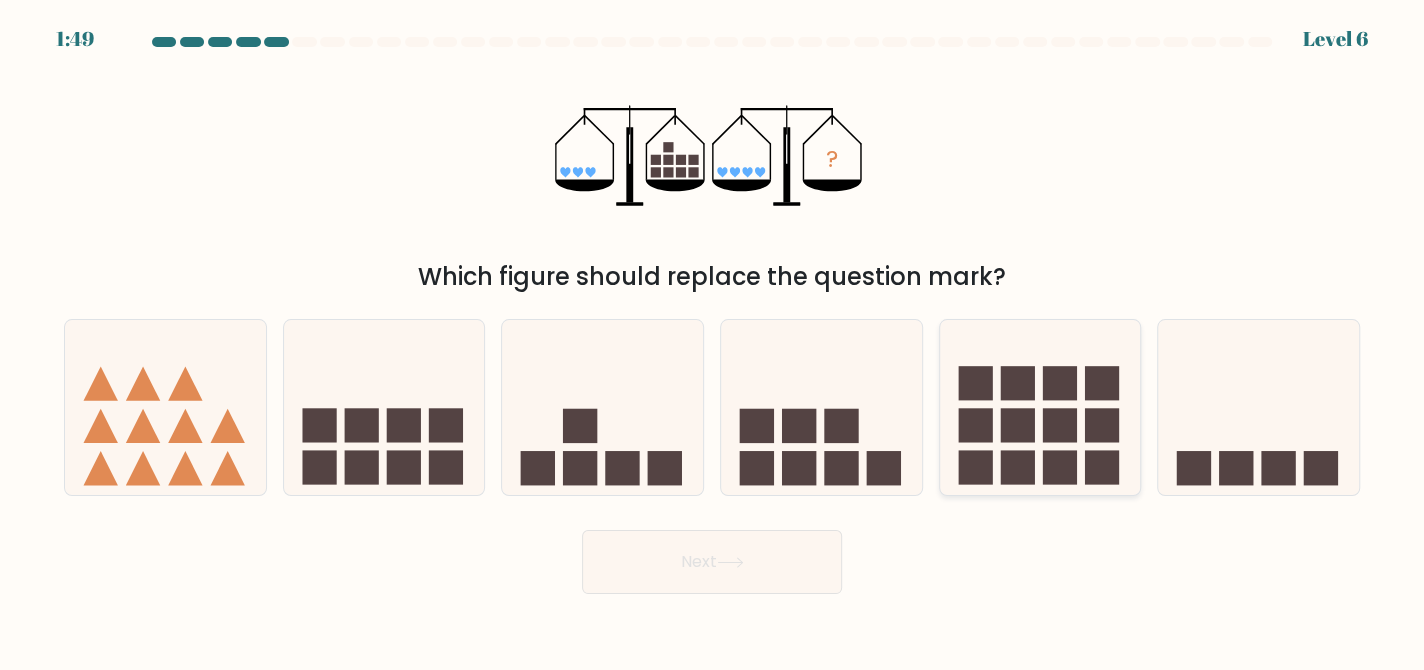 click 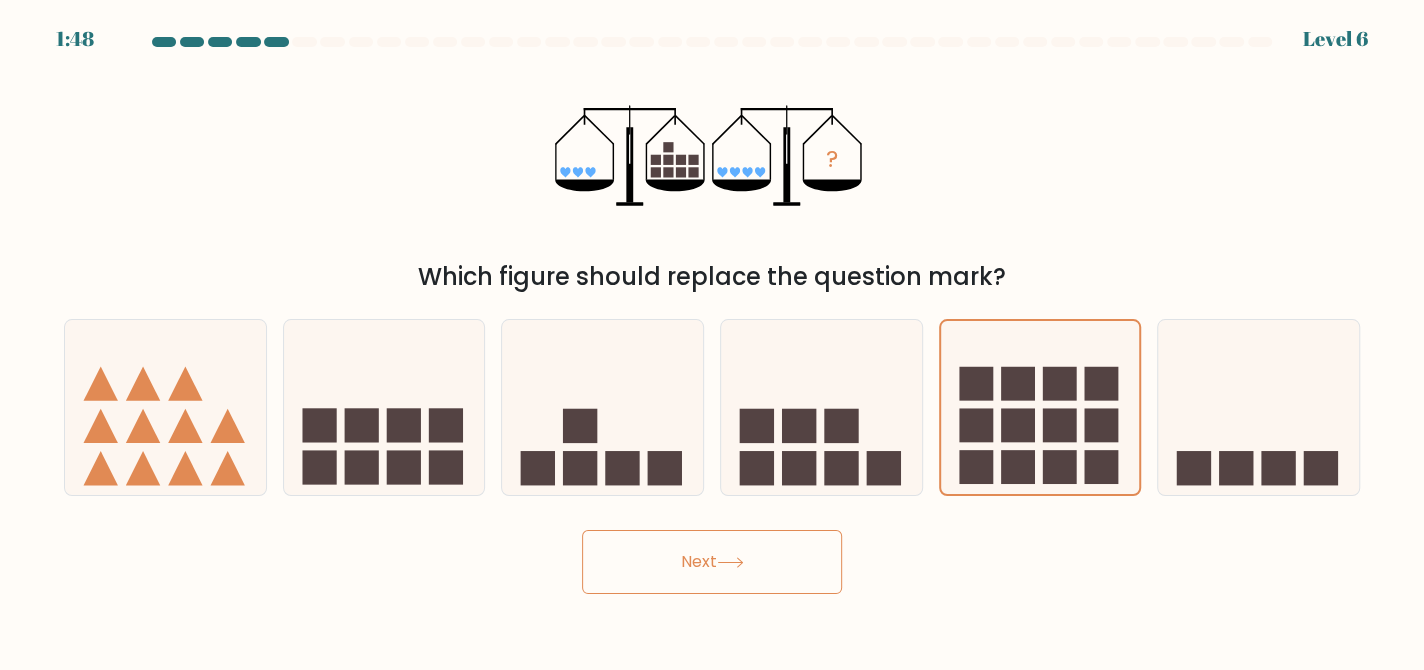 click on "Next" at bounding box center [712, 562] 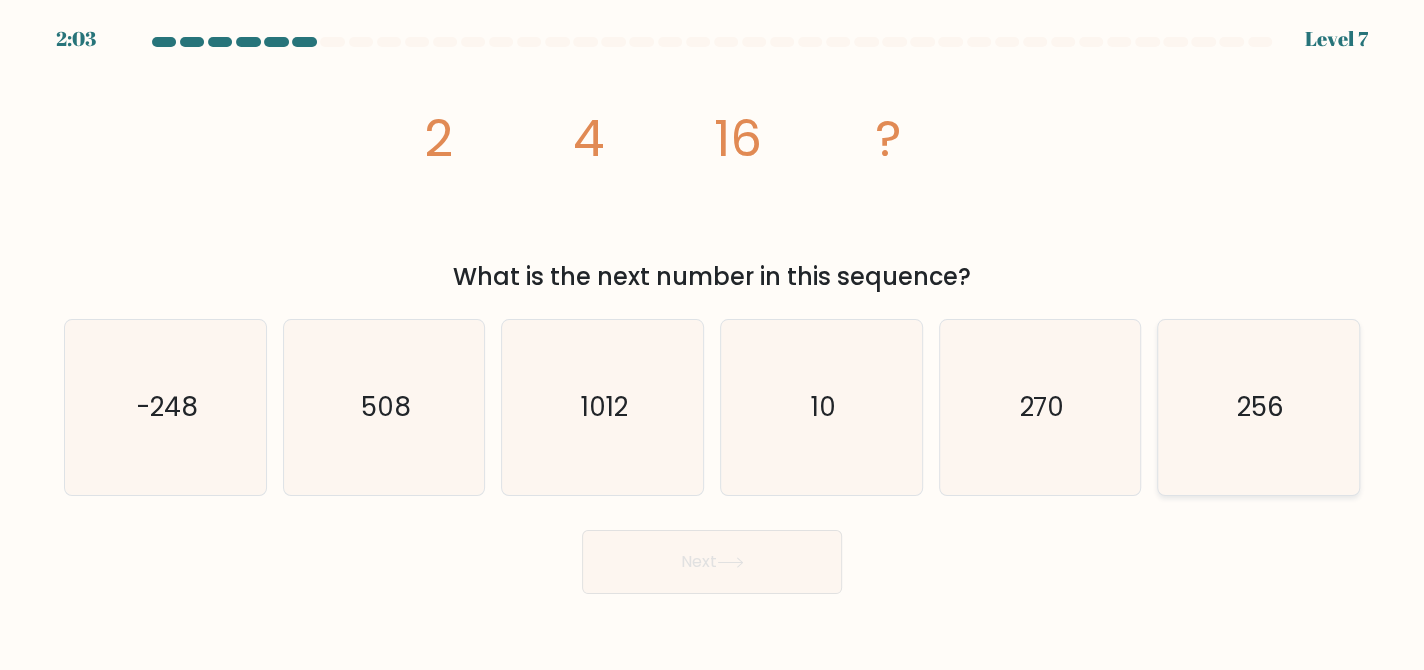 click on "256" 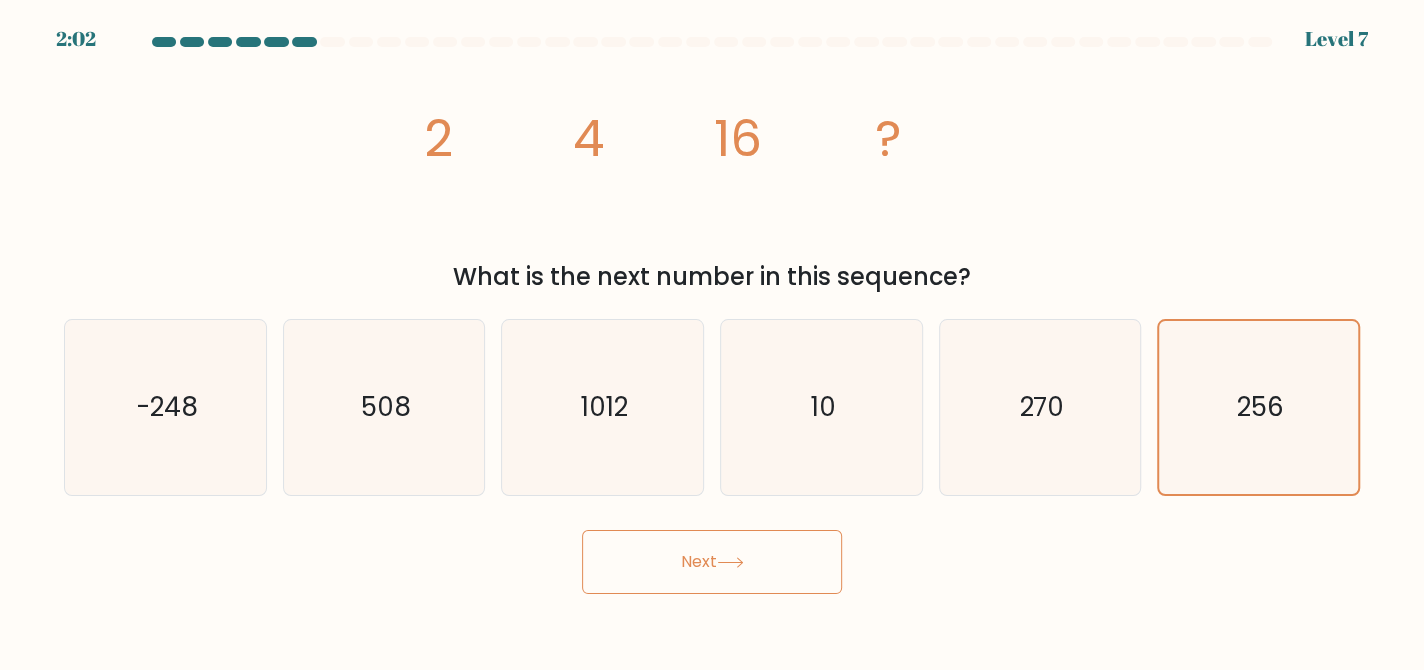 click on "Next" at bounding box center (712, 562) 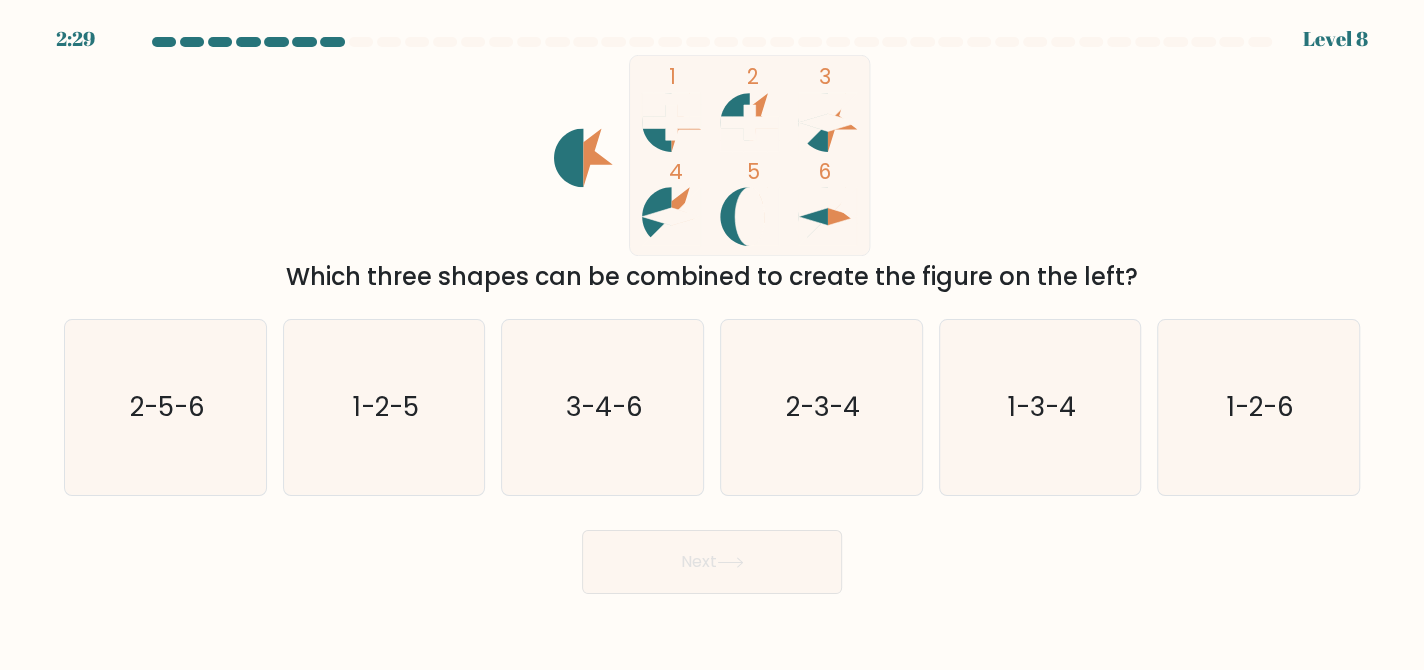 click 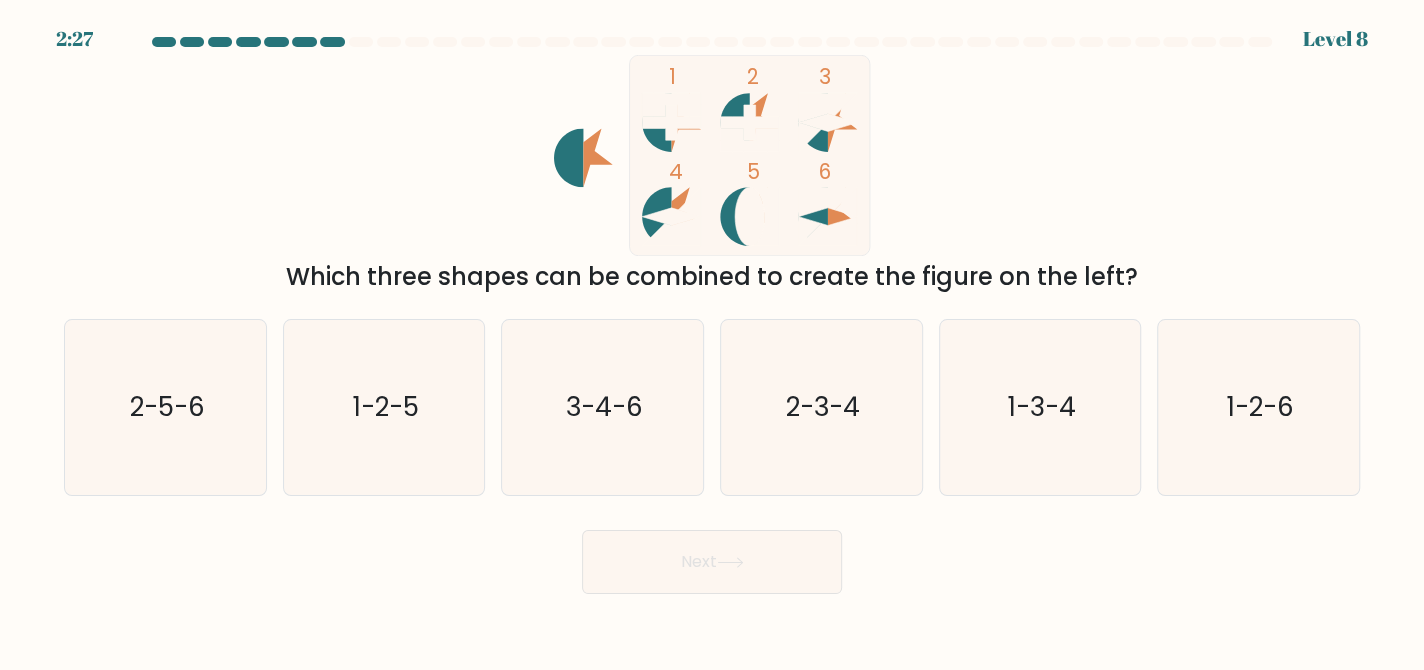 click 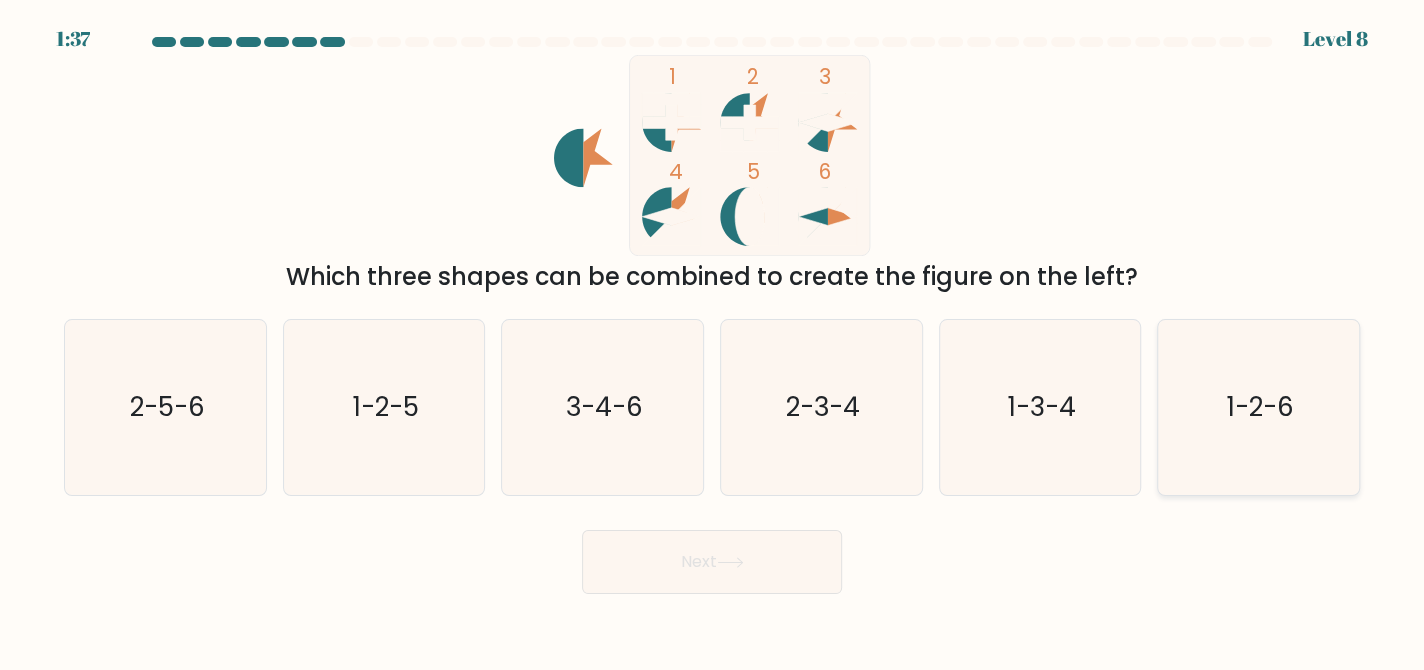 click on "1-2-6" 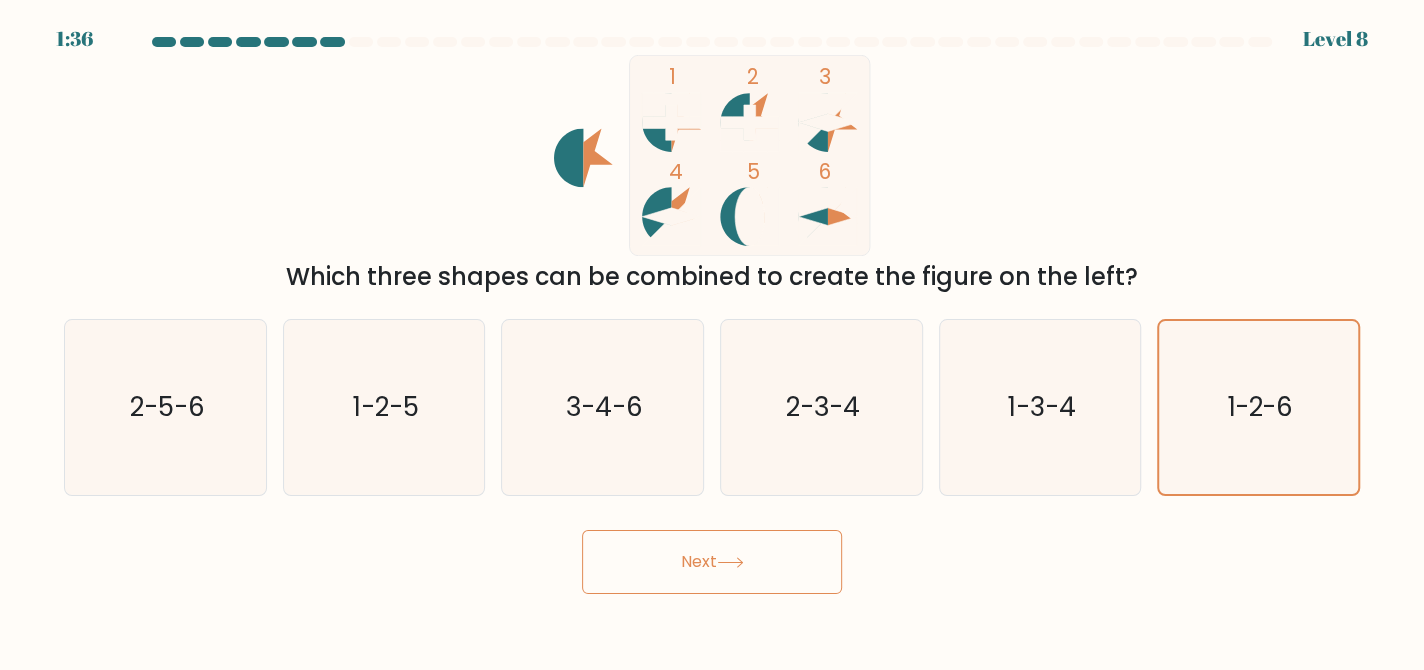 click on "Next" at bounding box center [712, 562] 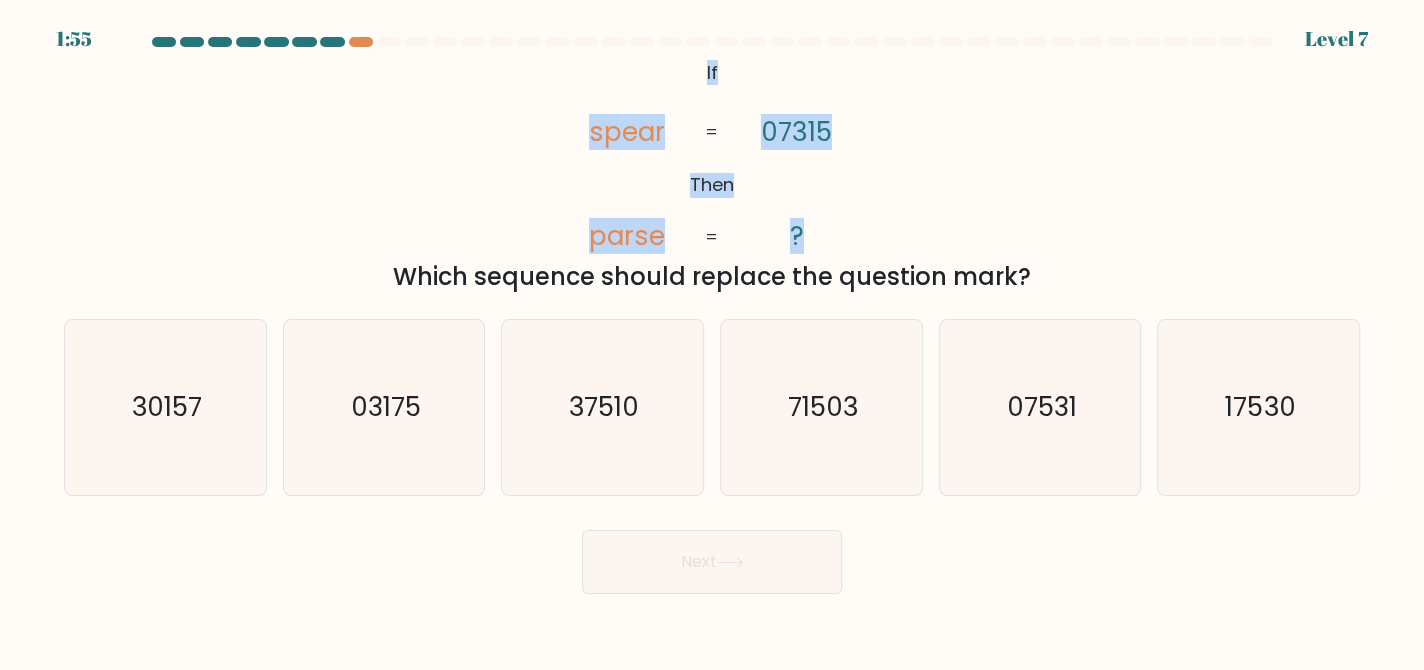 drag, startPoint x: 674, startPoint y: 64, endPoint x: 810, endPoint y: 233, distance: 216.92625 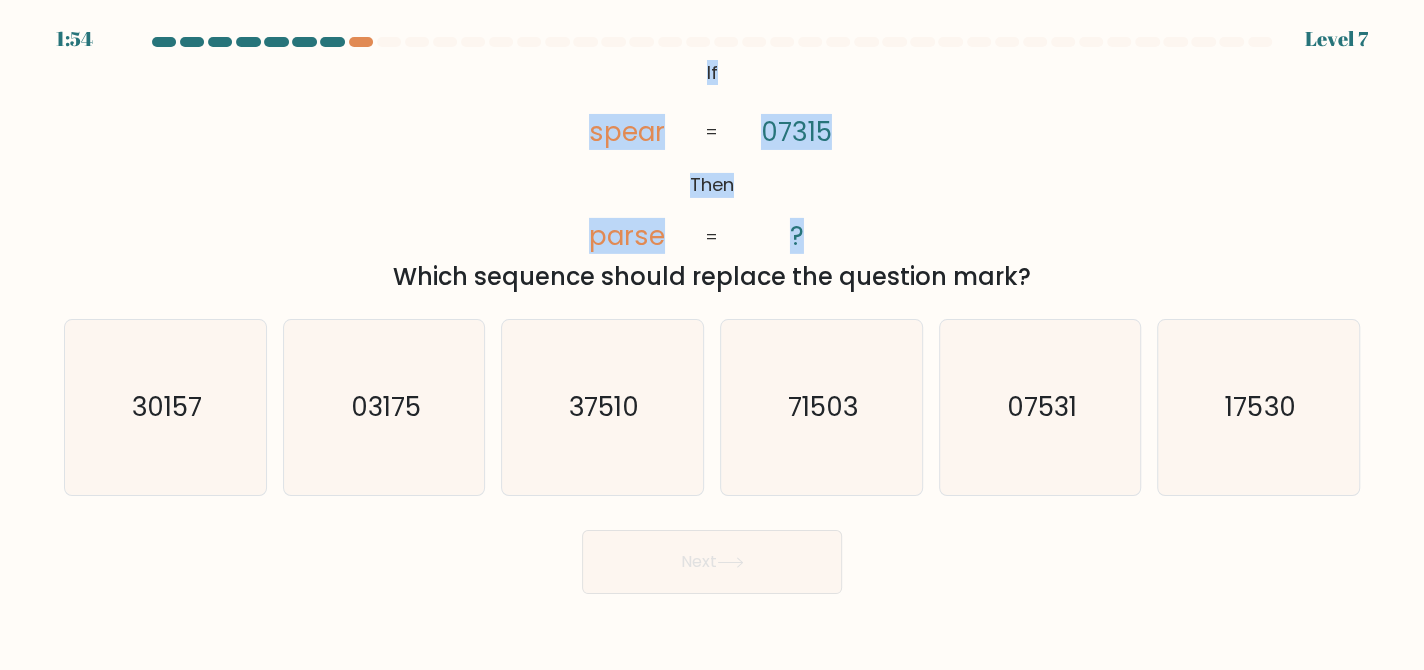 copy on "If       Then       spear       parse       07315       ?" 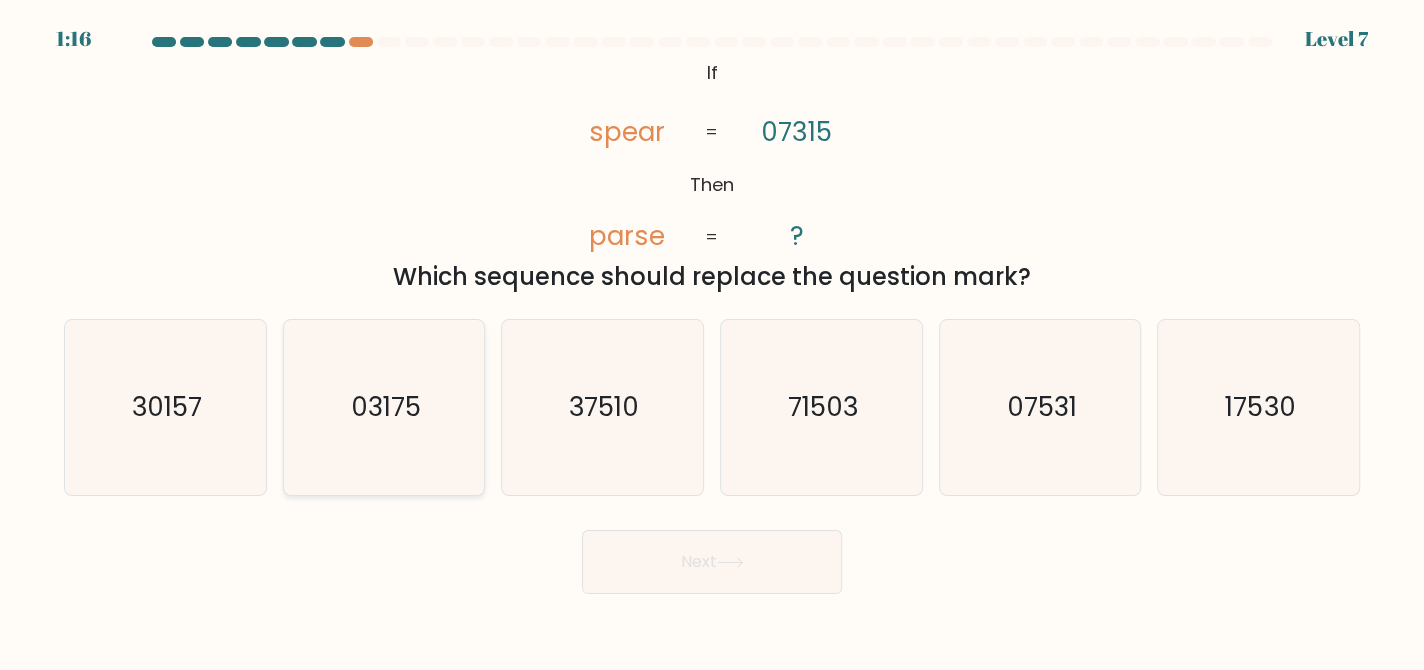 click on "03175" 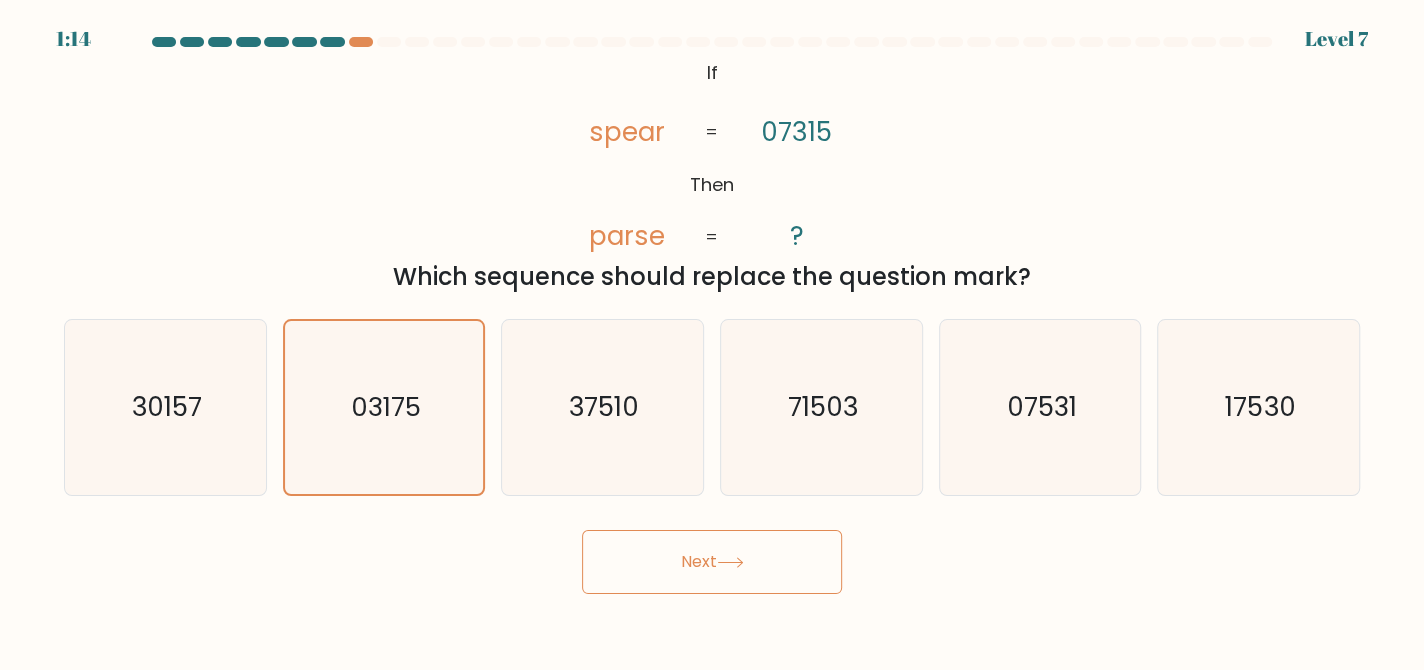 click 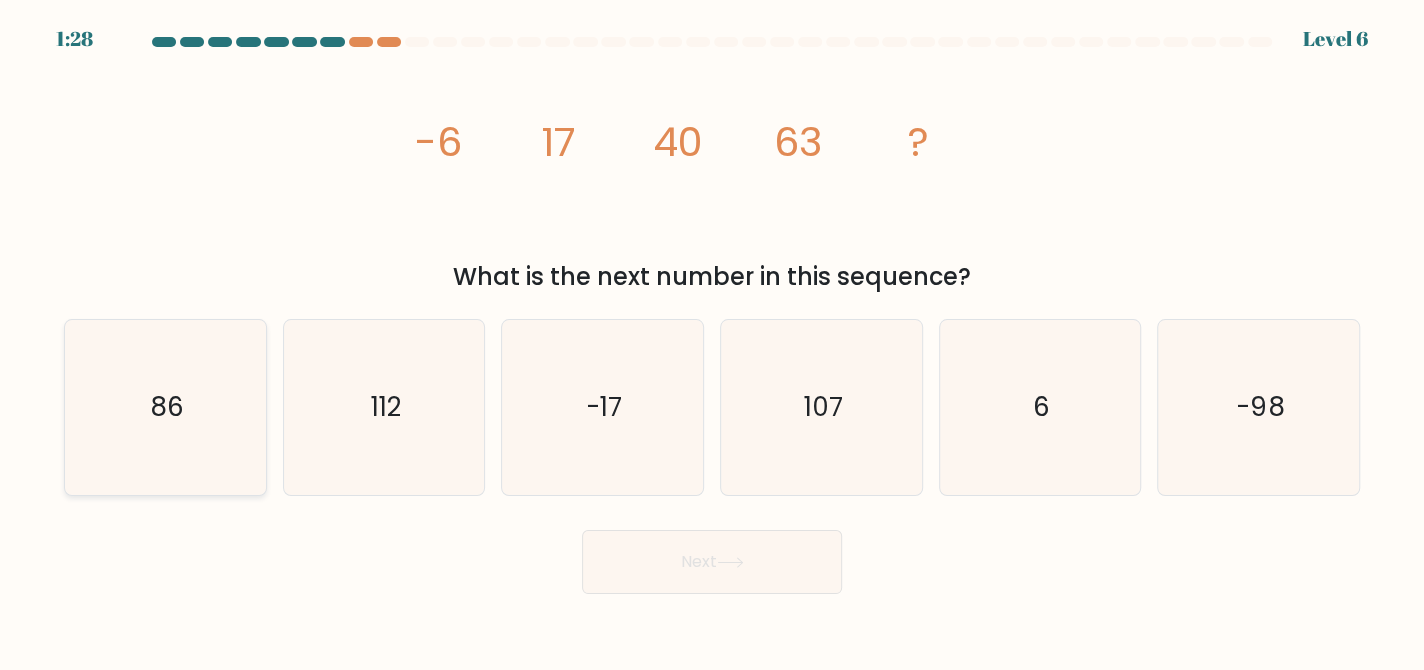 click on "86" 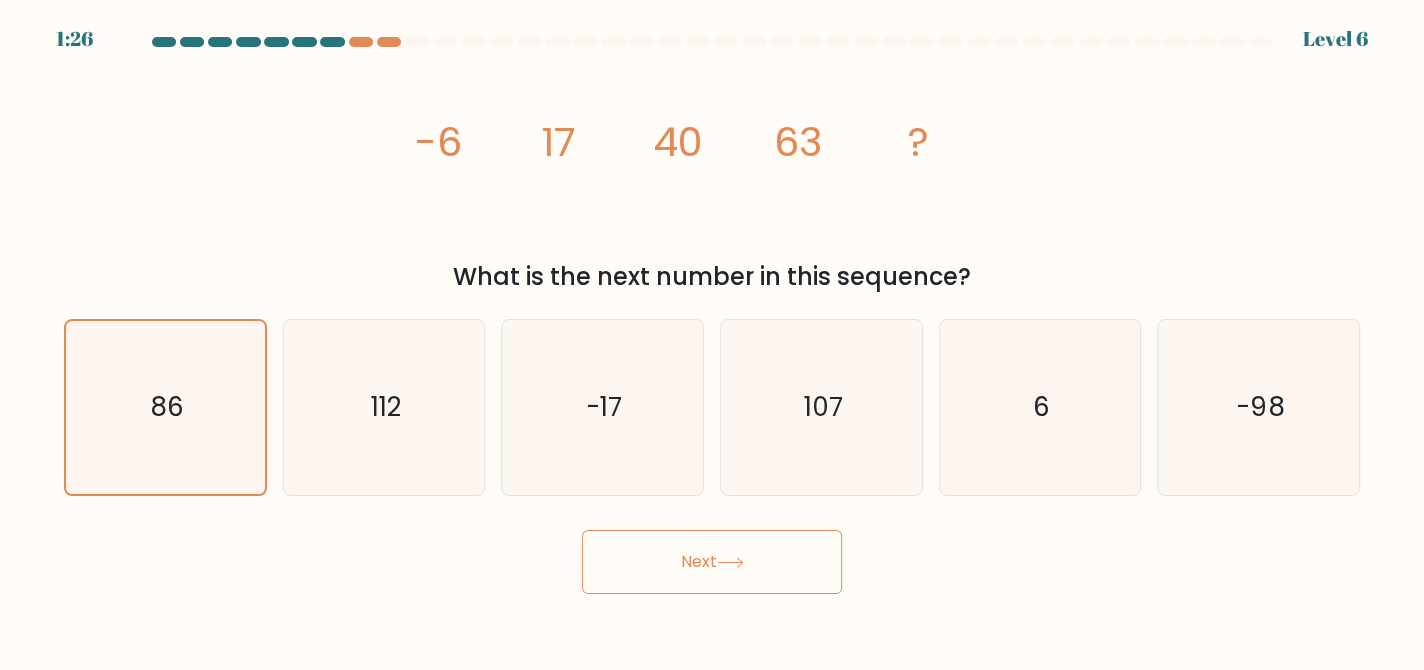 click on "Next" at bounding box center (712, 562) 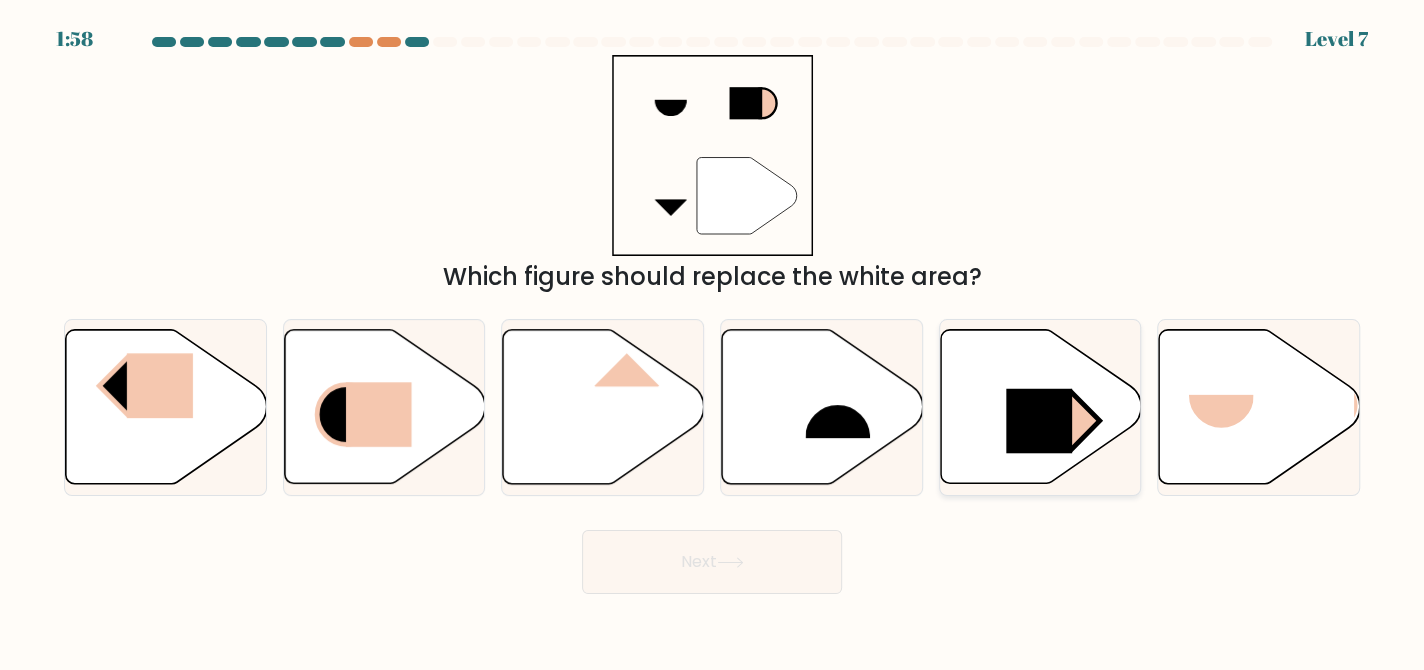 click 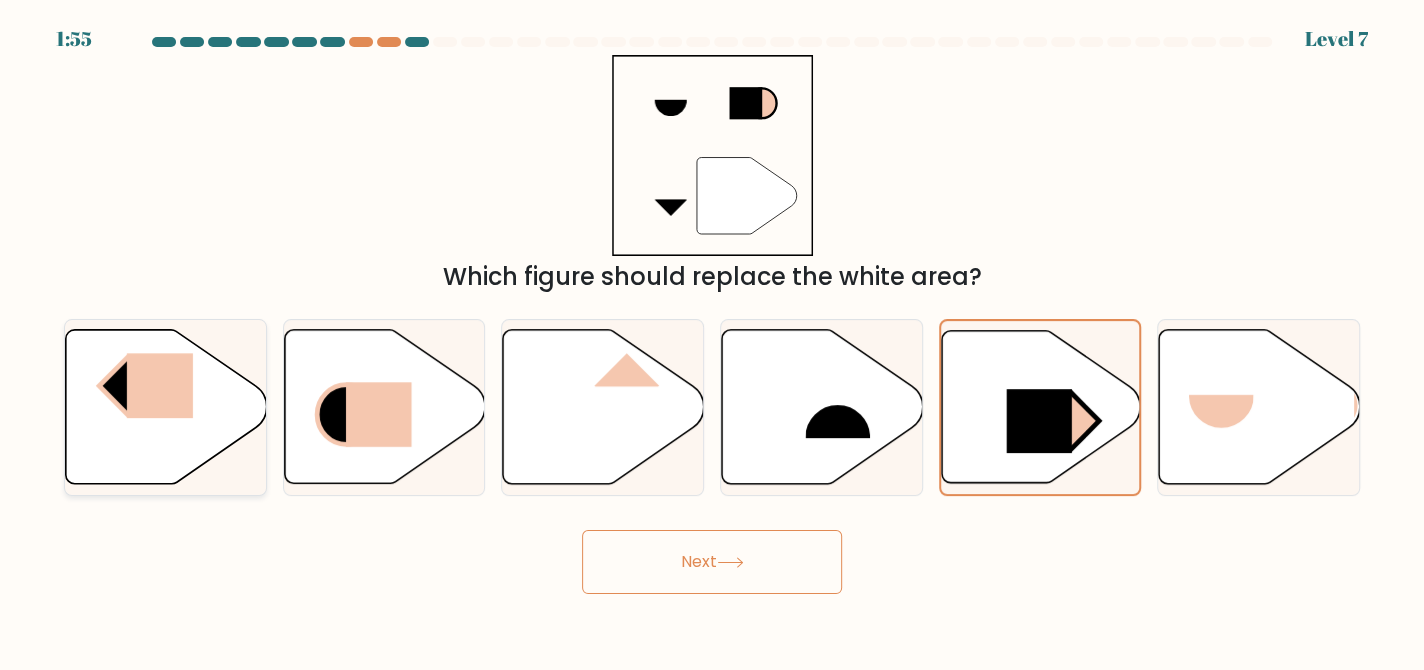 click 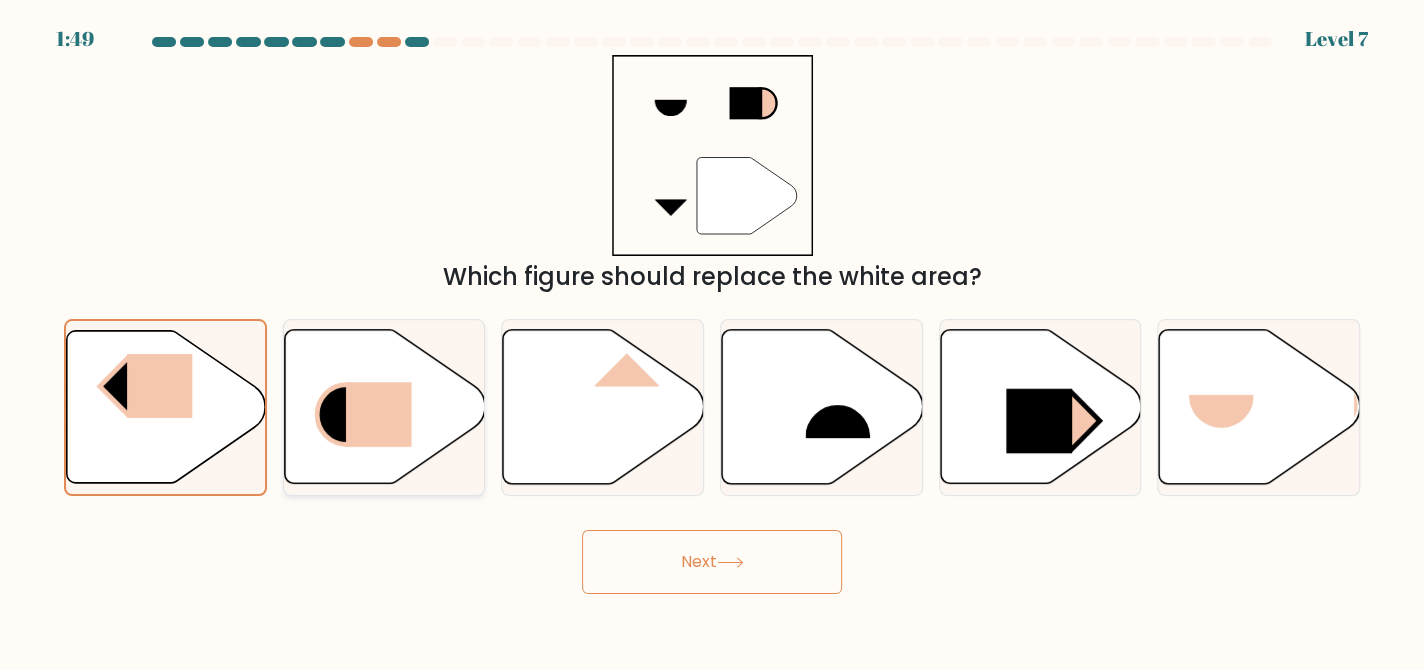 click 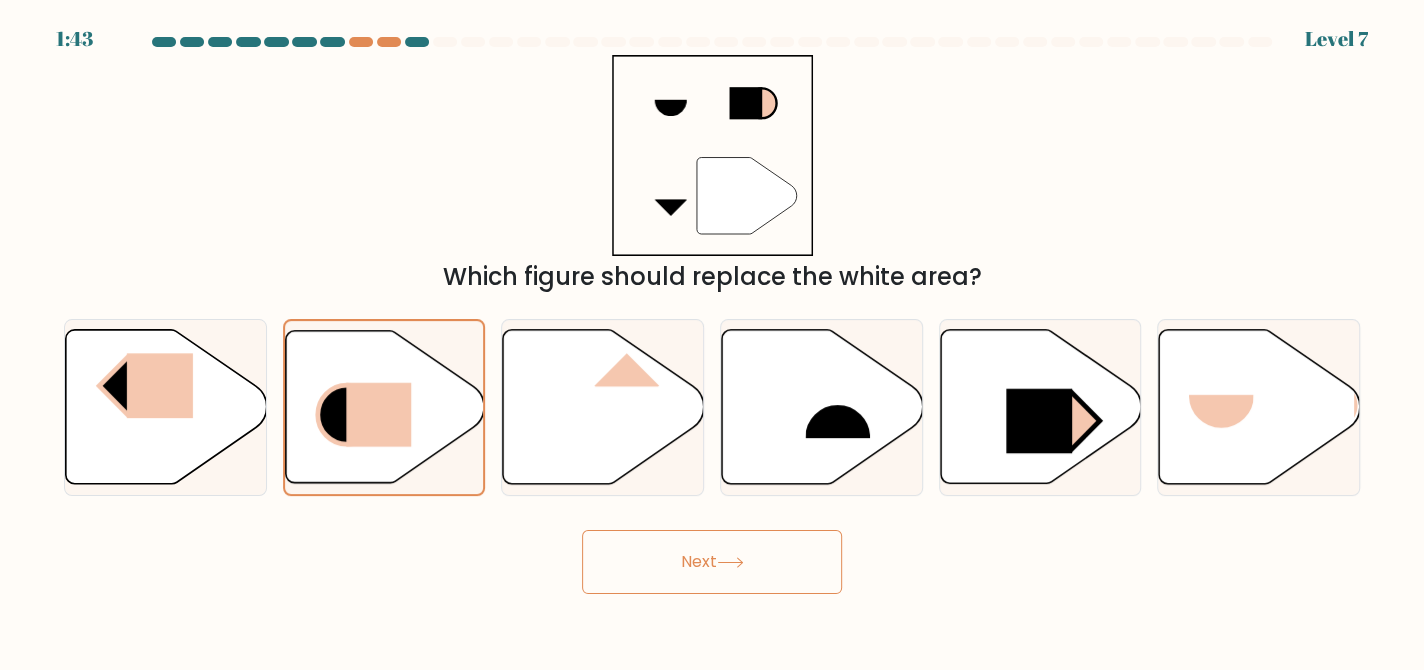 click 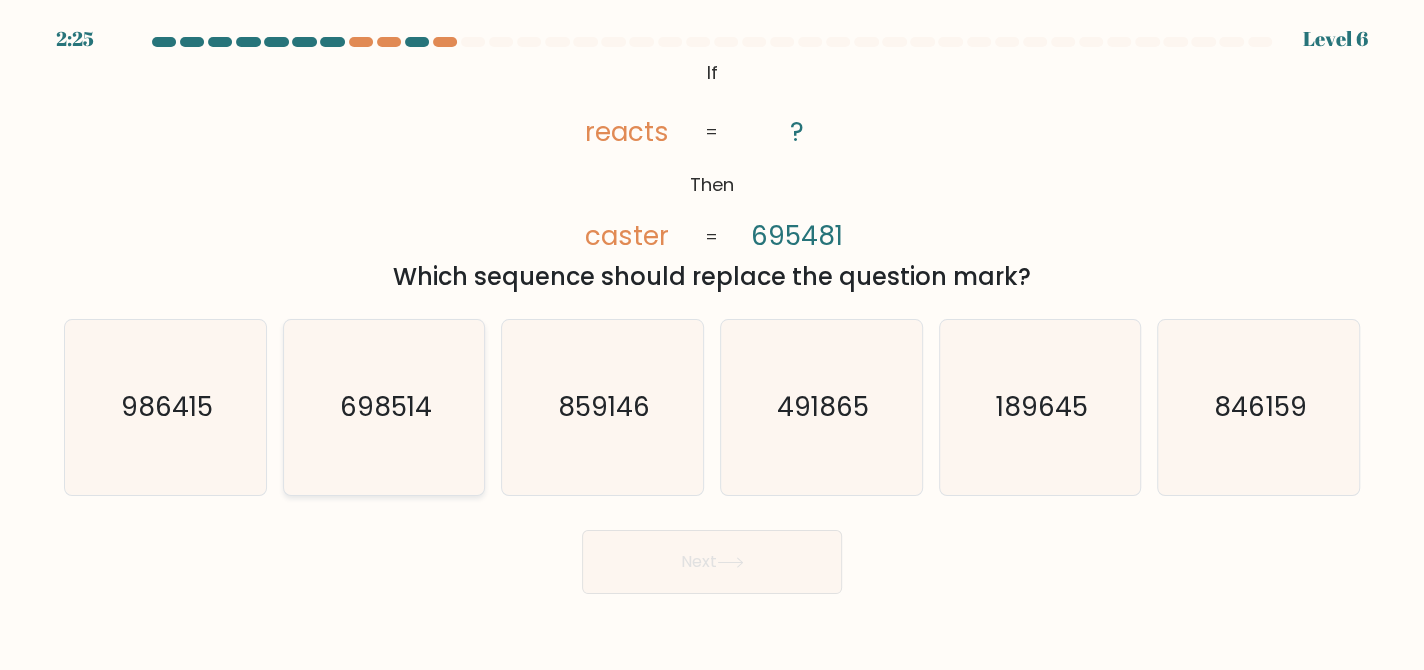 click on "698514" 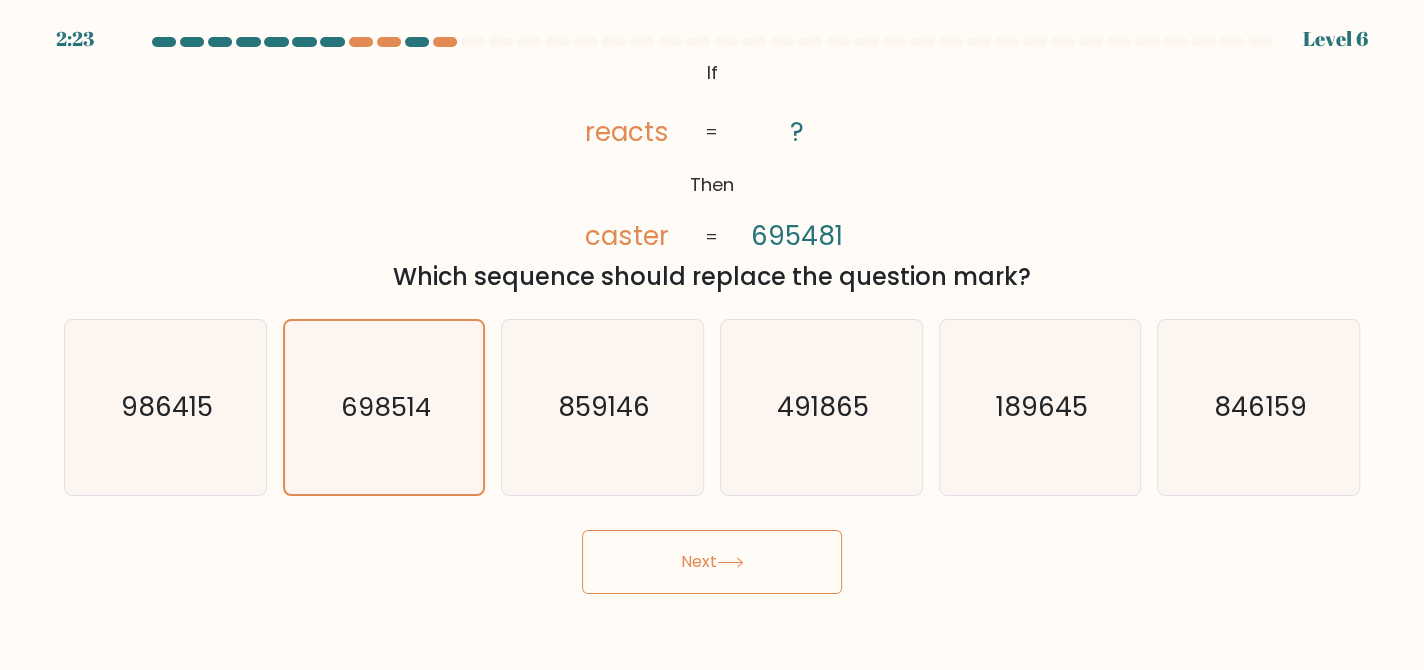click on "Next" at bounding box center [712, 562] 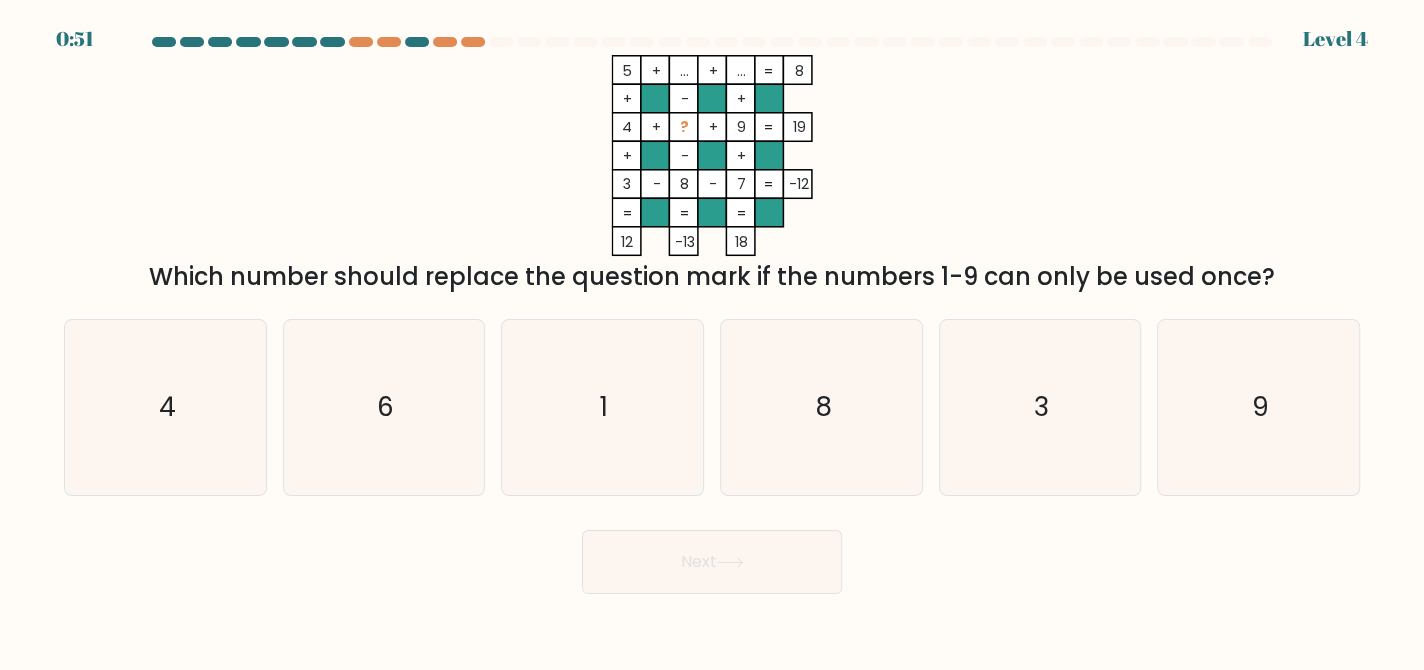 type 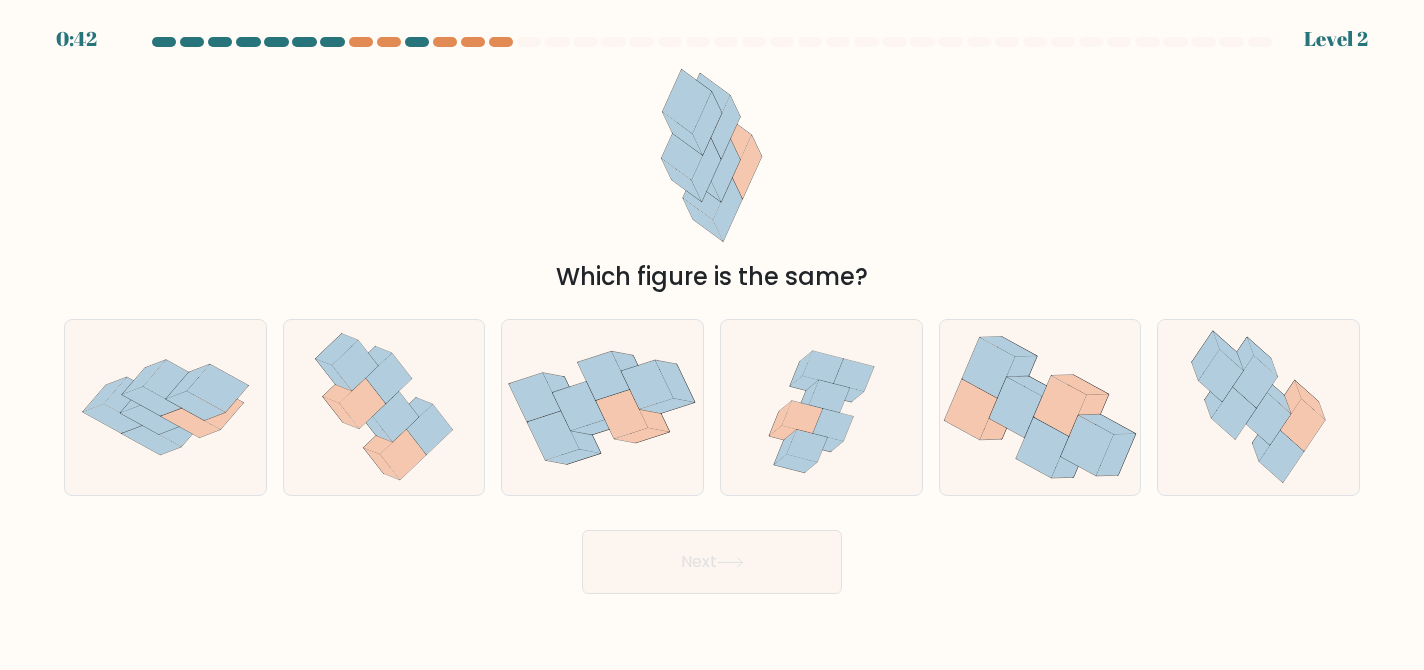scroll, scrollTop: 0, scrollLeft: 0, axis: both 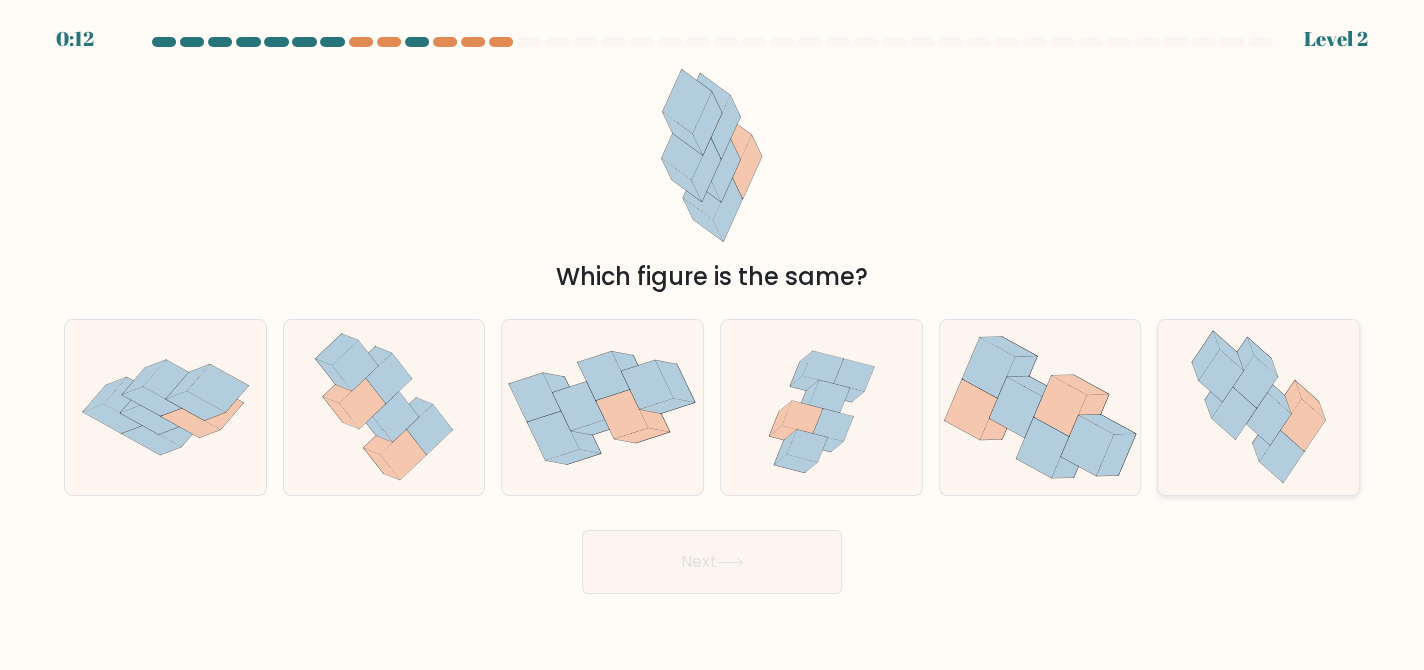 click 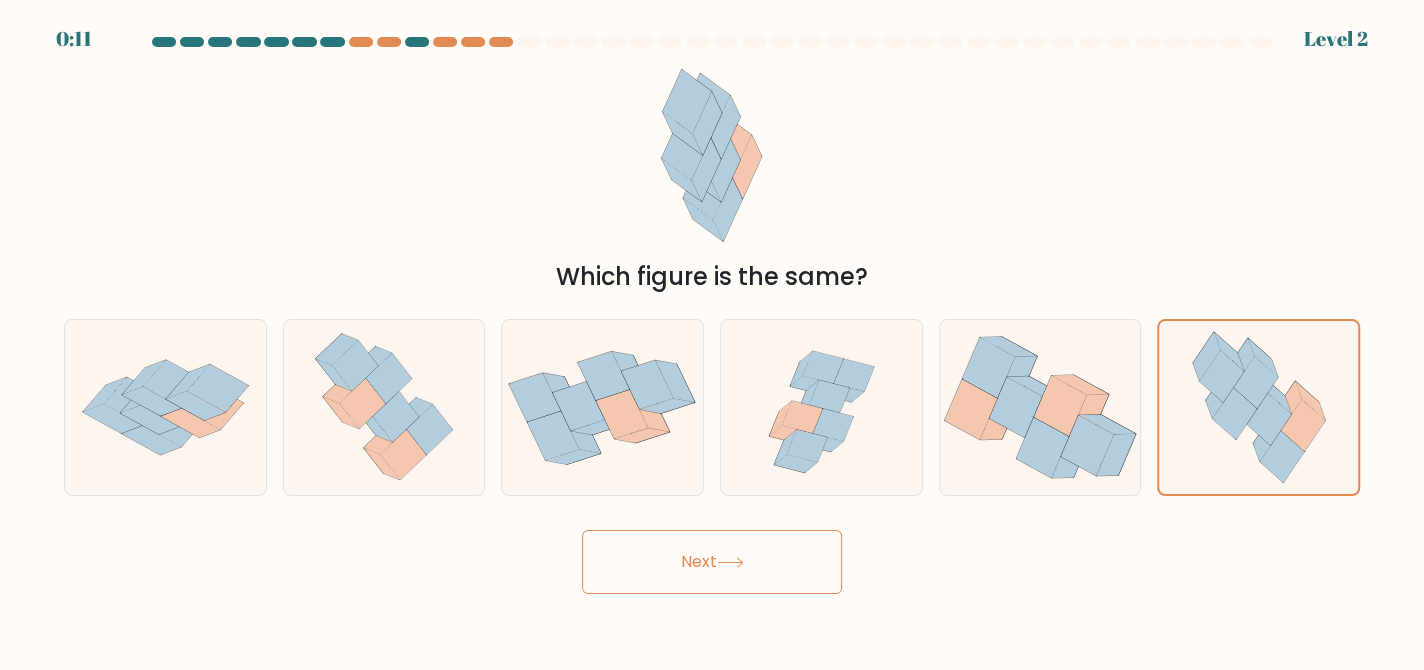 click on "Next" at bounding box center [712, 562] 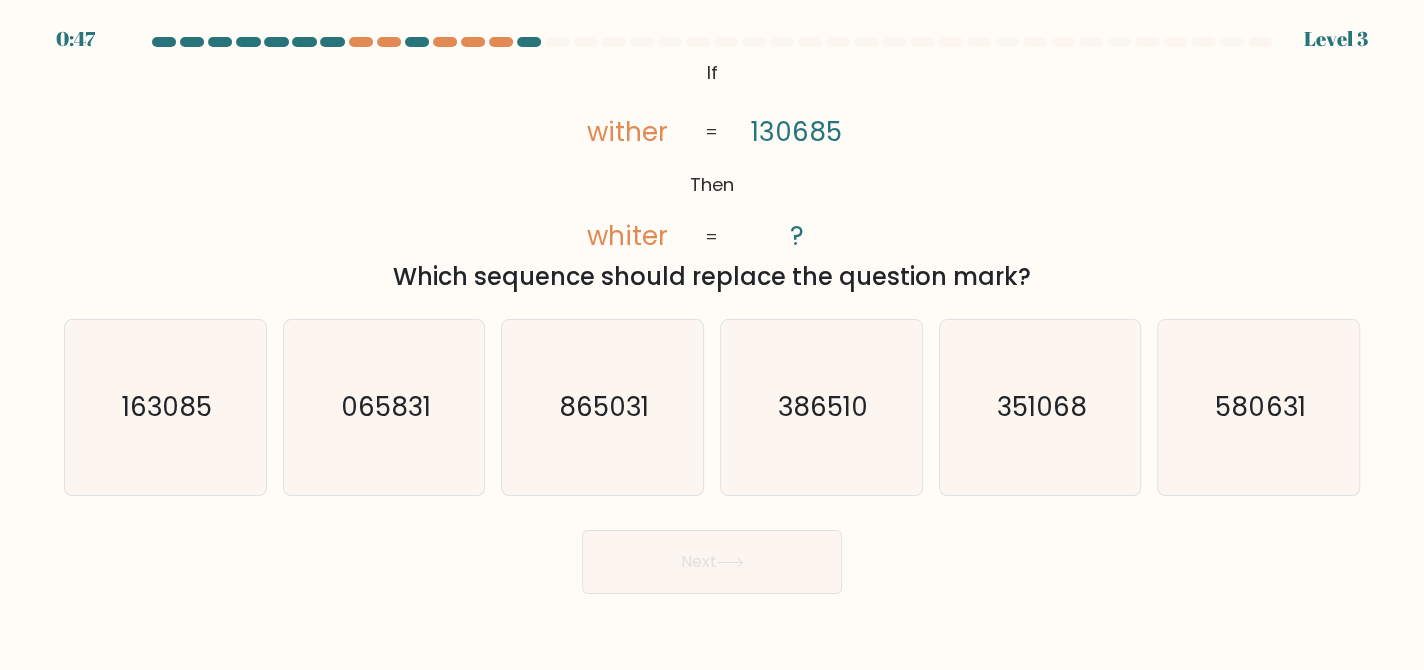 type 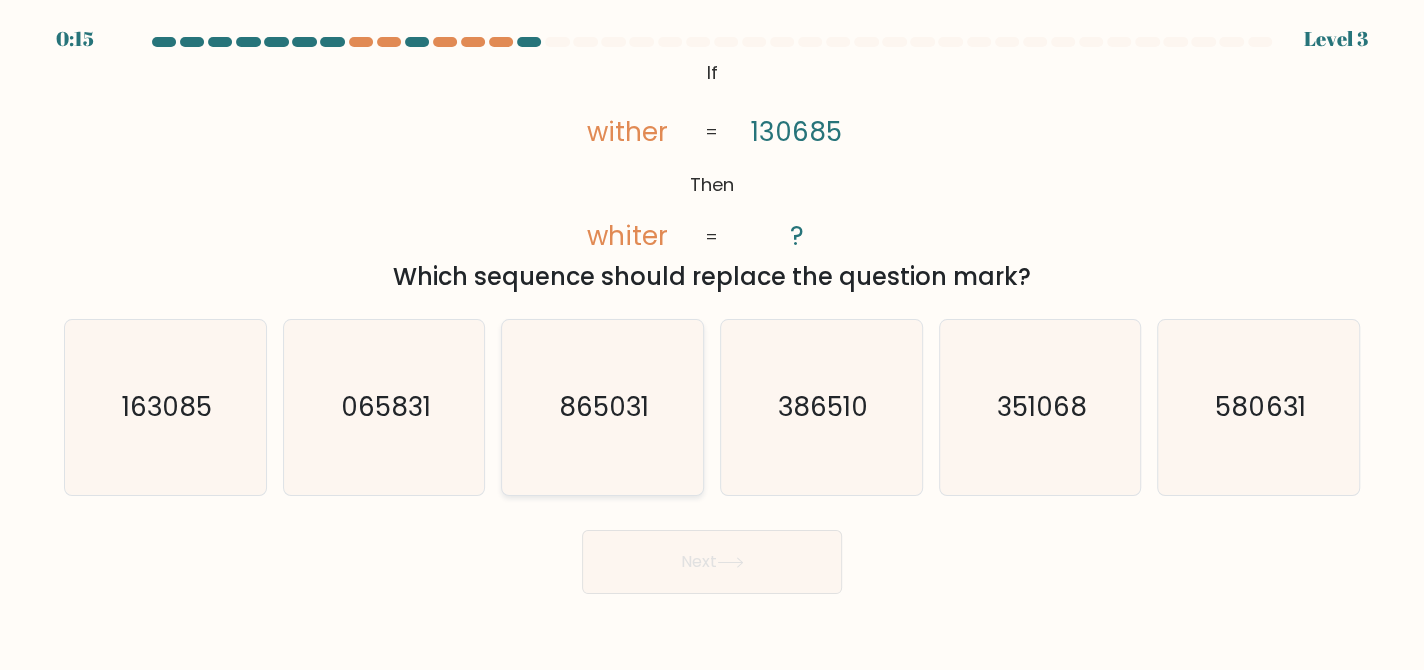 click on "865031" 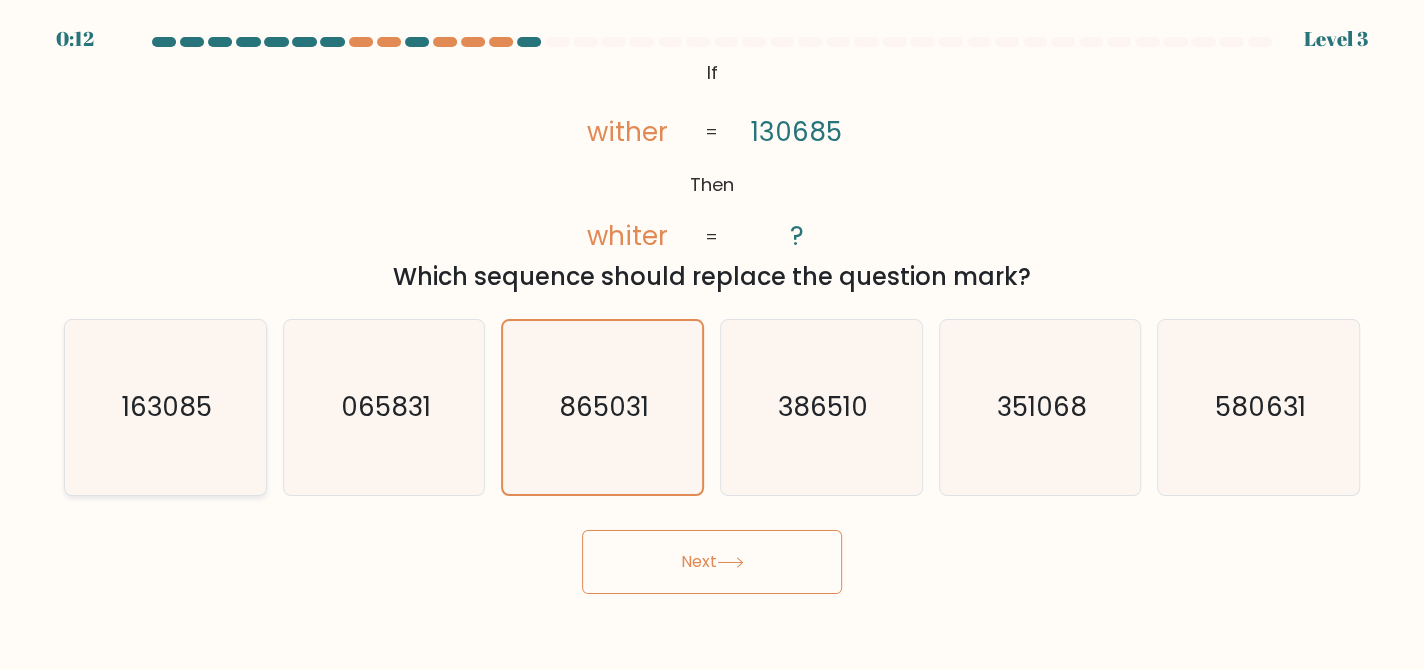 click on "163085" 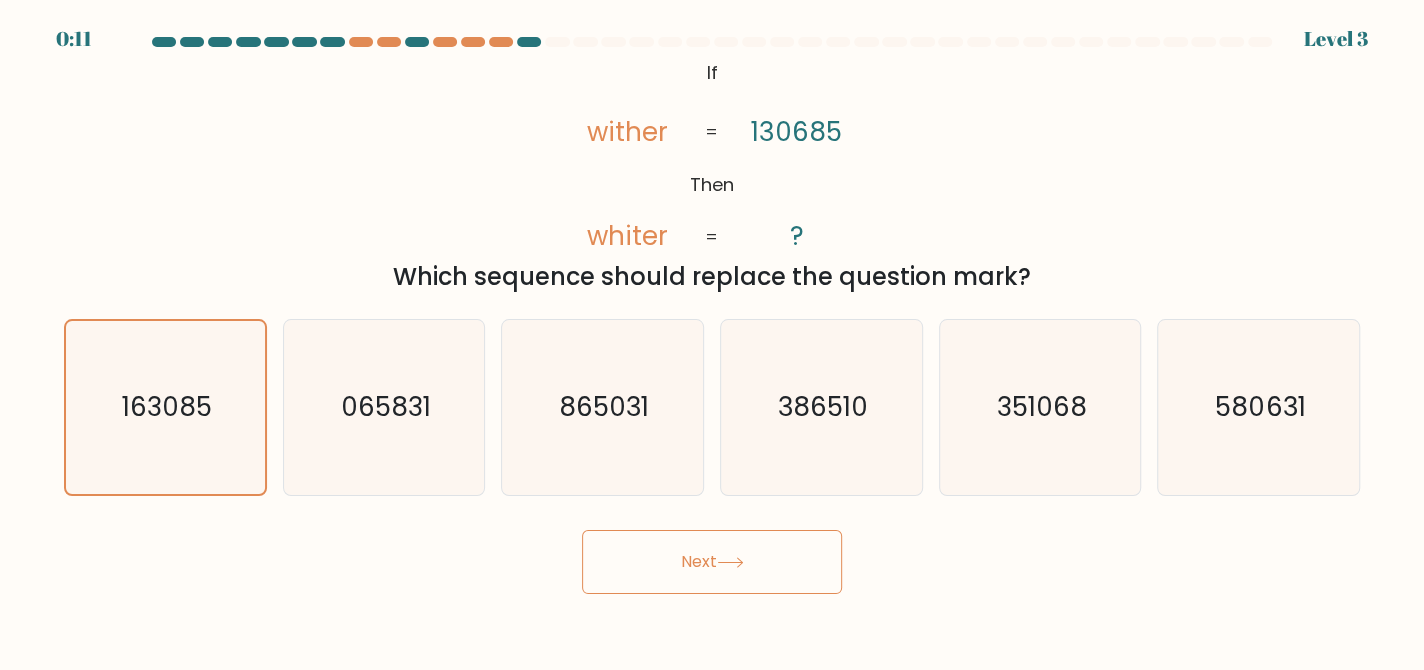click on "Next" at bounding box center [712, 562] 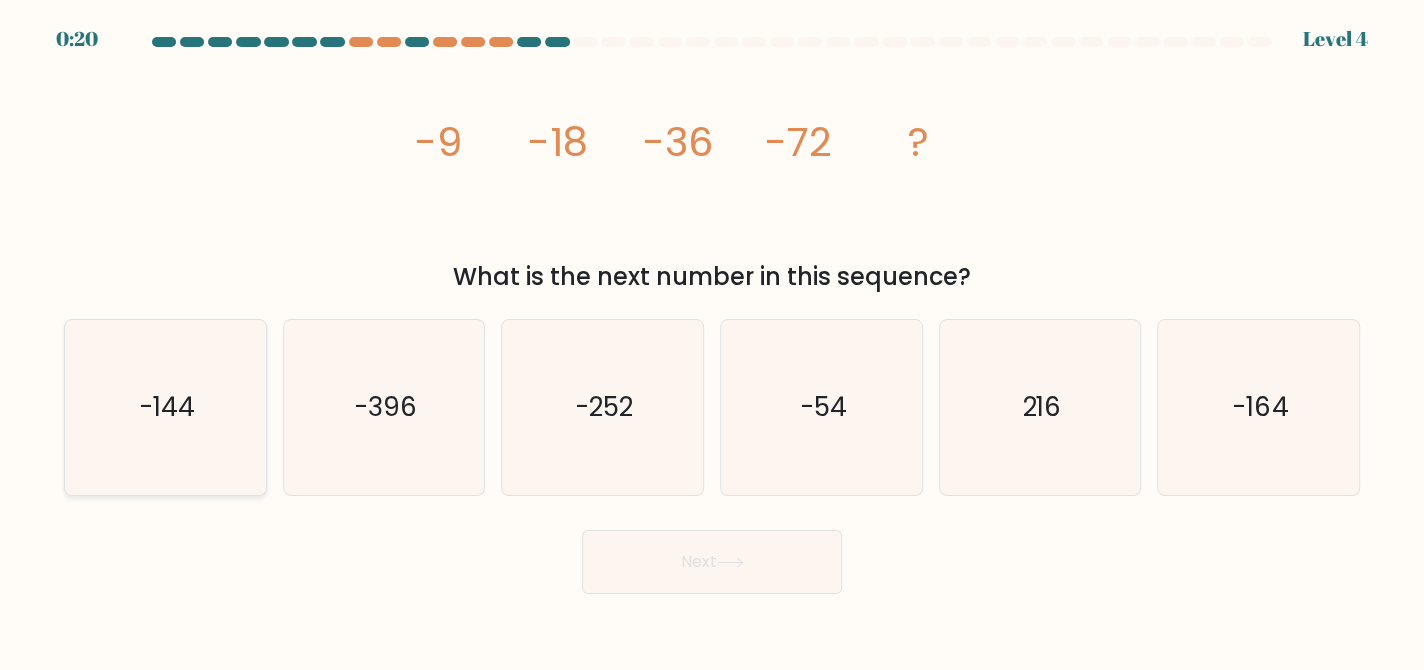 click on "-144" 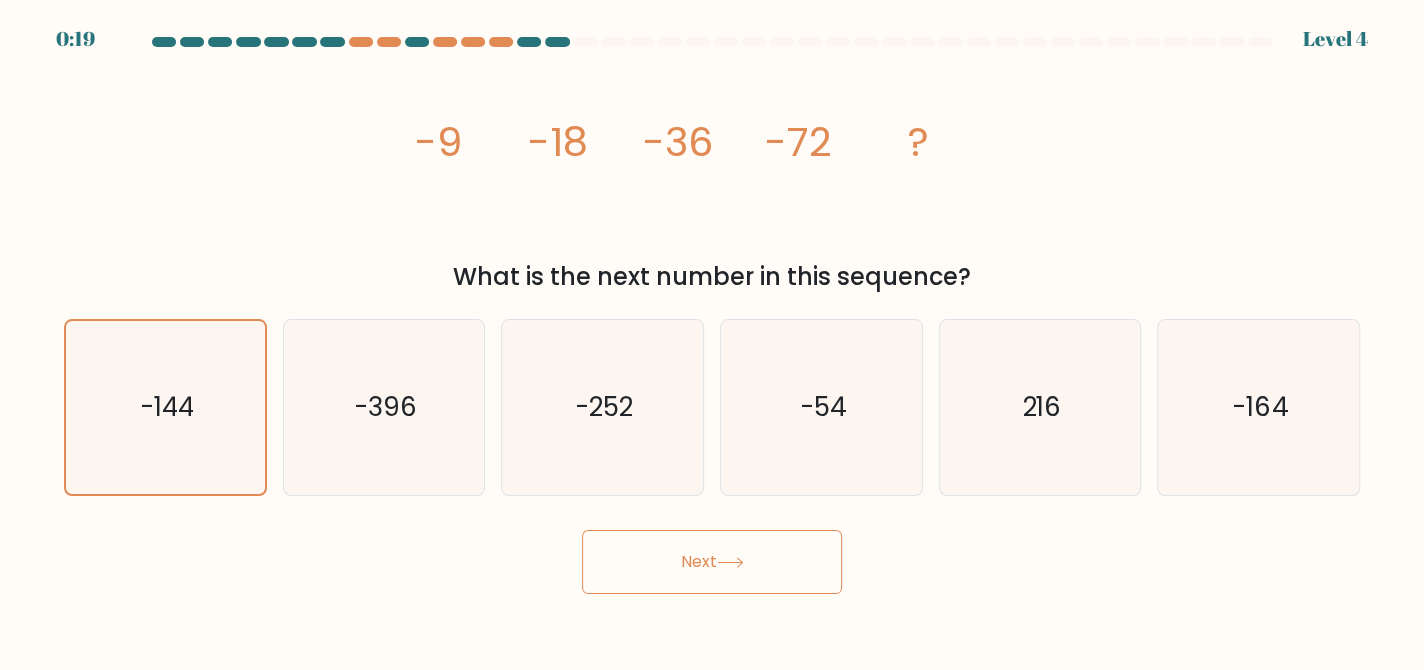click on "Next" at bounding box center [712, 562] 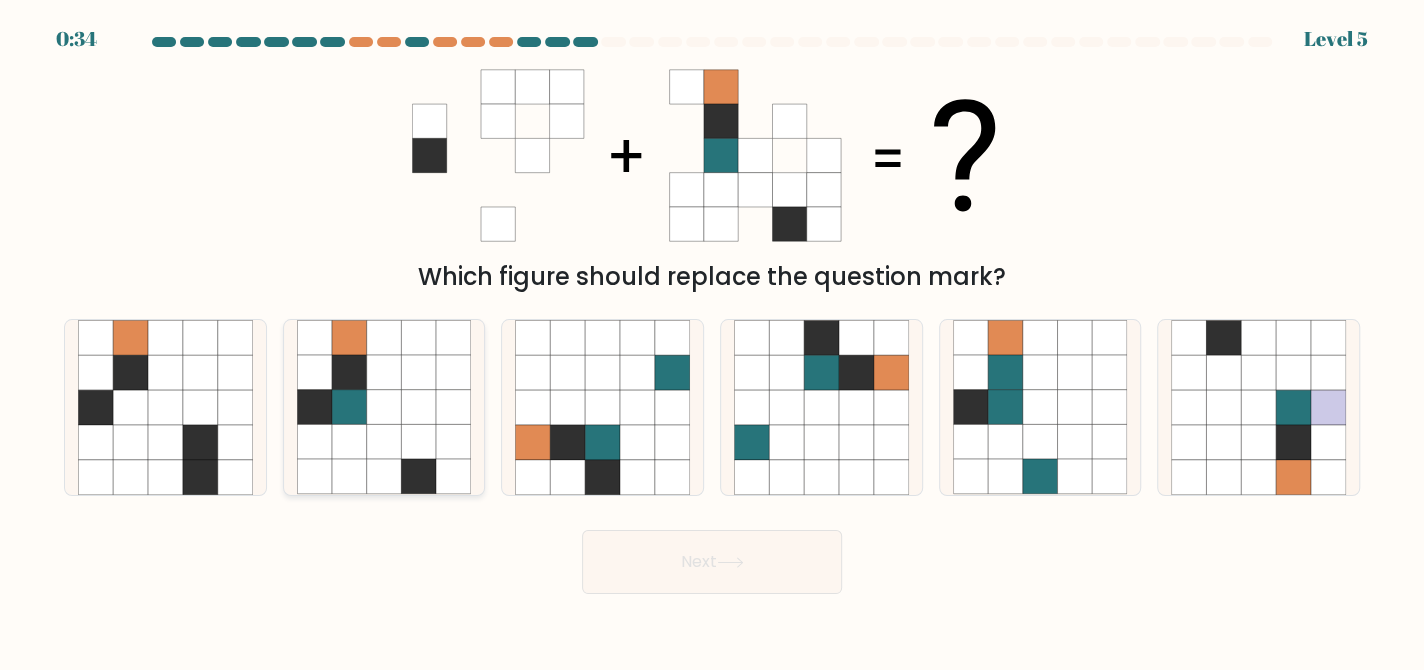 click 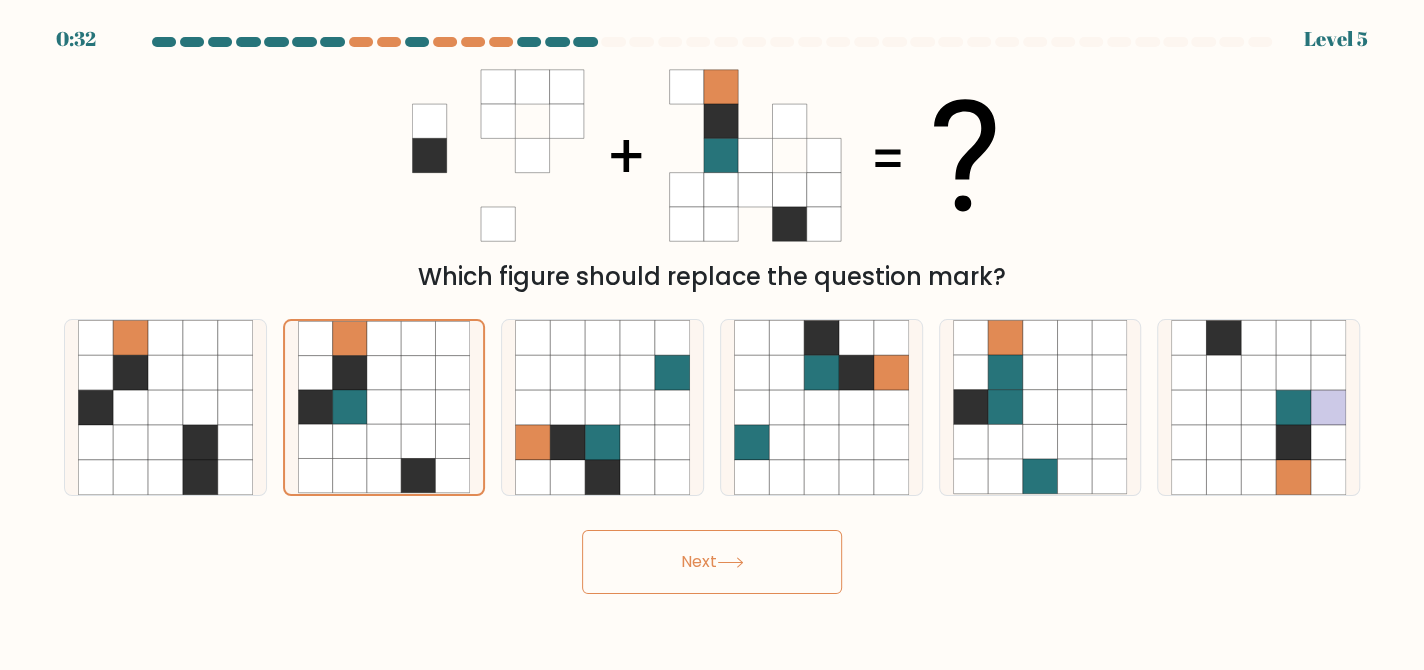 click on "Next" at bounding box center (712, 562) 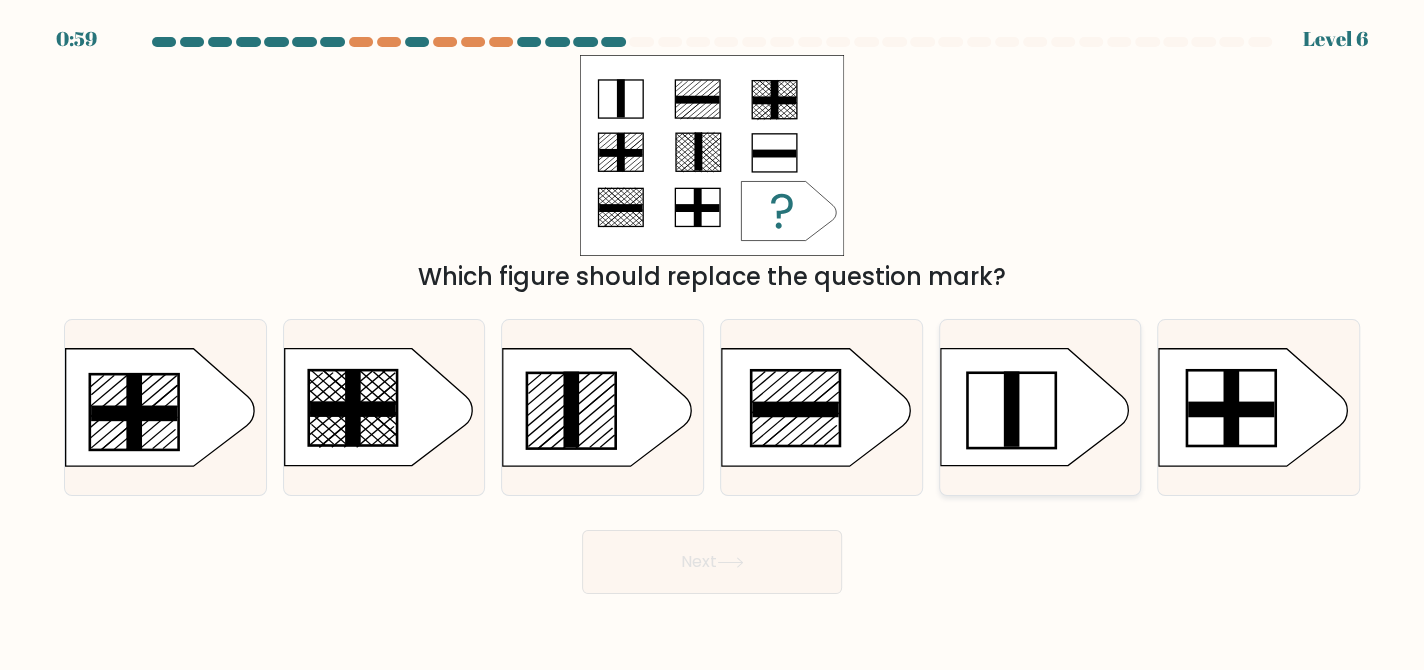 click 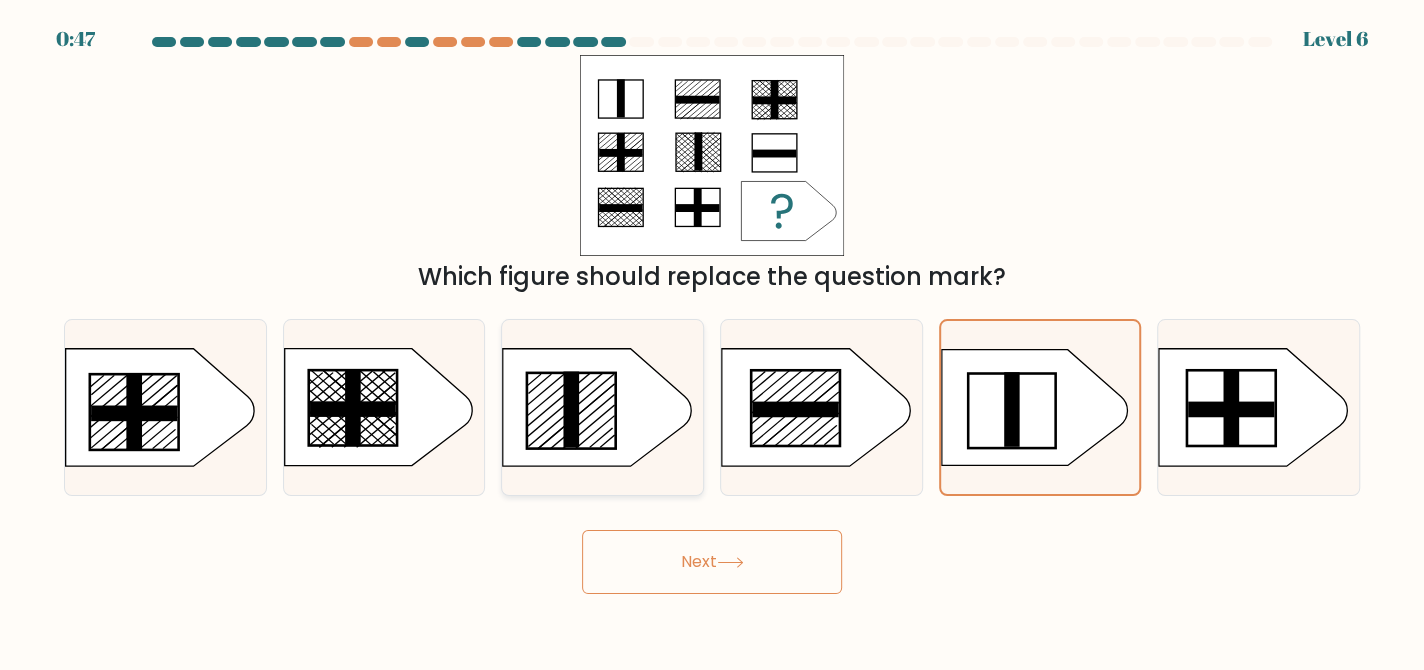 click 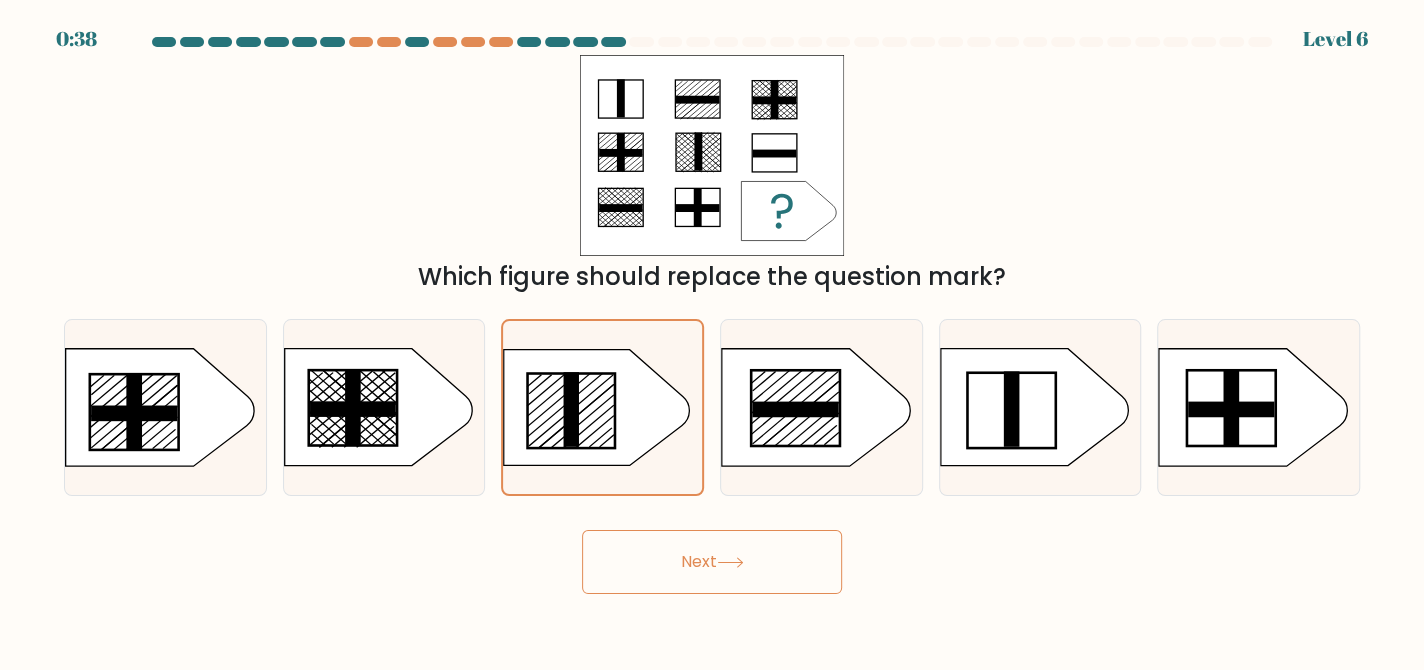 click on "Next" at bounding box center [712, 562] 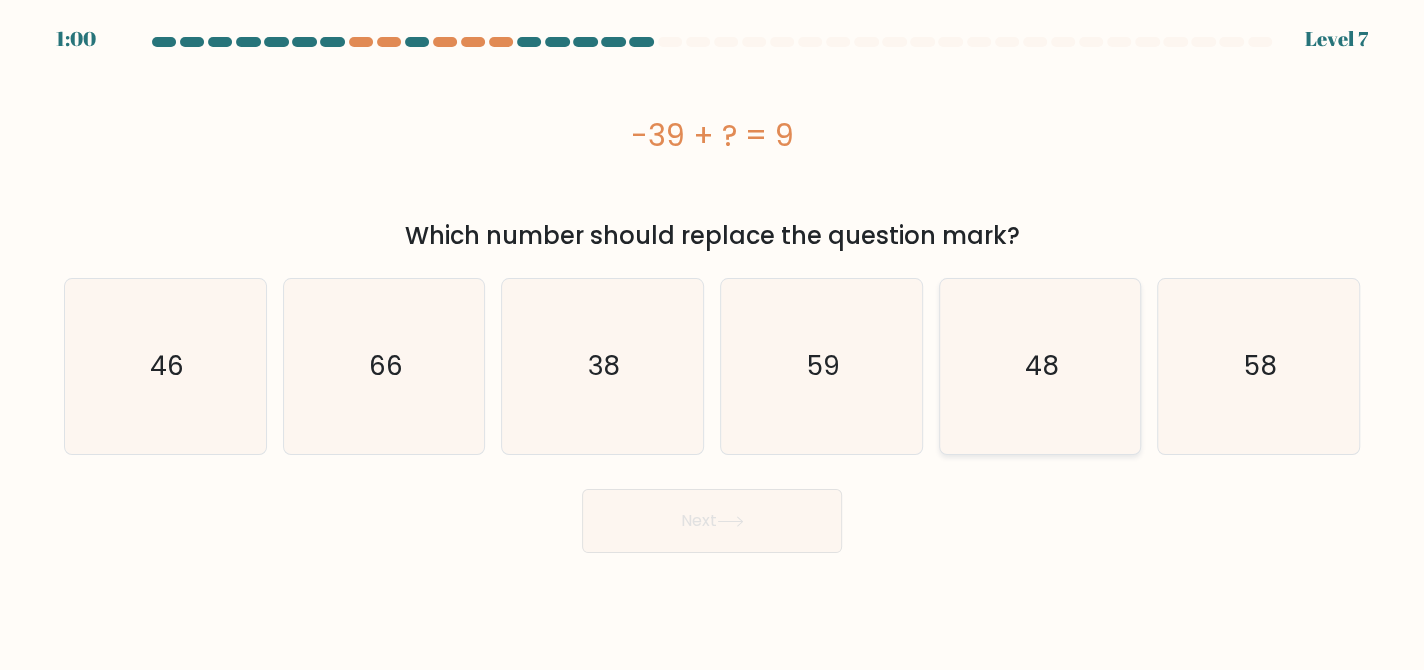 click on "48" 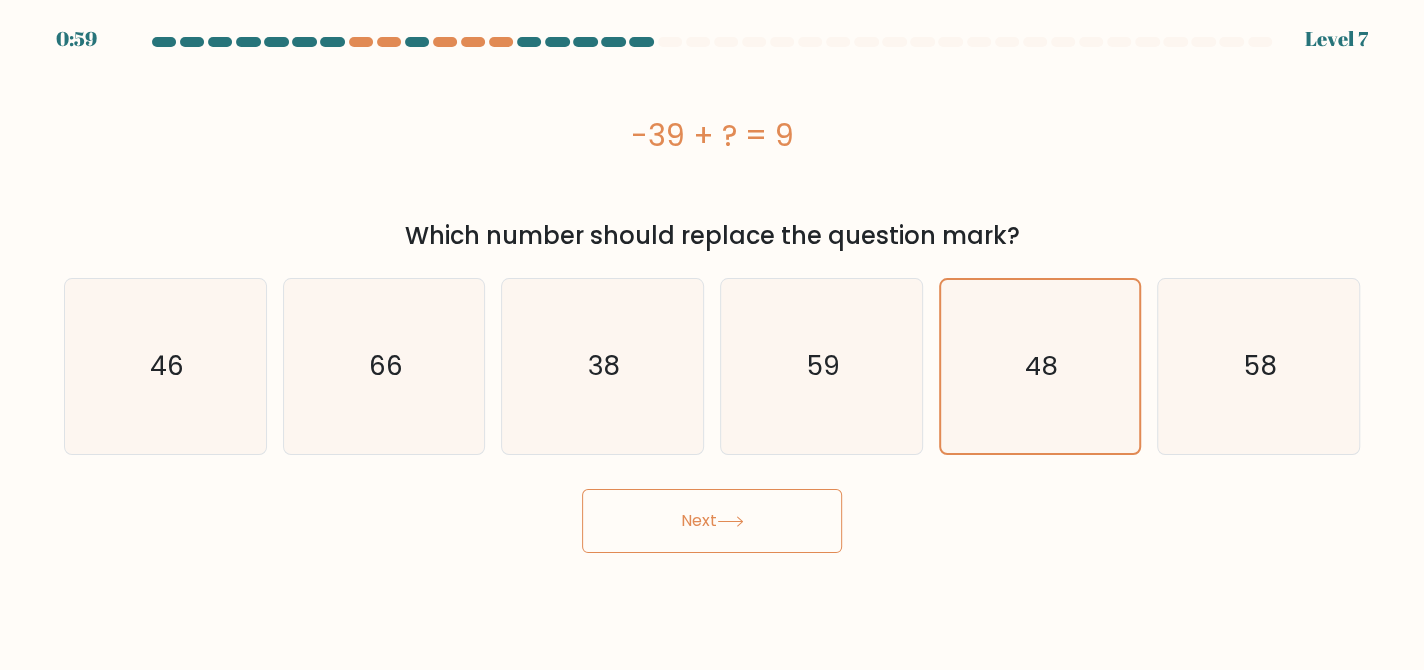 click on "Next" at bounding box center [712, 521] 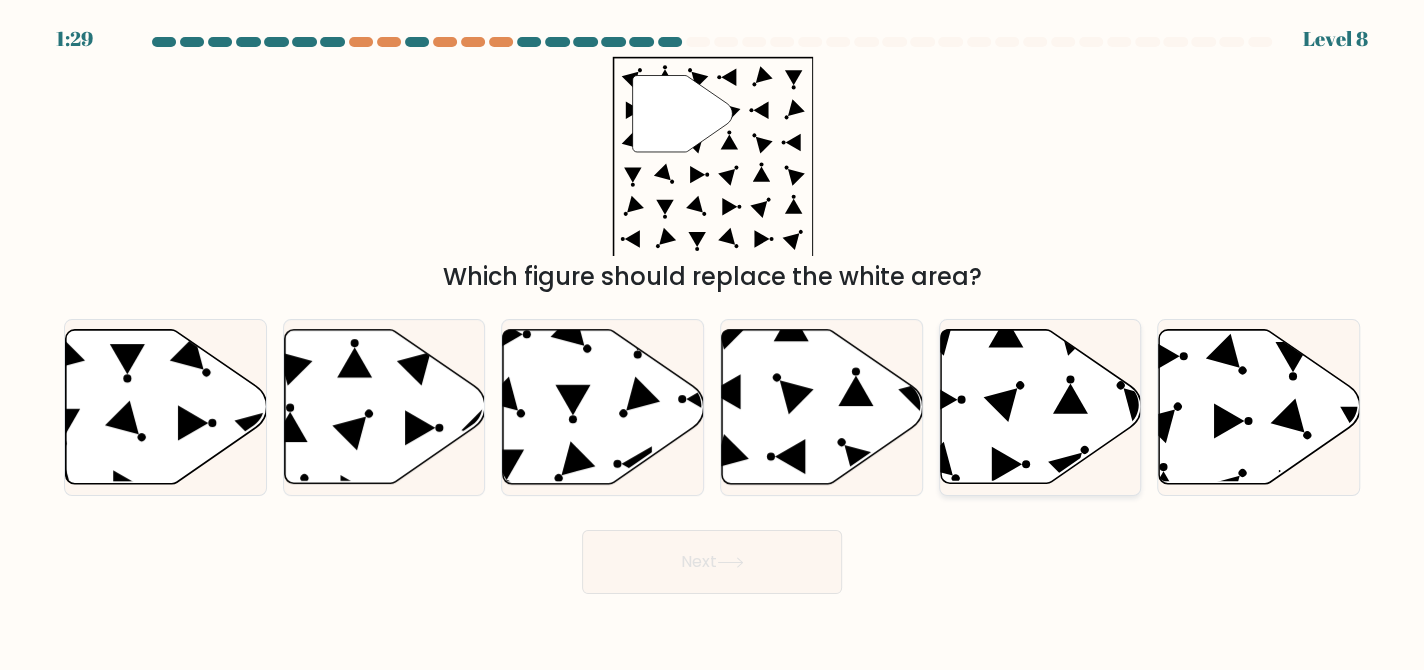 click 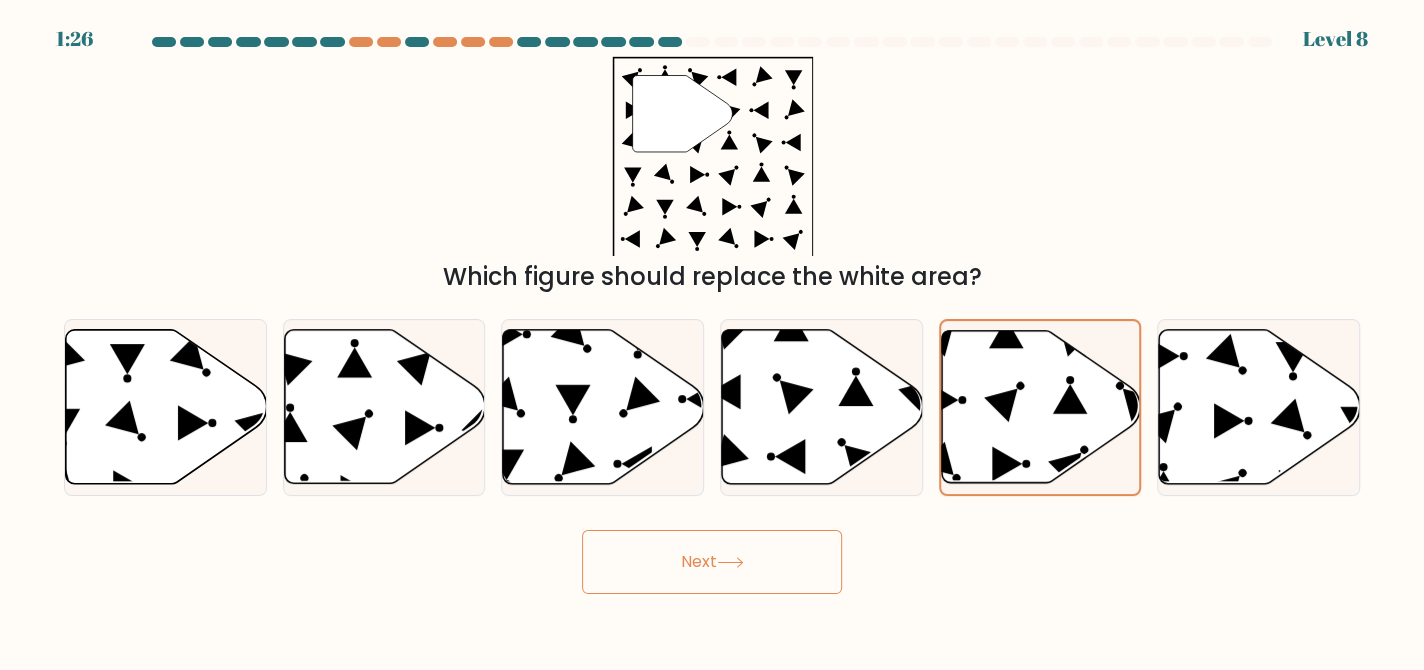 click on "Next" at bounding box center (712, 562) 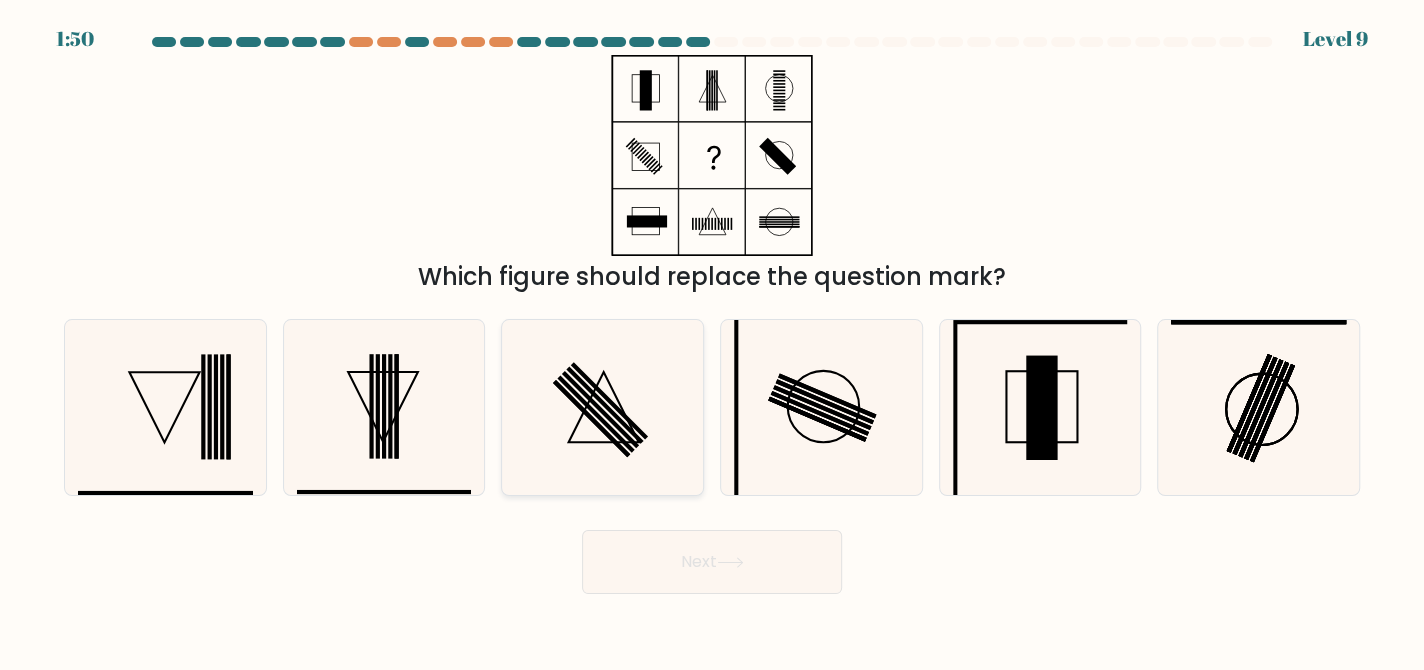 click 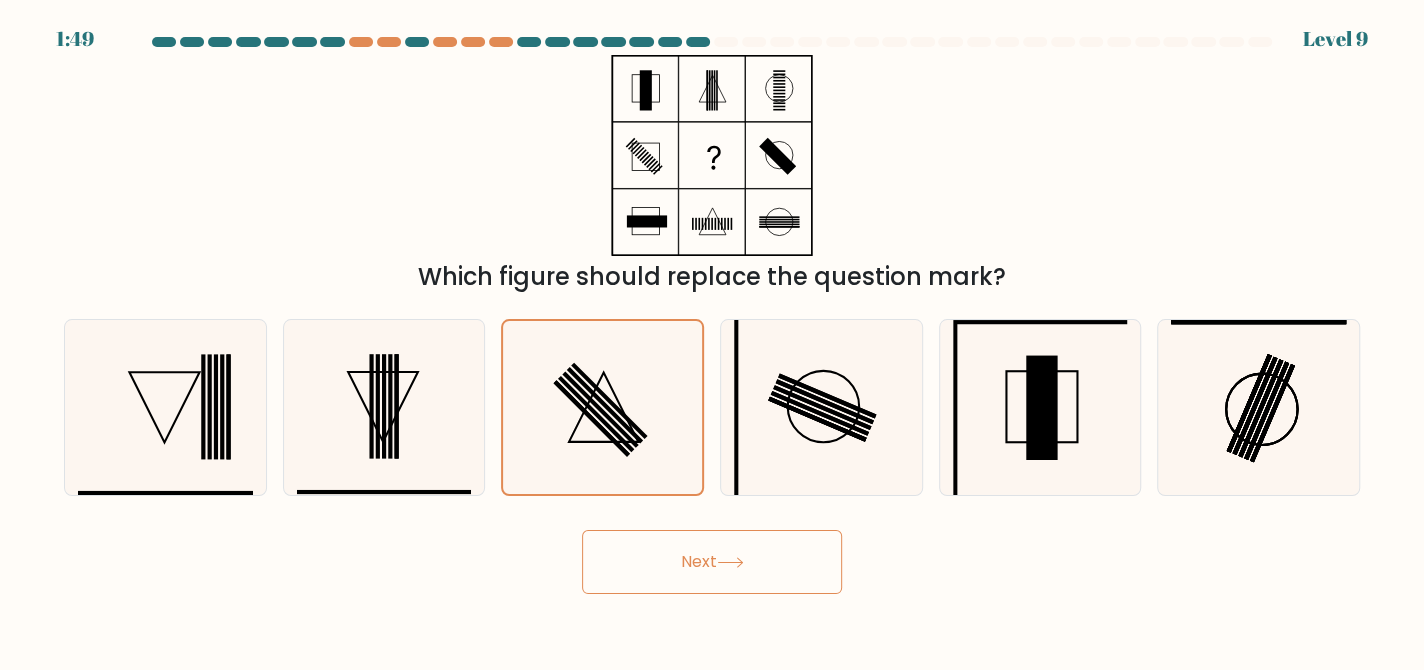 click on "Next" at bounding box center [712, 562] 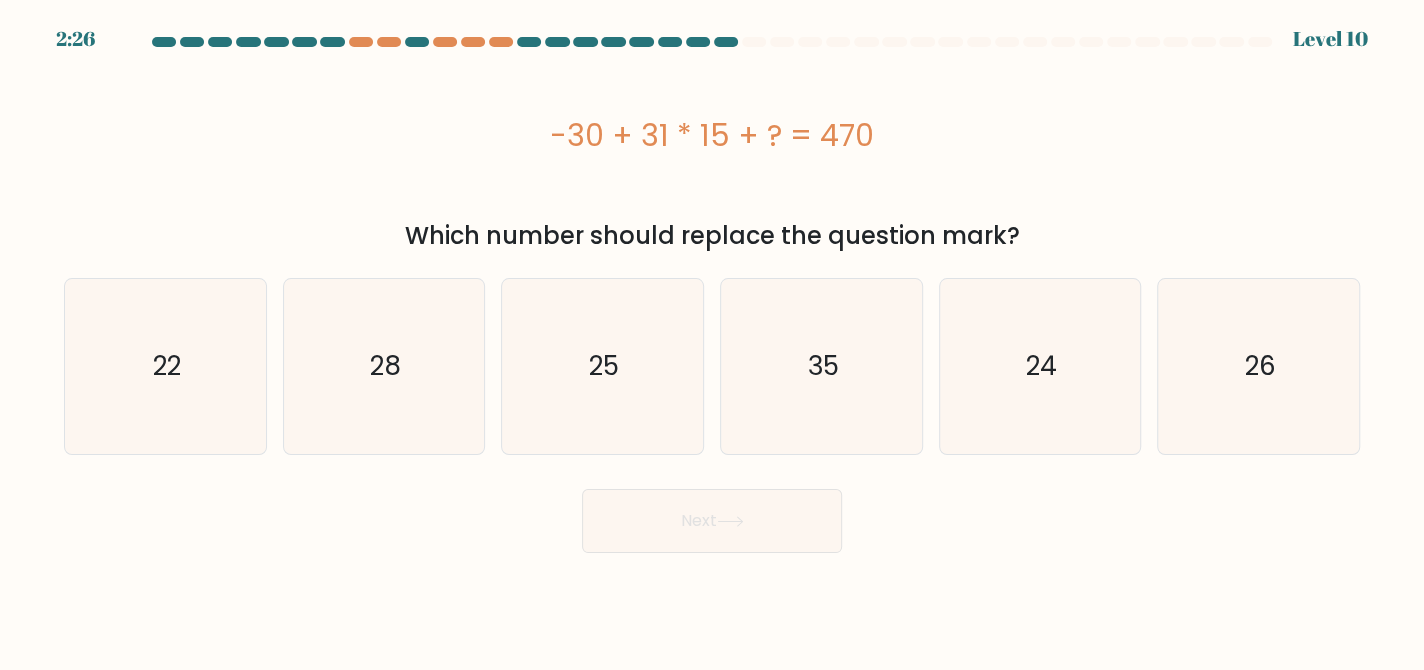 drag, startPoint x: 544, startPoint y: 130, endPoint x: 916, endPoint y: 121, distance: 372.10886 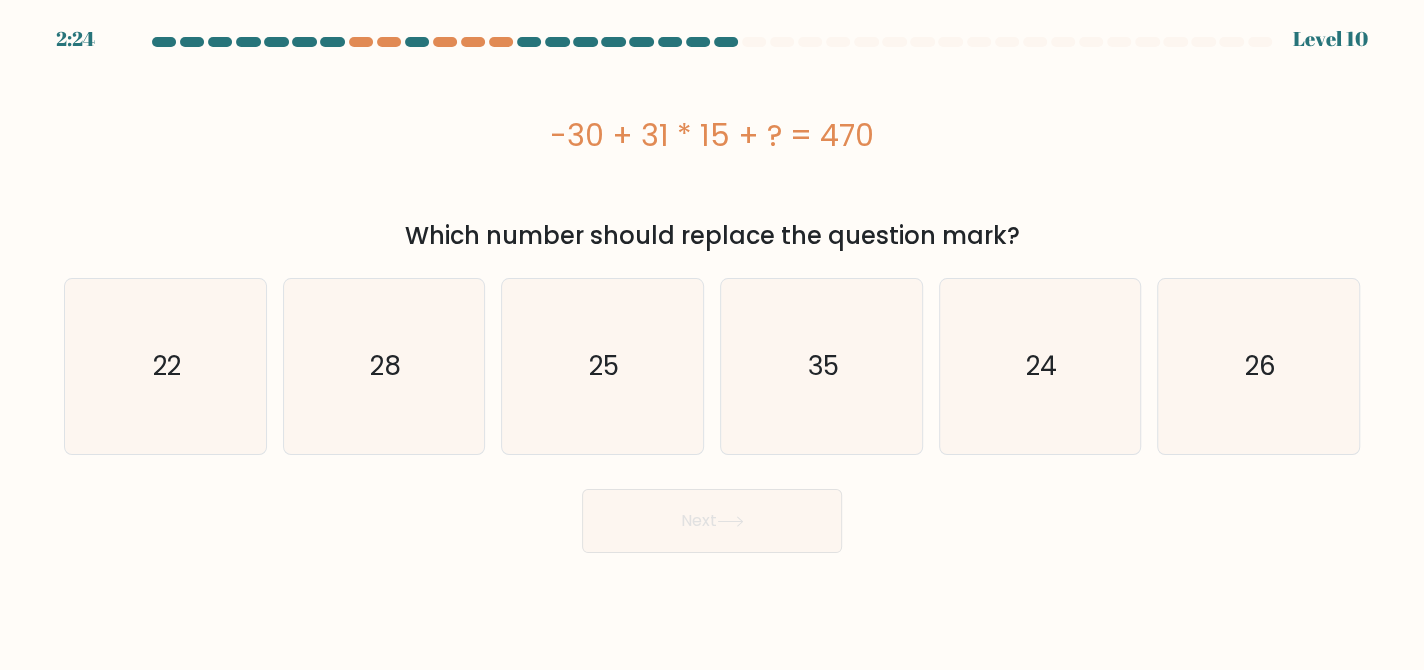 copy on "-30 + 31 * 15 + ? = 470" 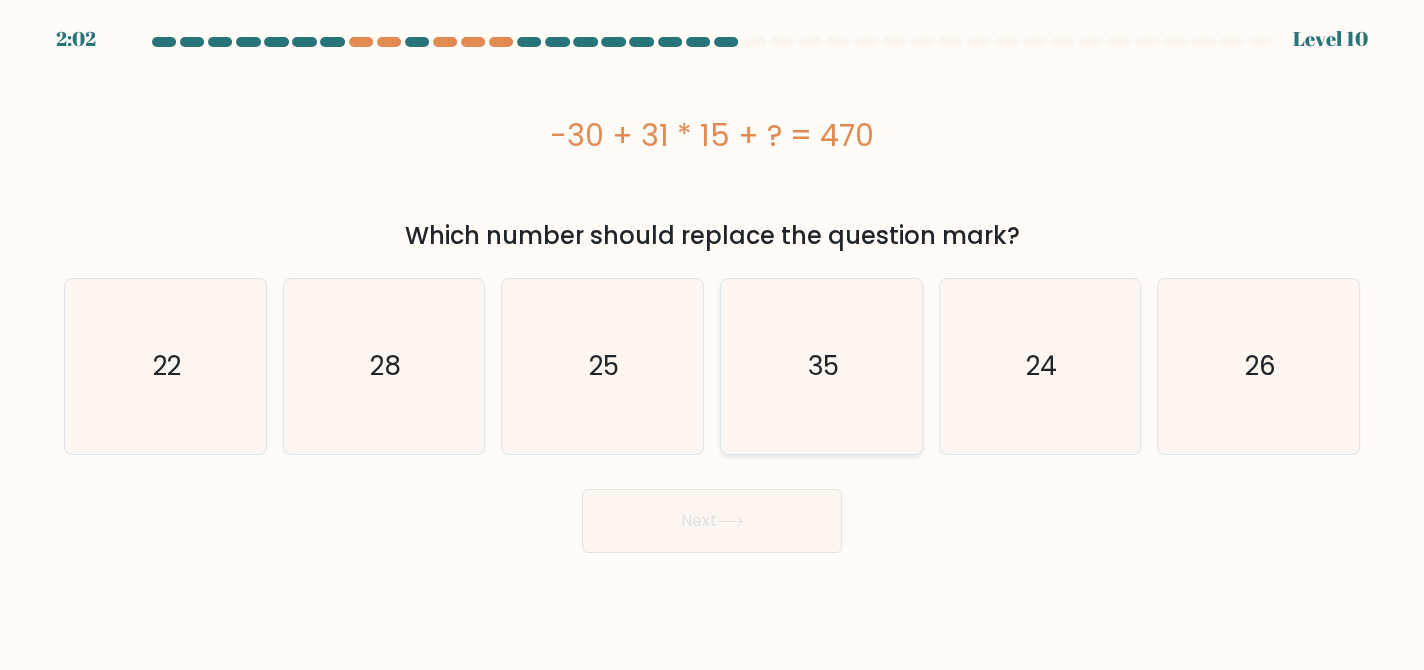 click on "35" 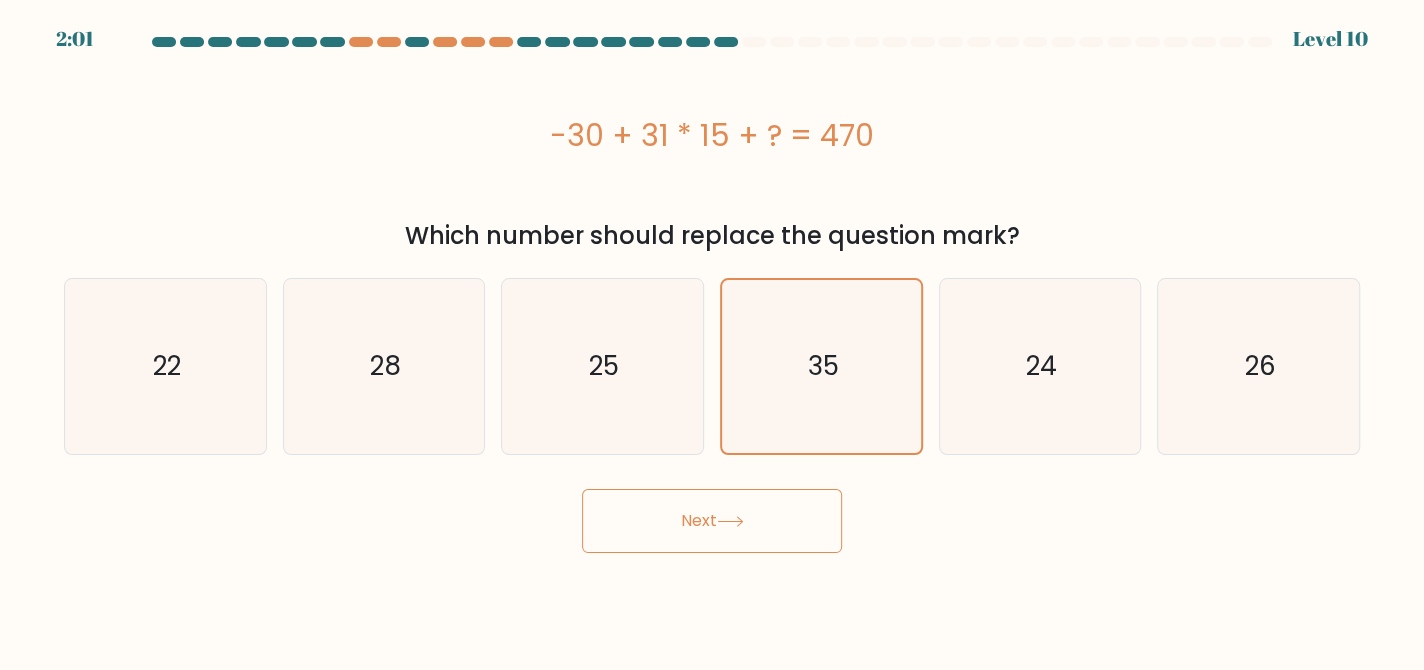 click on "Next" at bounding box center (712, 521) 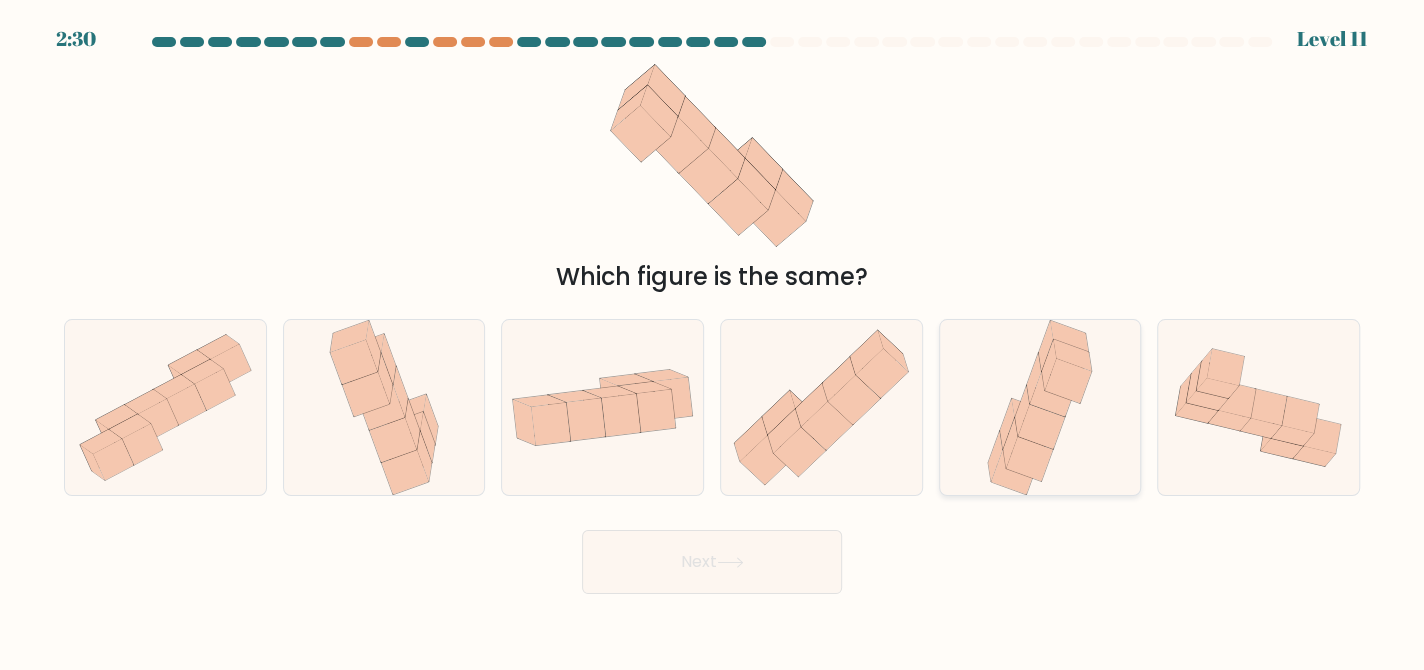 click 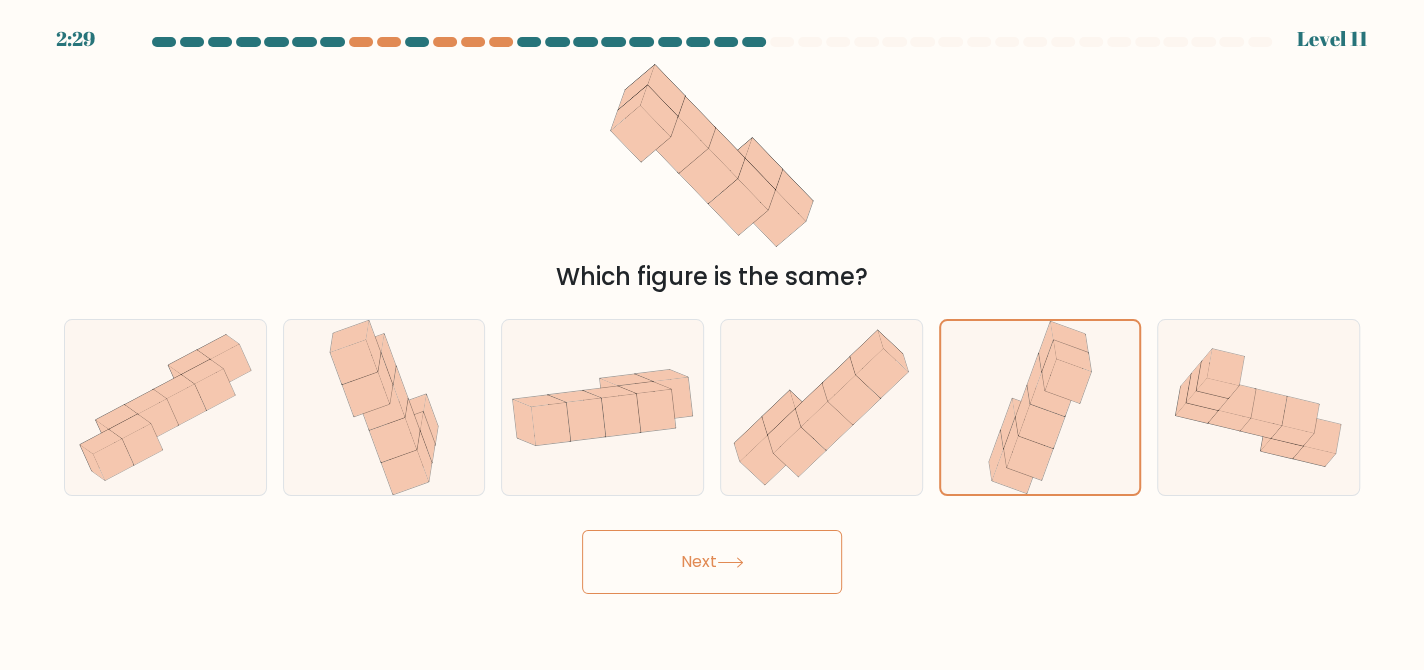click on "Next" at bounding box center (712, 562) 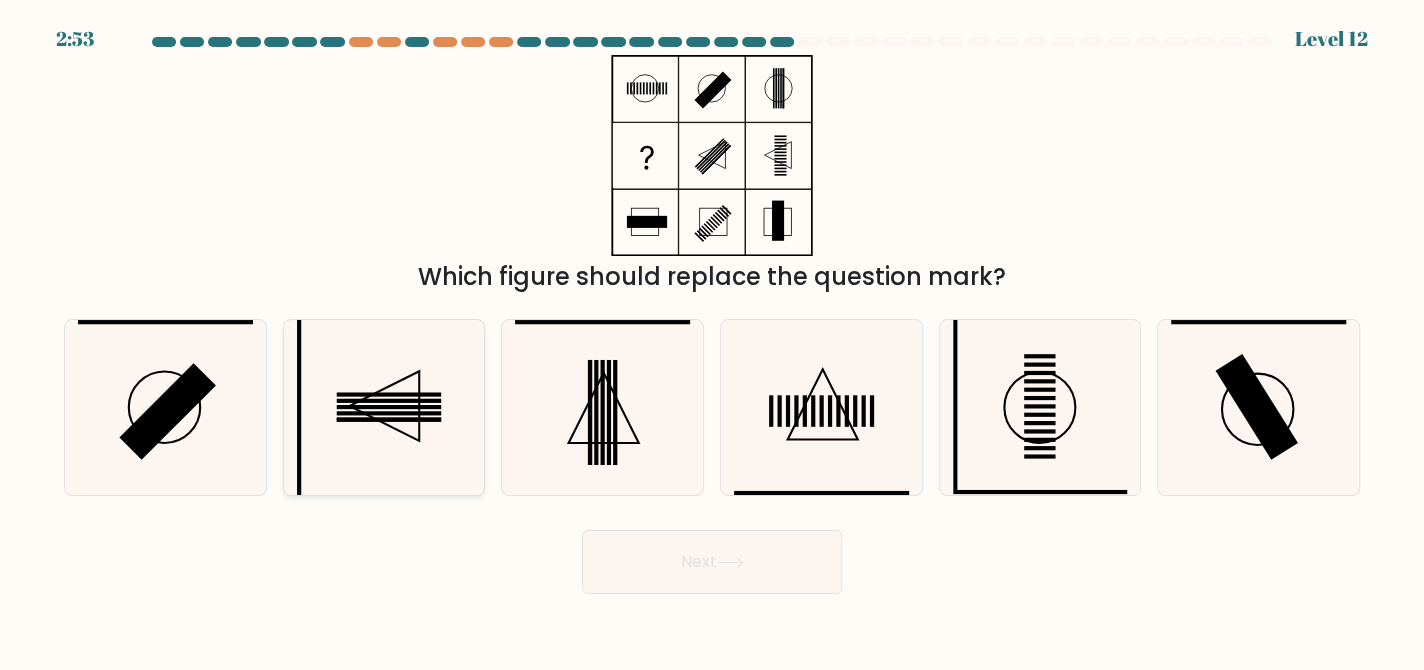 click 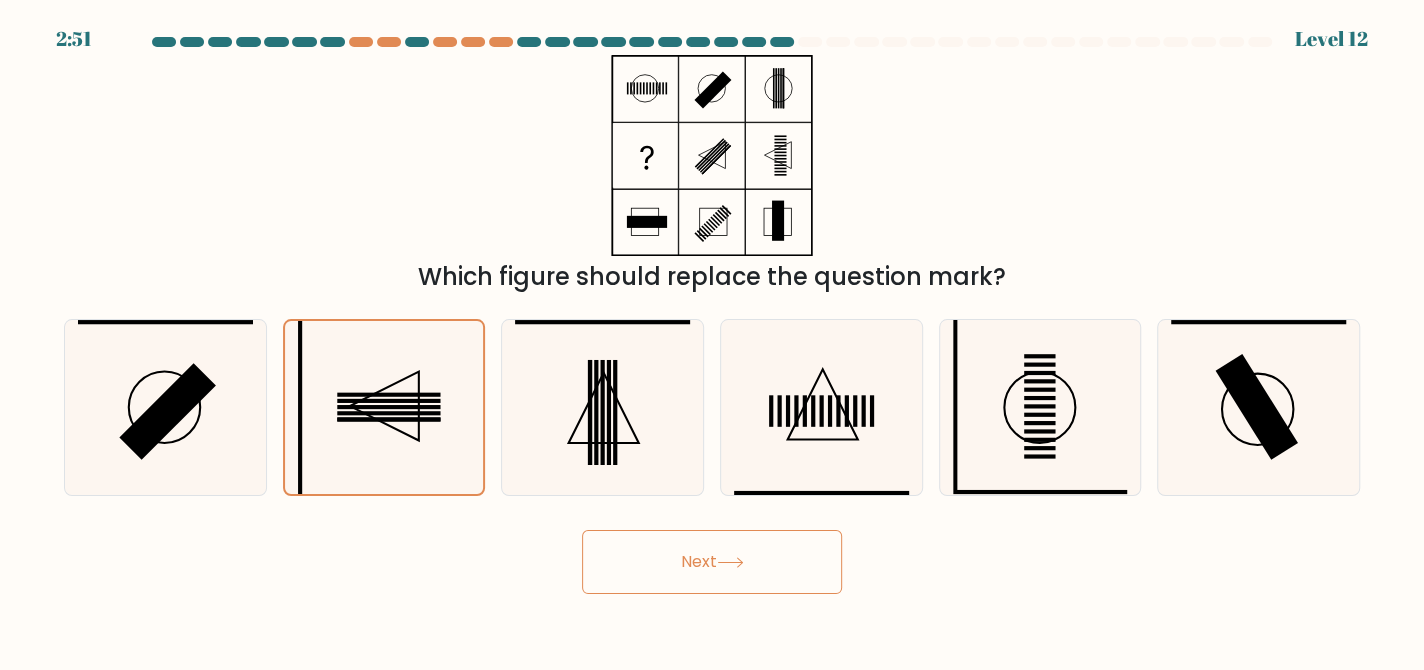 click on "Next" at bounding box center [712, 562] 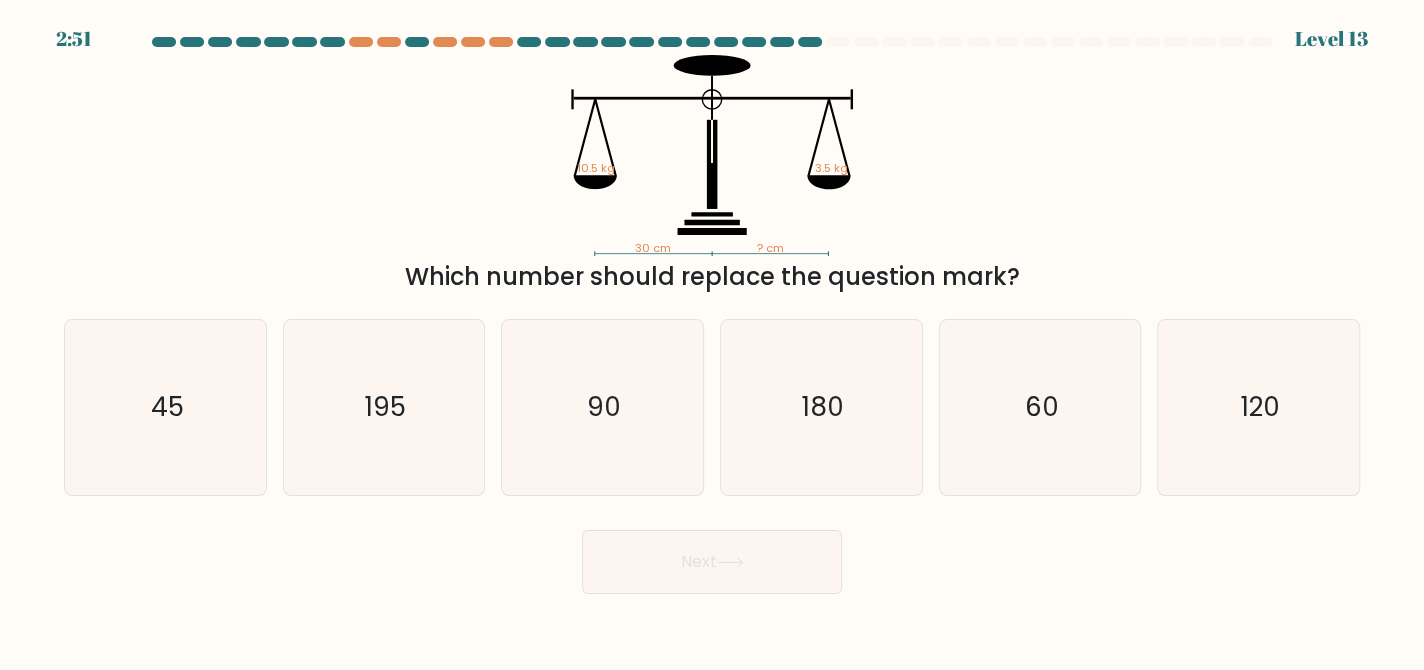 drag, startPoint x: 519, startPoint y: 85, endPoint x: 791, endPoint y: 240, distance: 313.0639 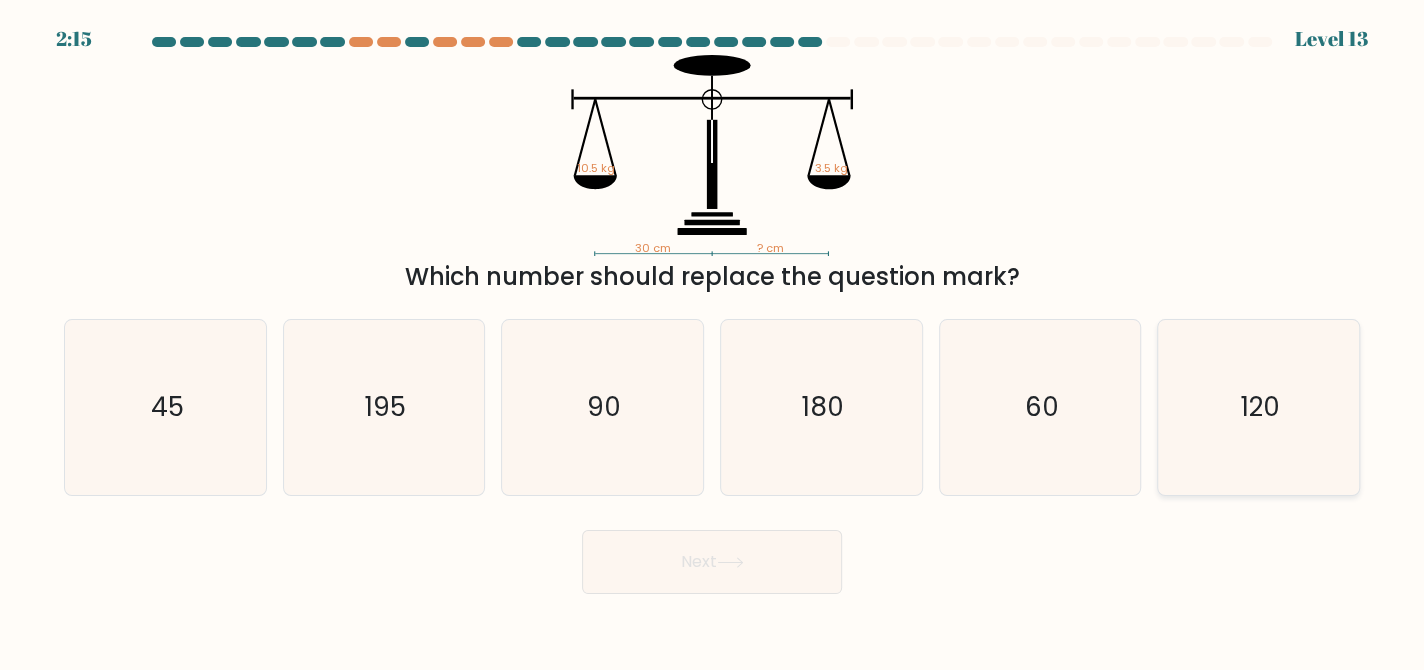 click on "120" 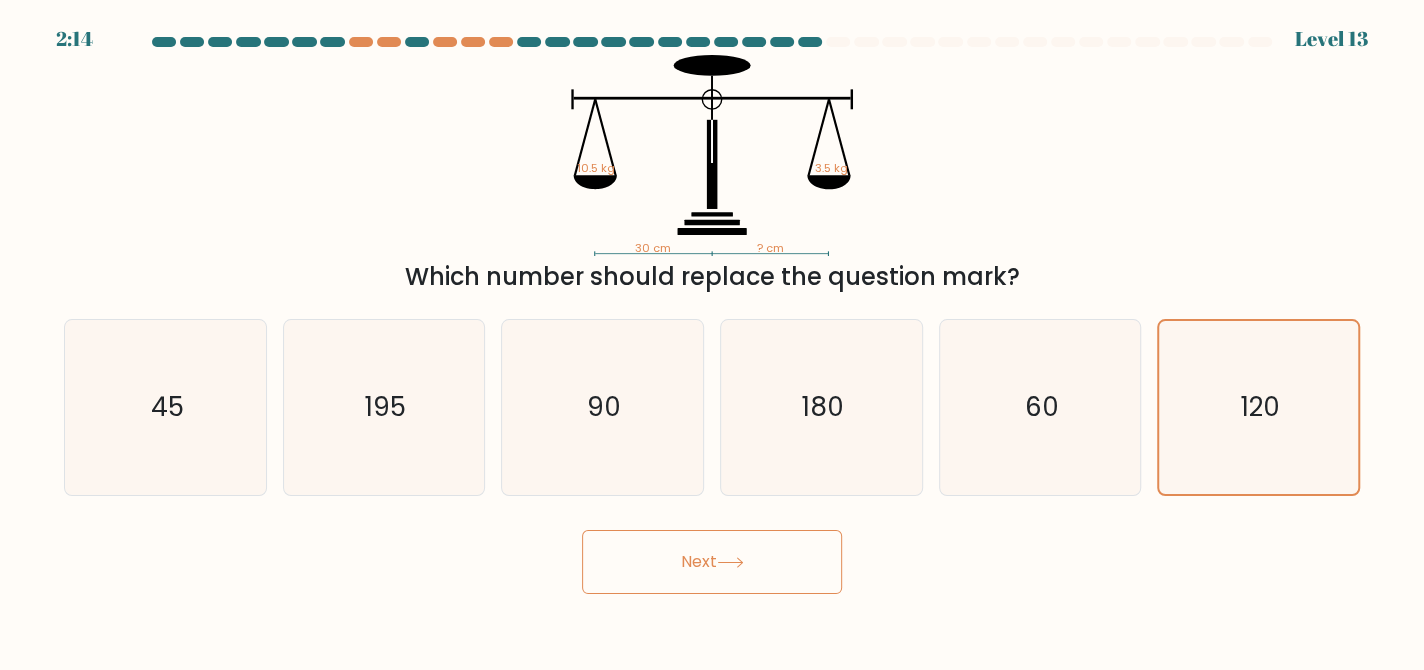 click on "Next" at bounding box center [712, 562] 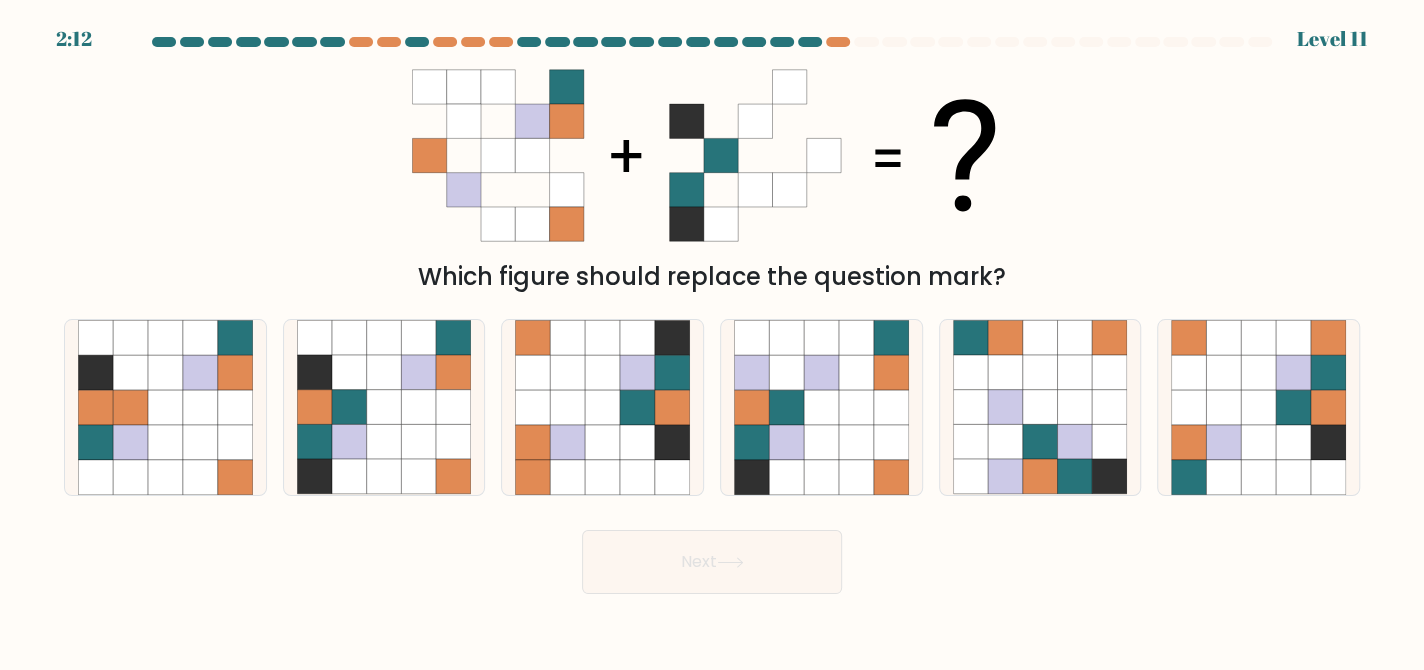 click on "Next" at bounding box center [712, 562] 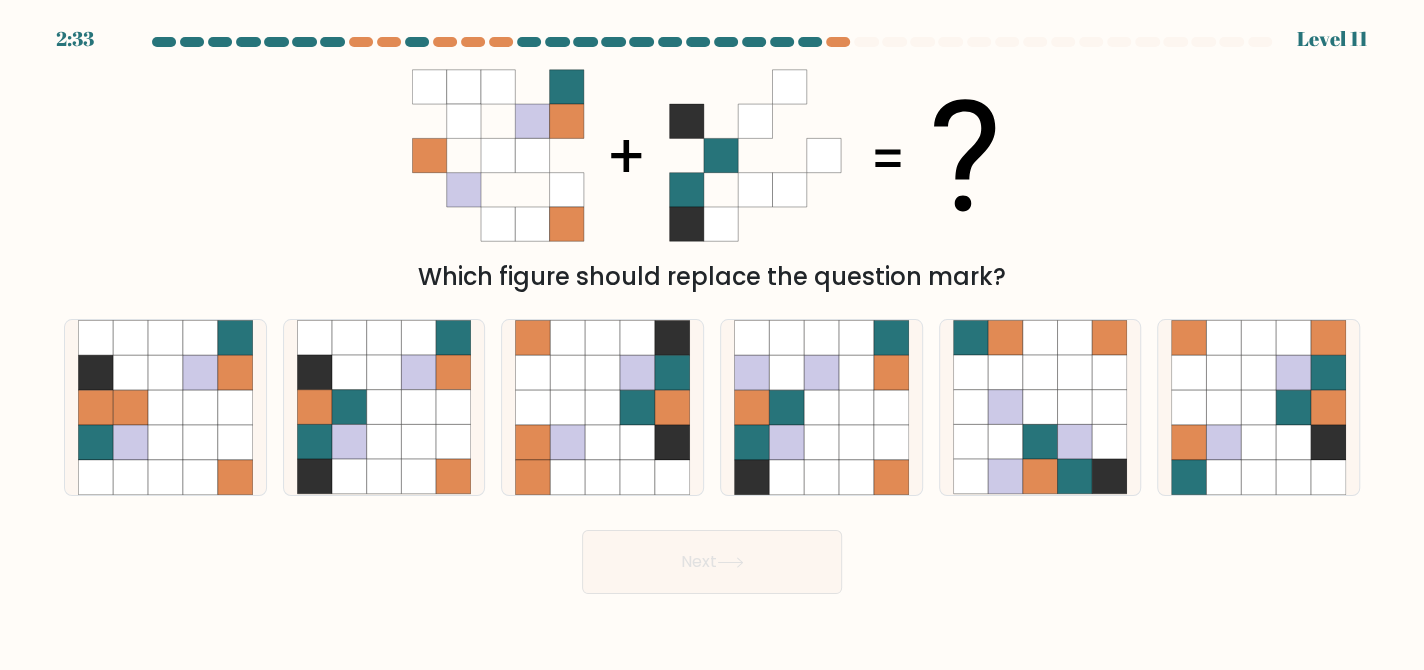 click on "c." at bounding box center [602, 407] 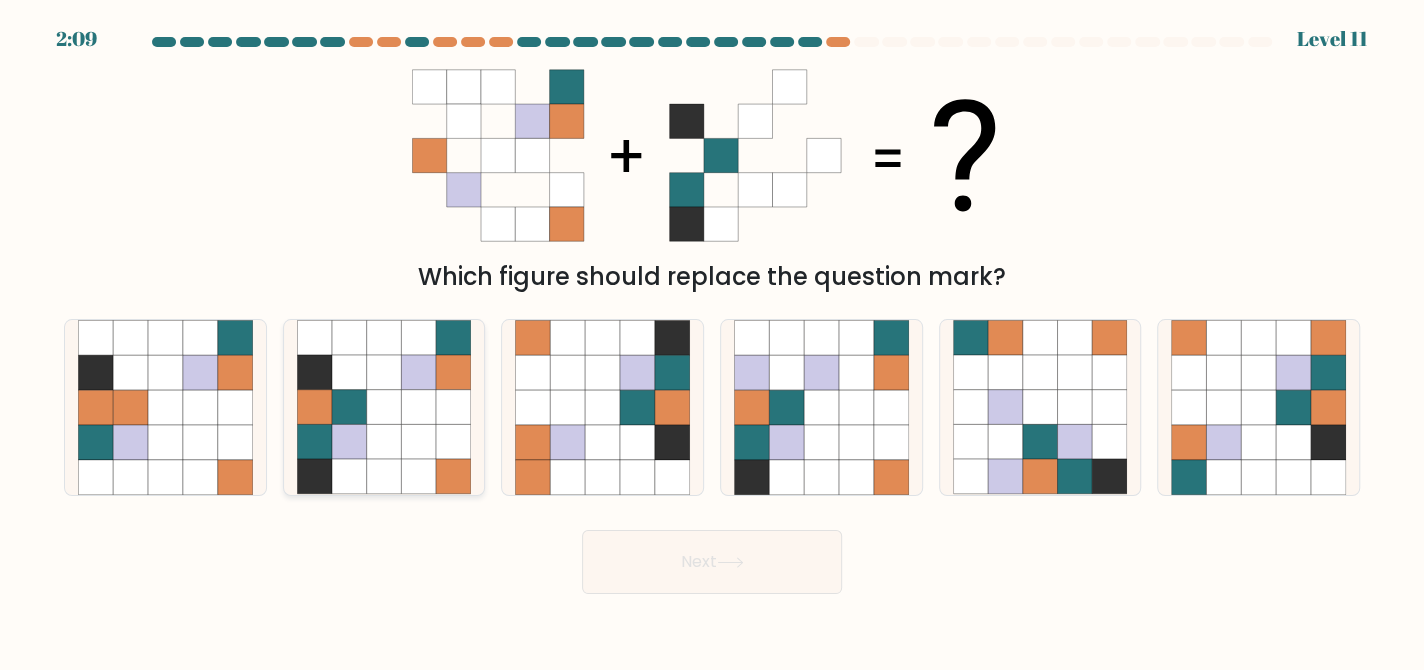 click 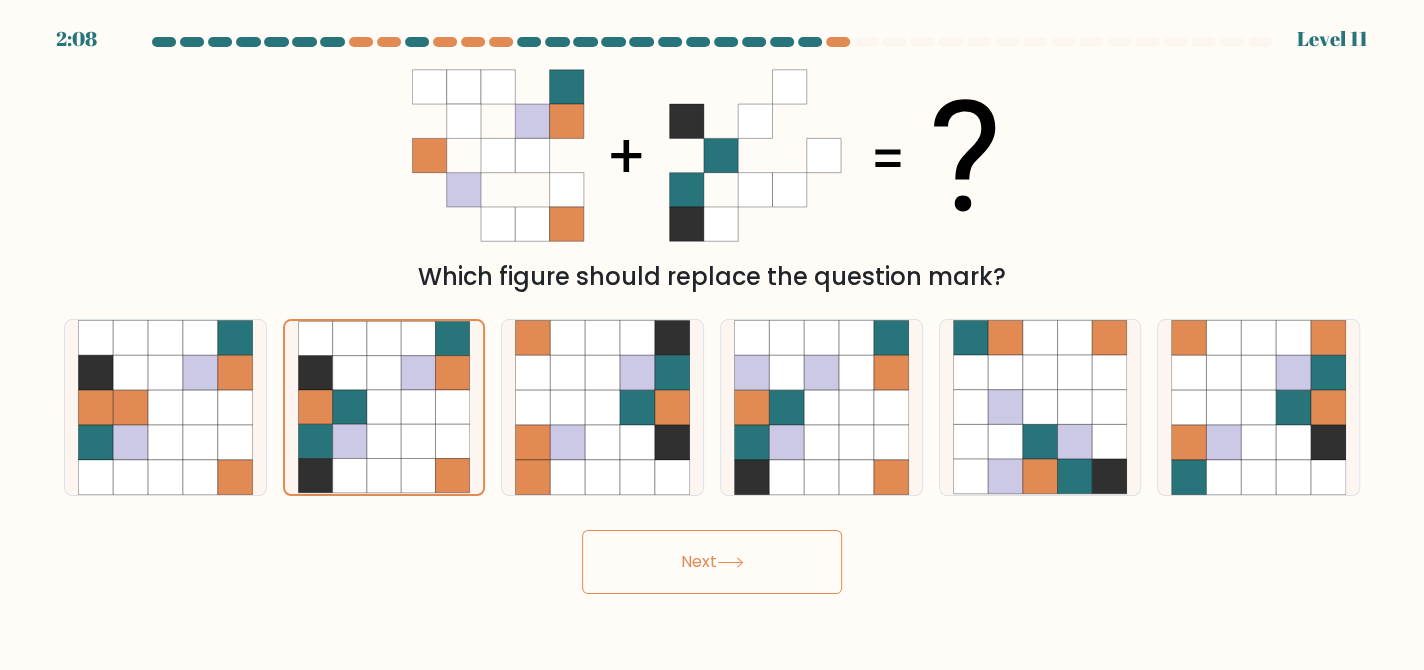 click on "Next" at bounding box center (712, 562) 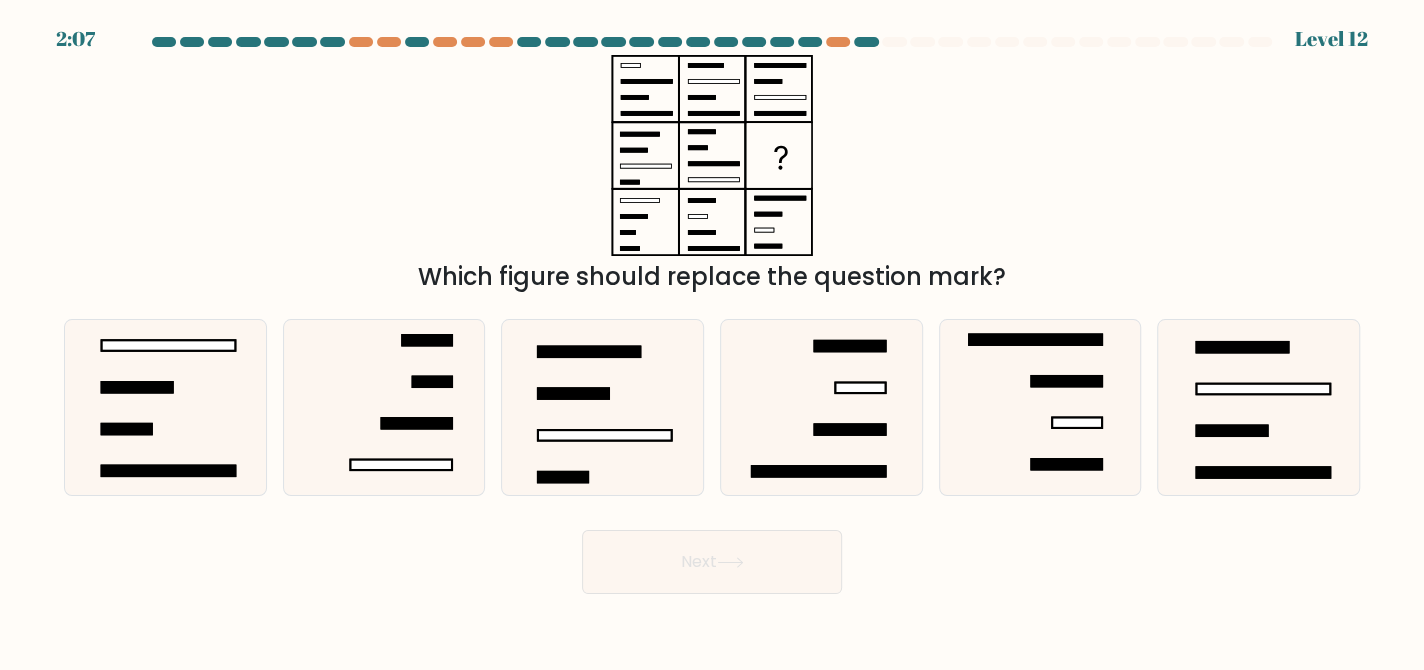 click on "Next" at bounding box center (712, 562) 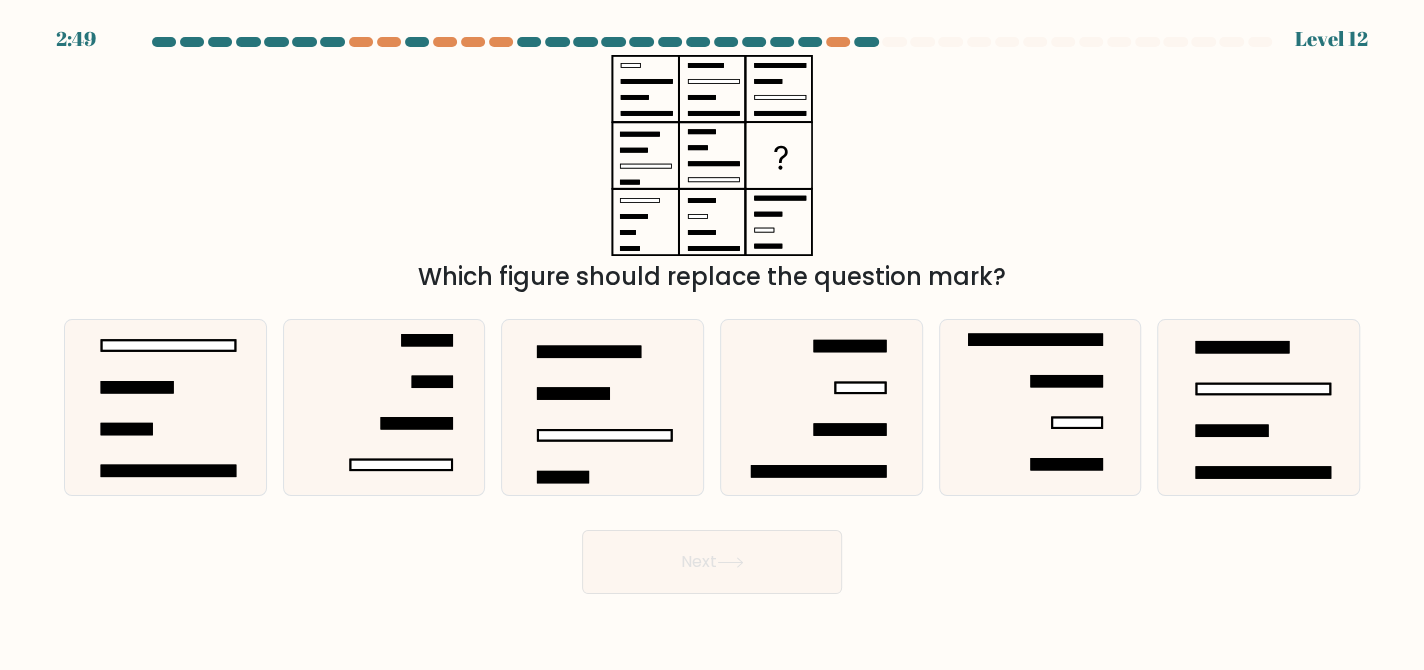 click on "d." at bounding box center (821, 407) 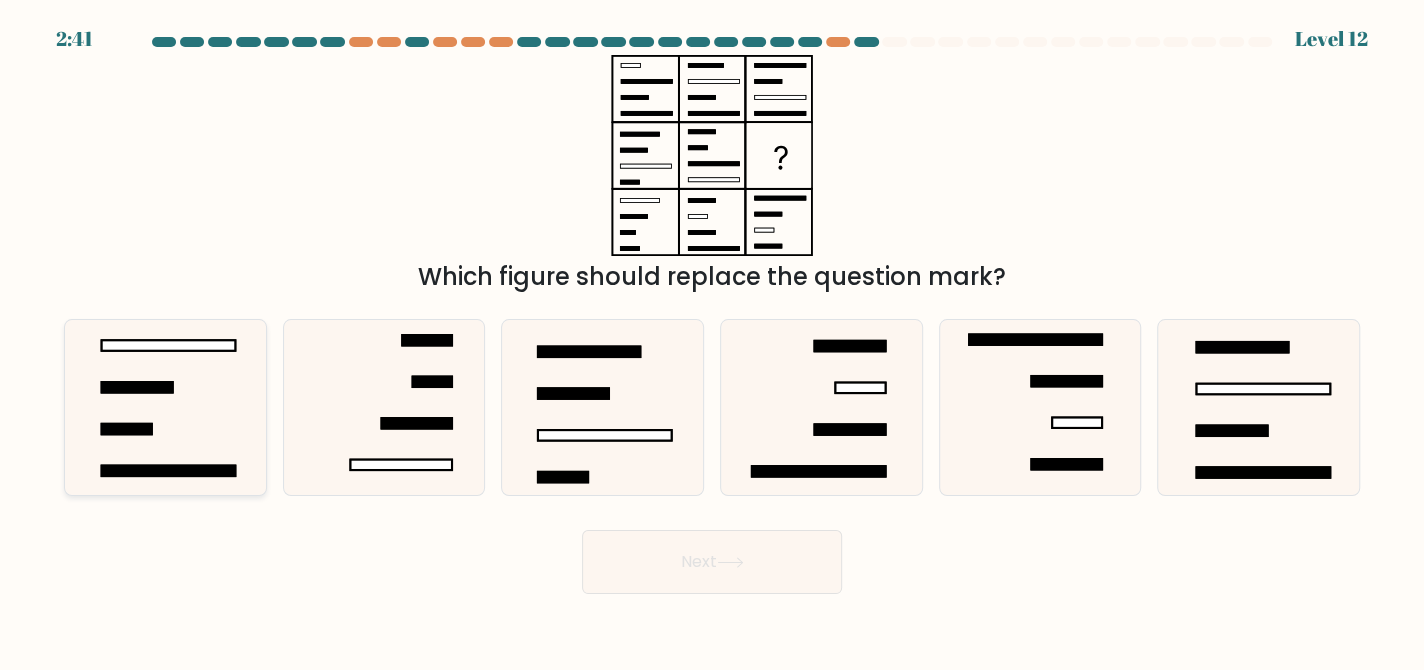 click 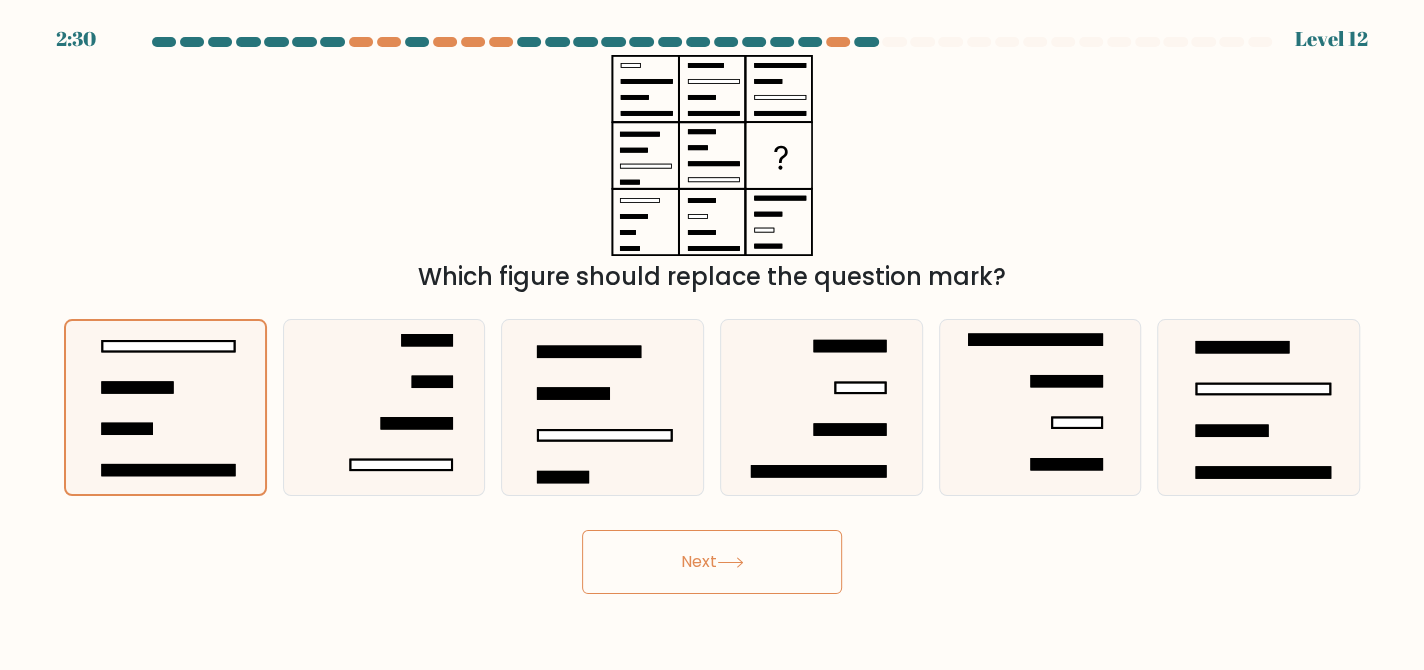 click on "Next" at bounding box center (712, 562) 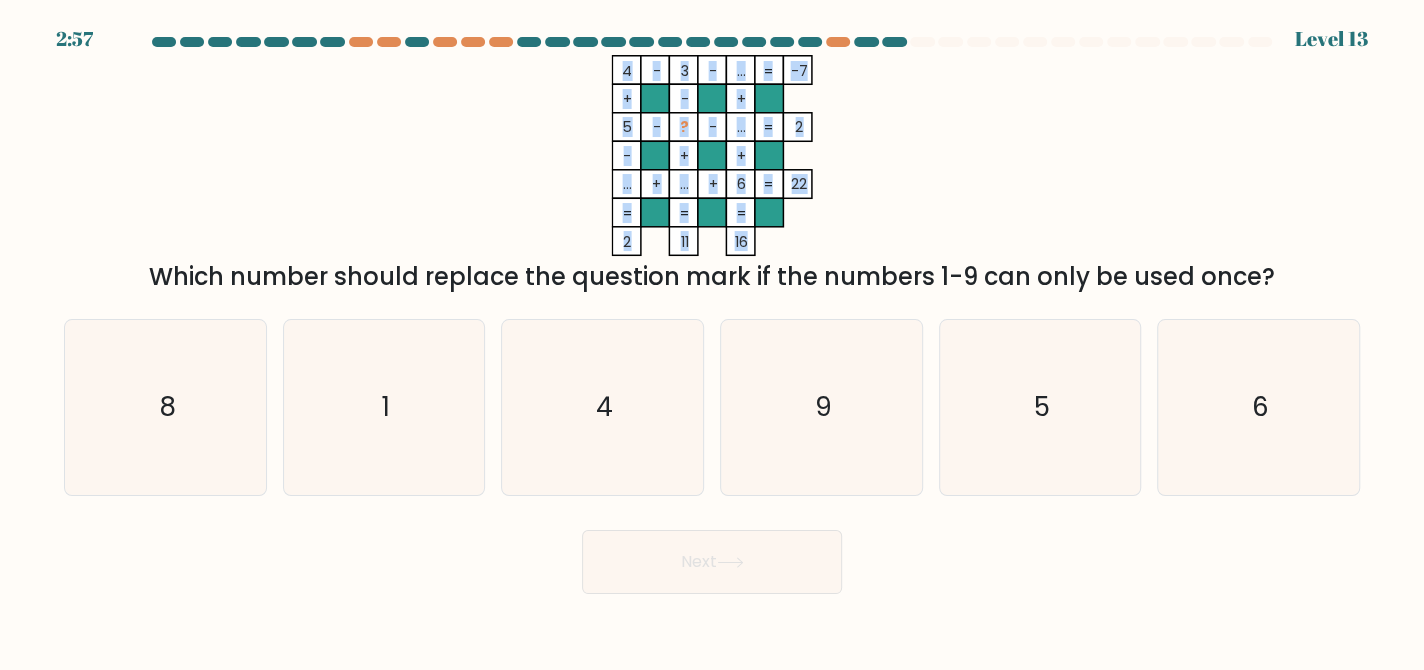 drag, startPoint x: 613, startPoint y: 121, endPoint x: 771, endPoint y: 131, distance: 158.31615 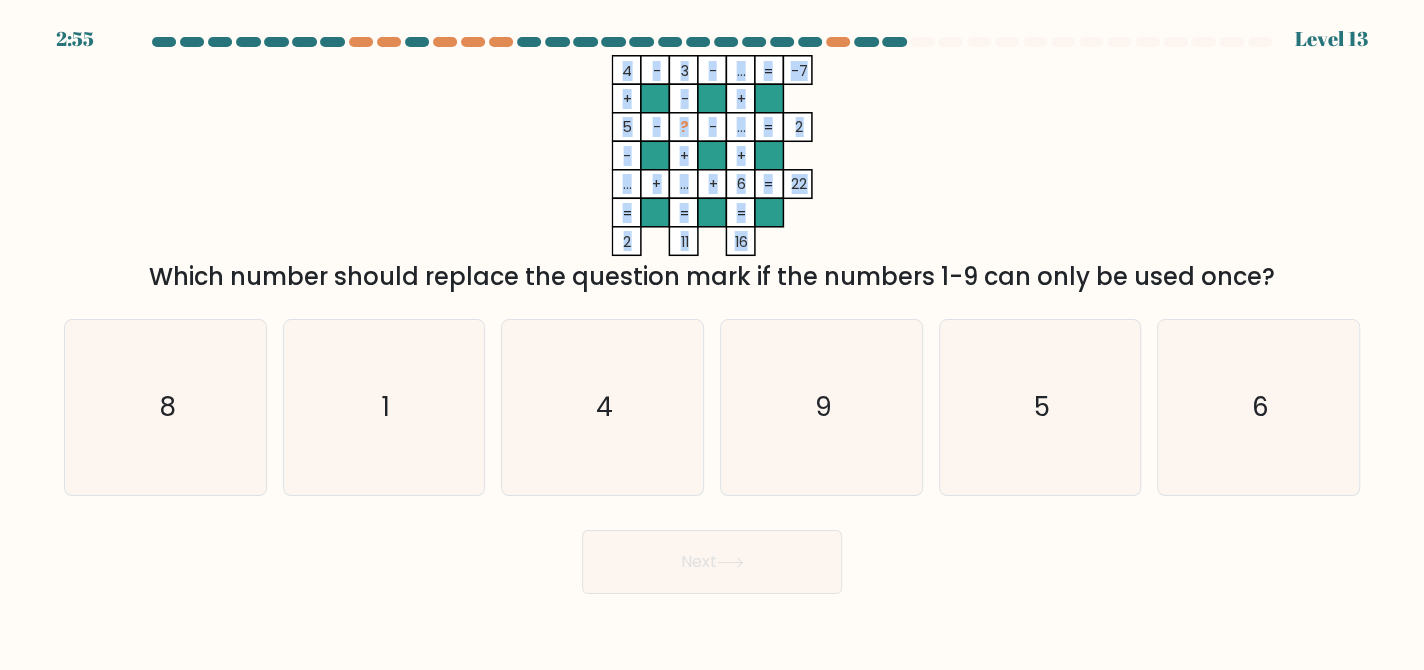 copy on "4    -    3    -    ...    -7    +    -    +    5    -    ?    -    ...    2    -    +    +    ...    +    ...    +    6    =   22    =   =   =   =   2    11    16    =" 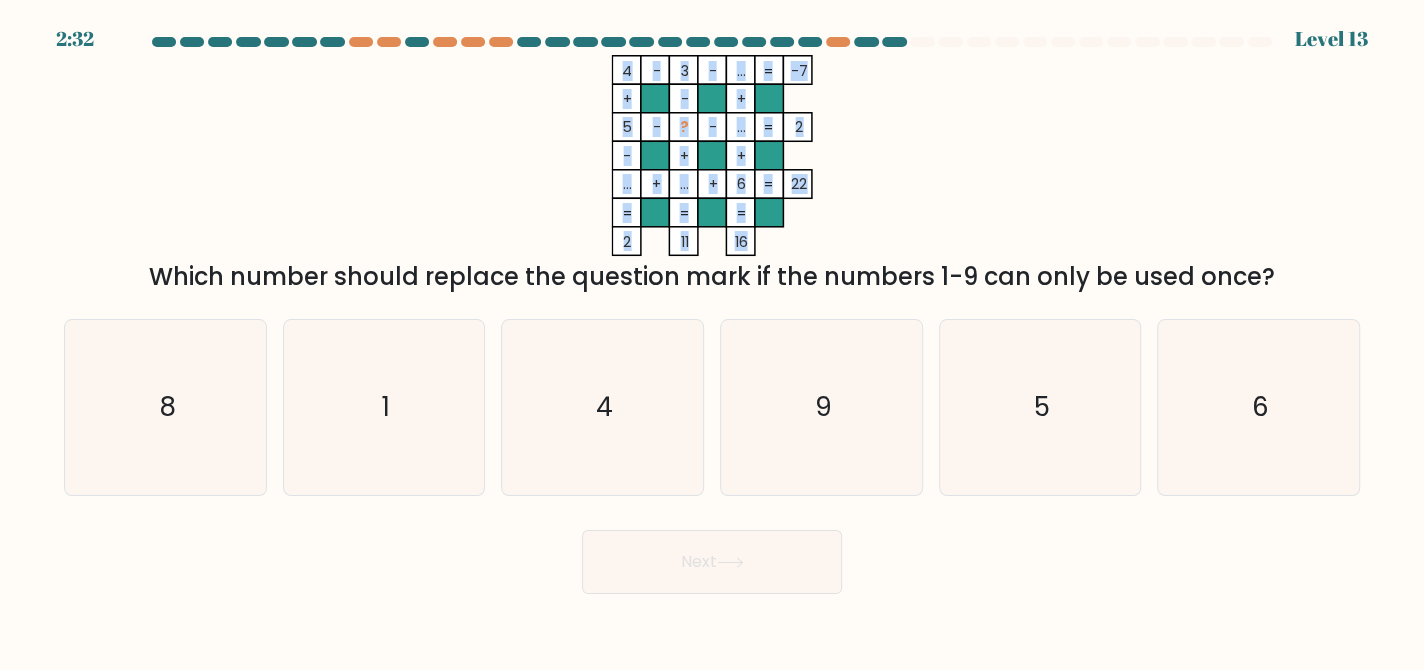 click on "+" 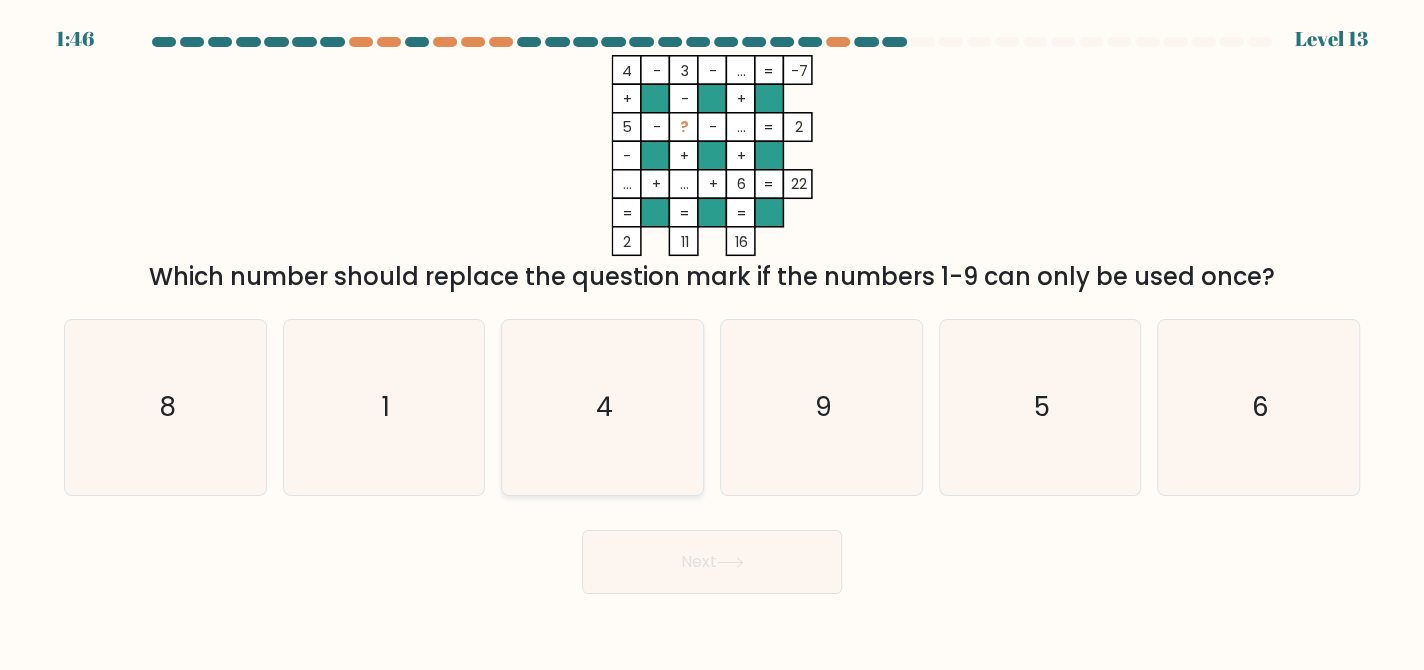 click on "4" 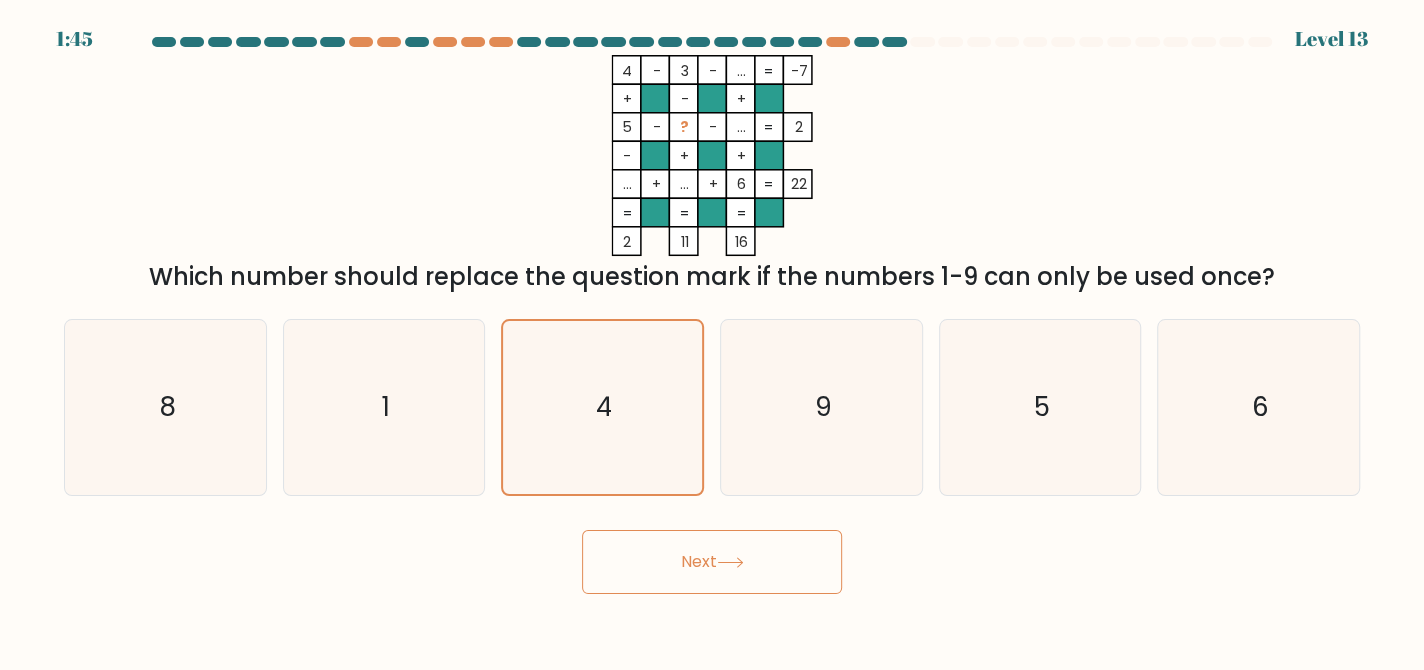 click on "Next" at bounding box center (712, 562) 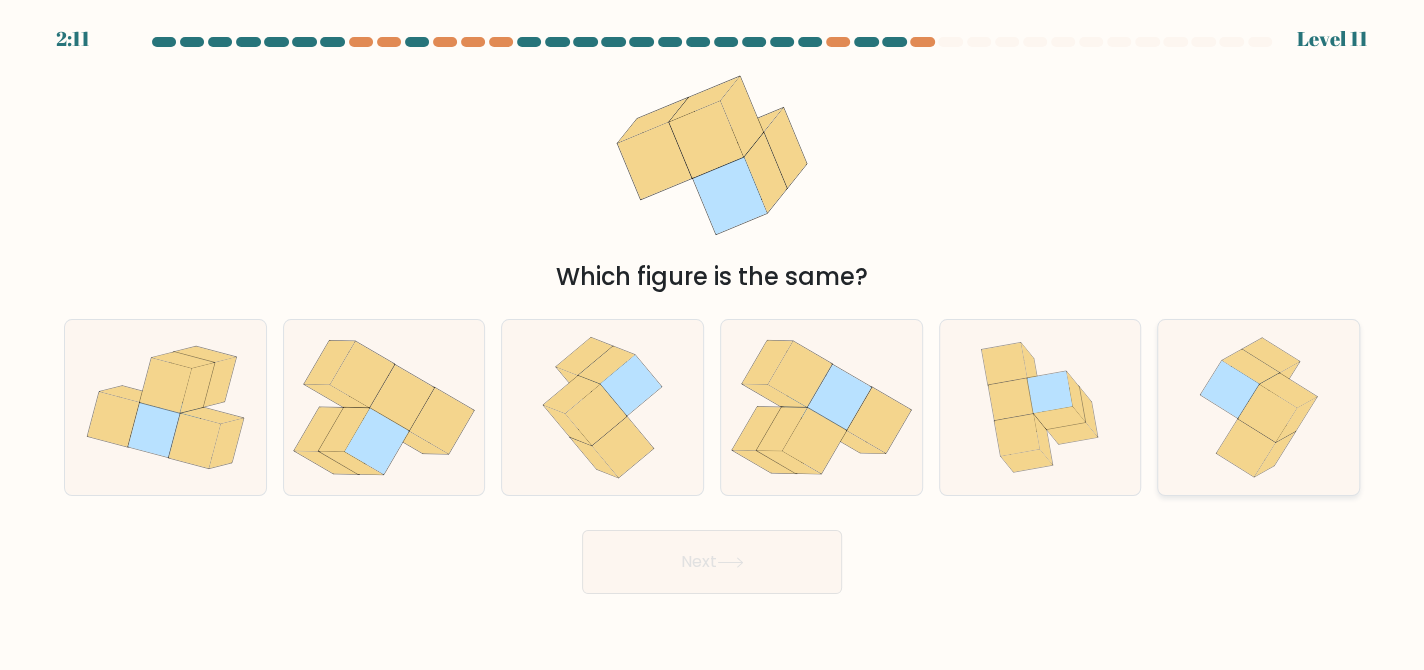 click 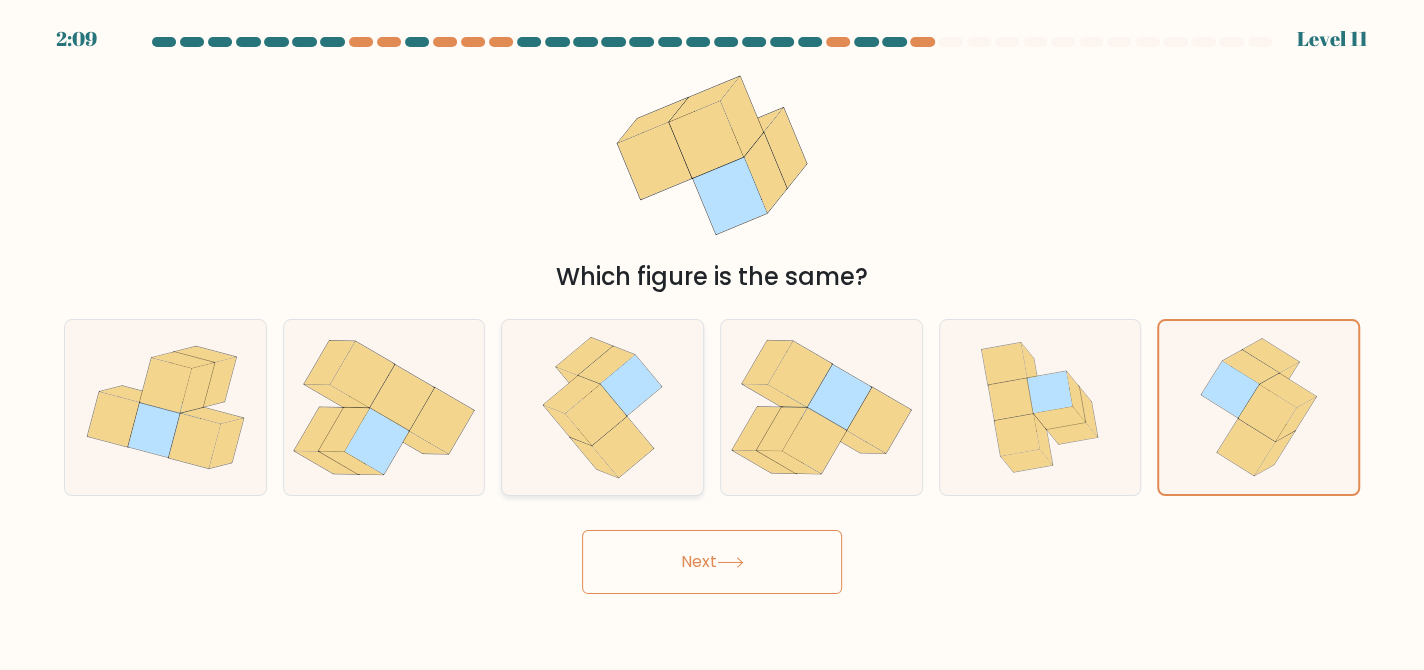 click 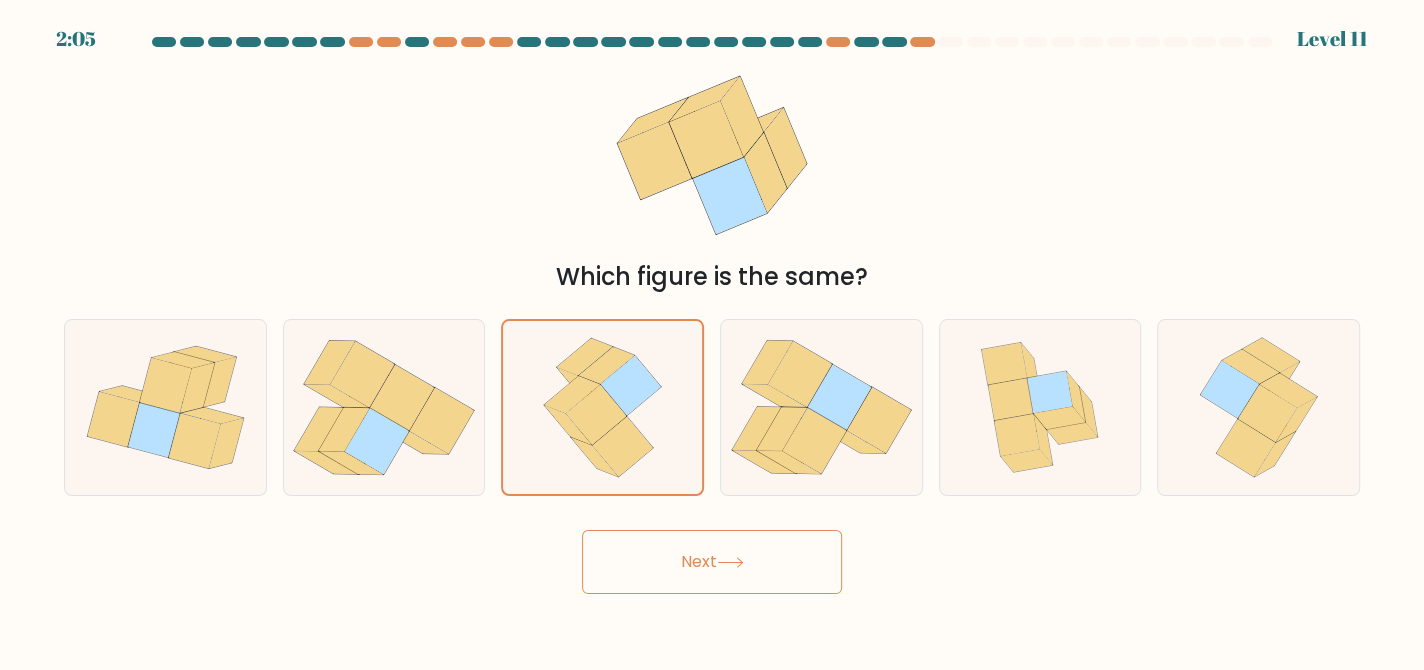 drag, startPoint x: 688, startPoint y: 521, endPoint x: 682, endPoint y: 556, distance: 35.510563 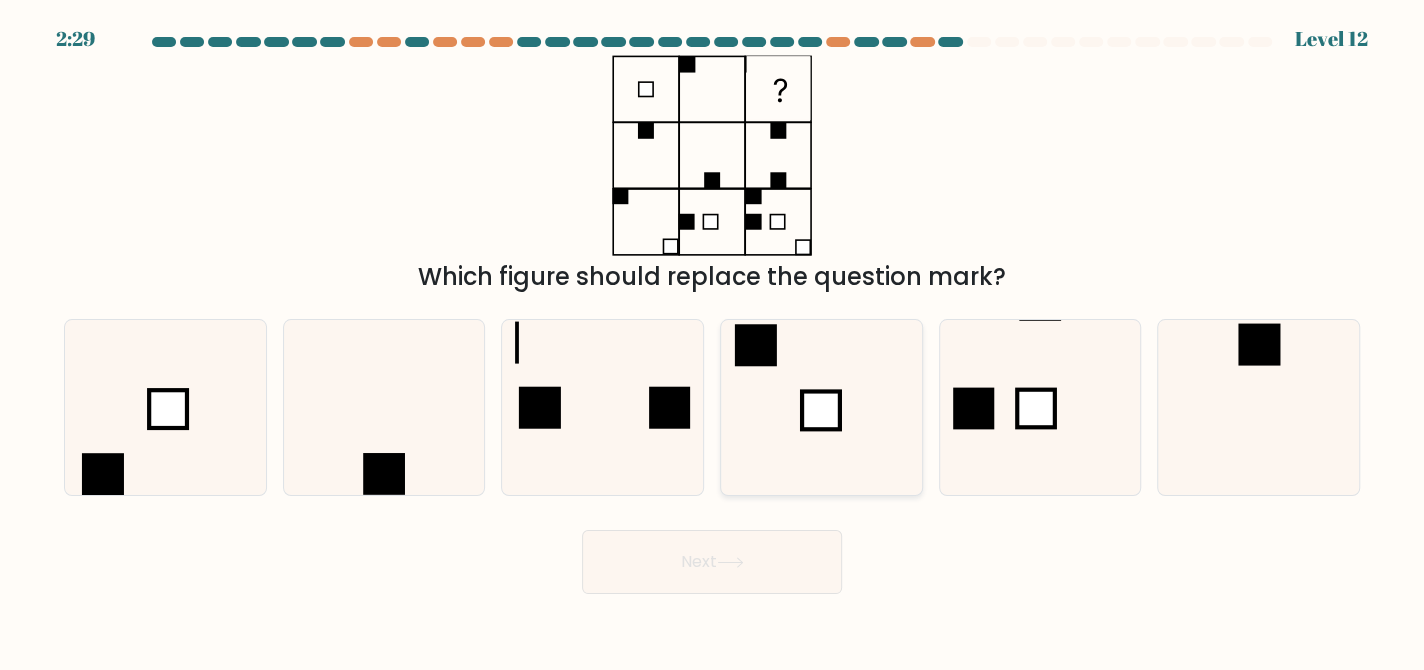 click 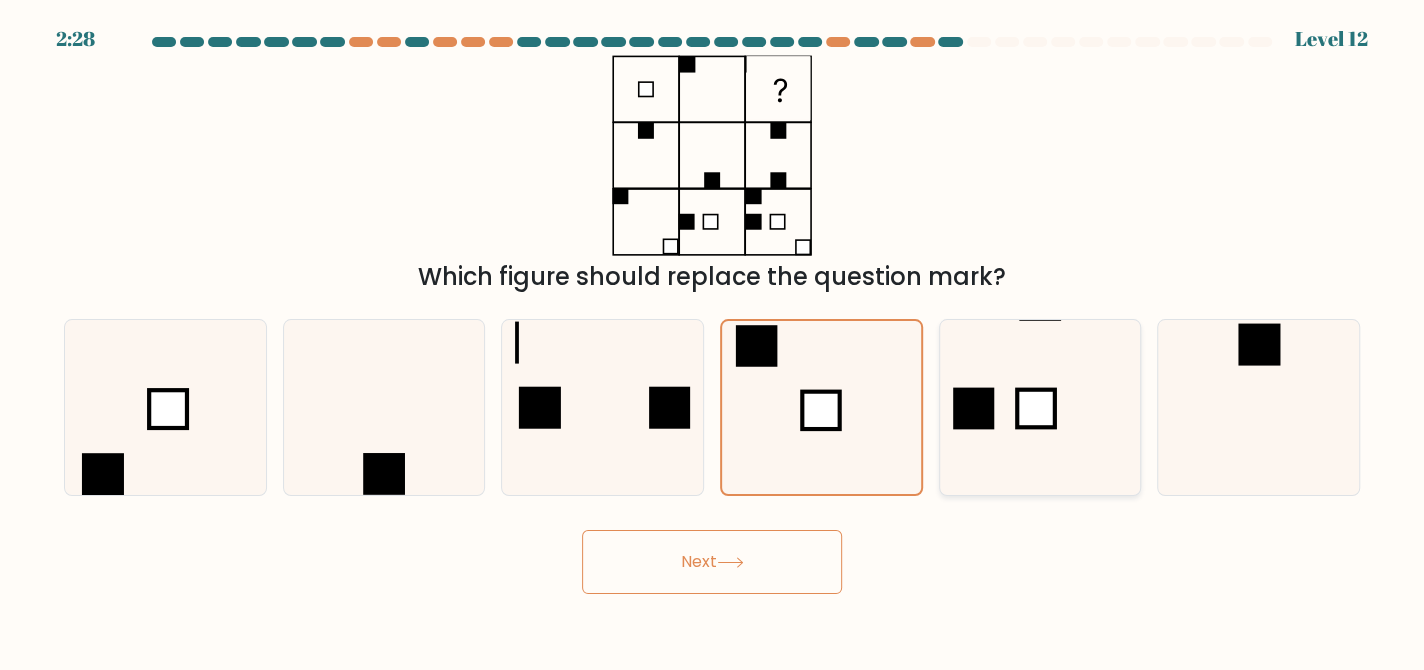 click 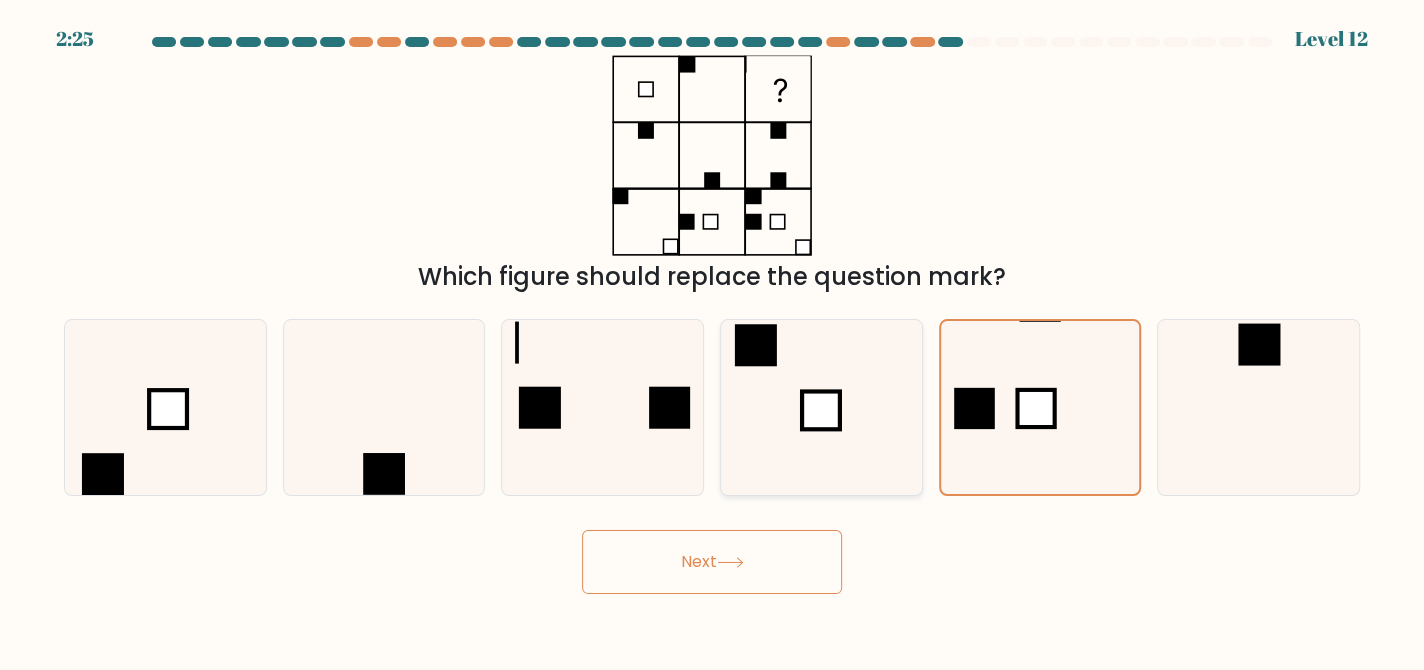 click 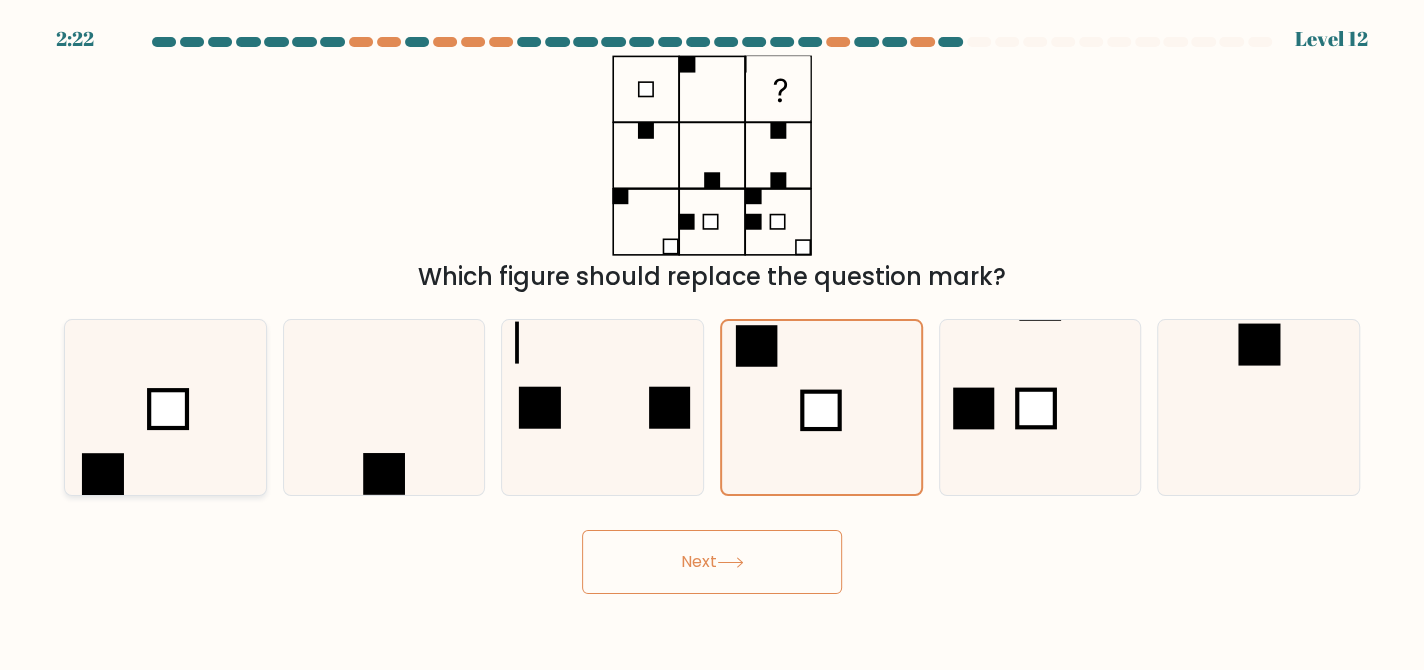 click 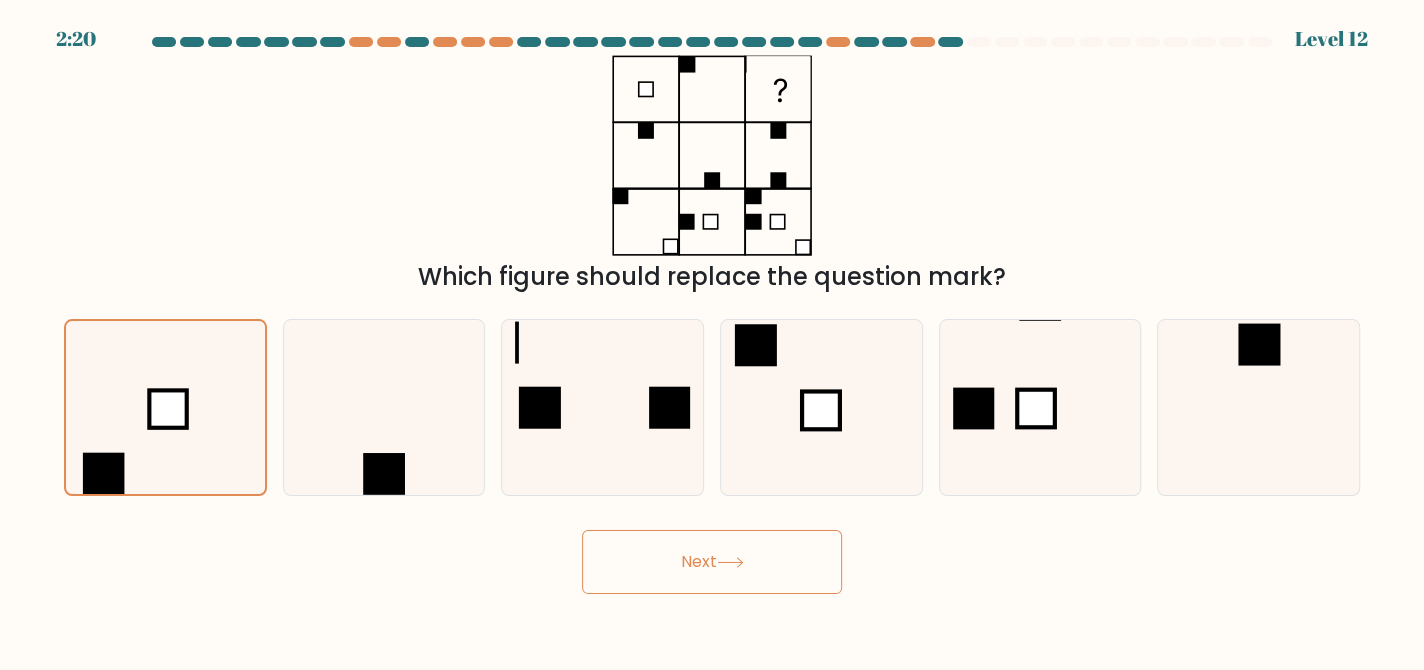 click on "Next" at bounding box center (712, 562) 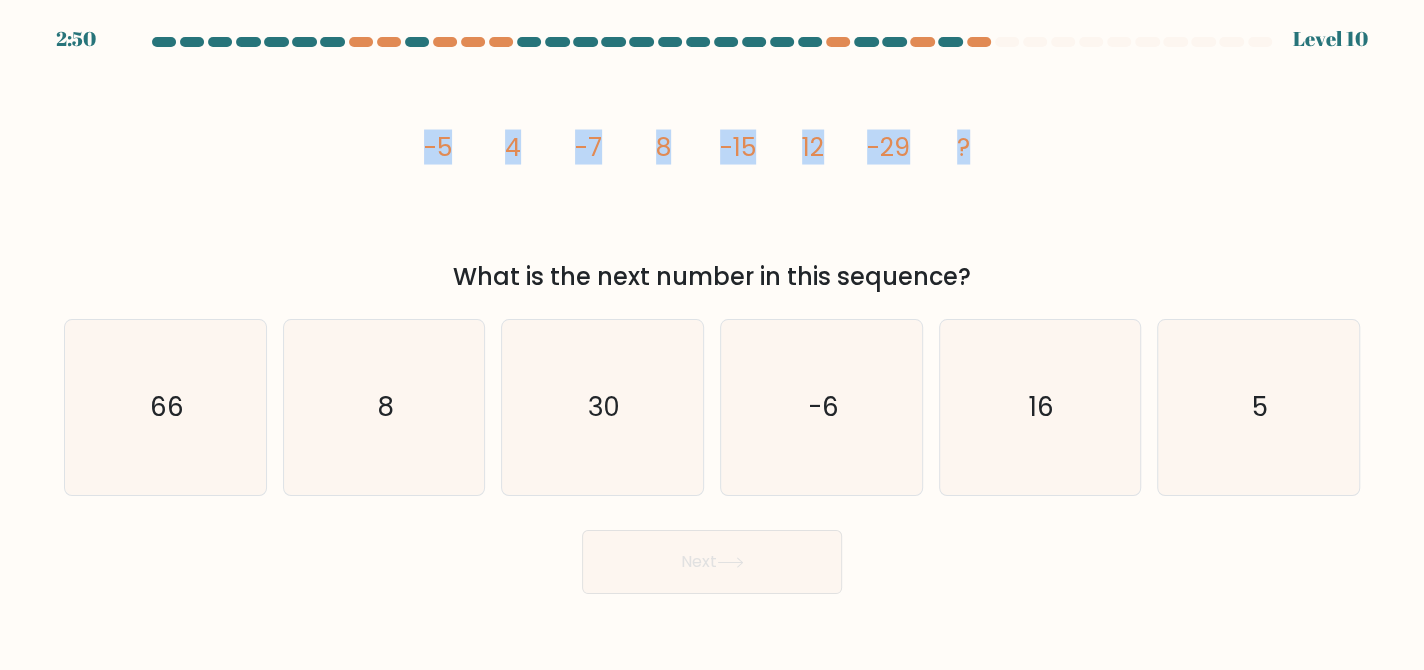 drag, startPoint x: 982, startPoint y: 152, endPoint x: 422, endPoint y: 143, distance: 560.0723 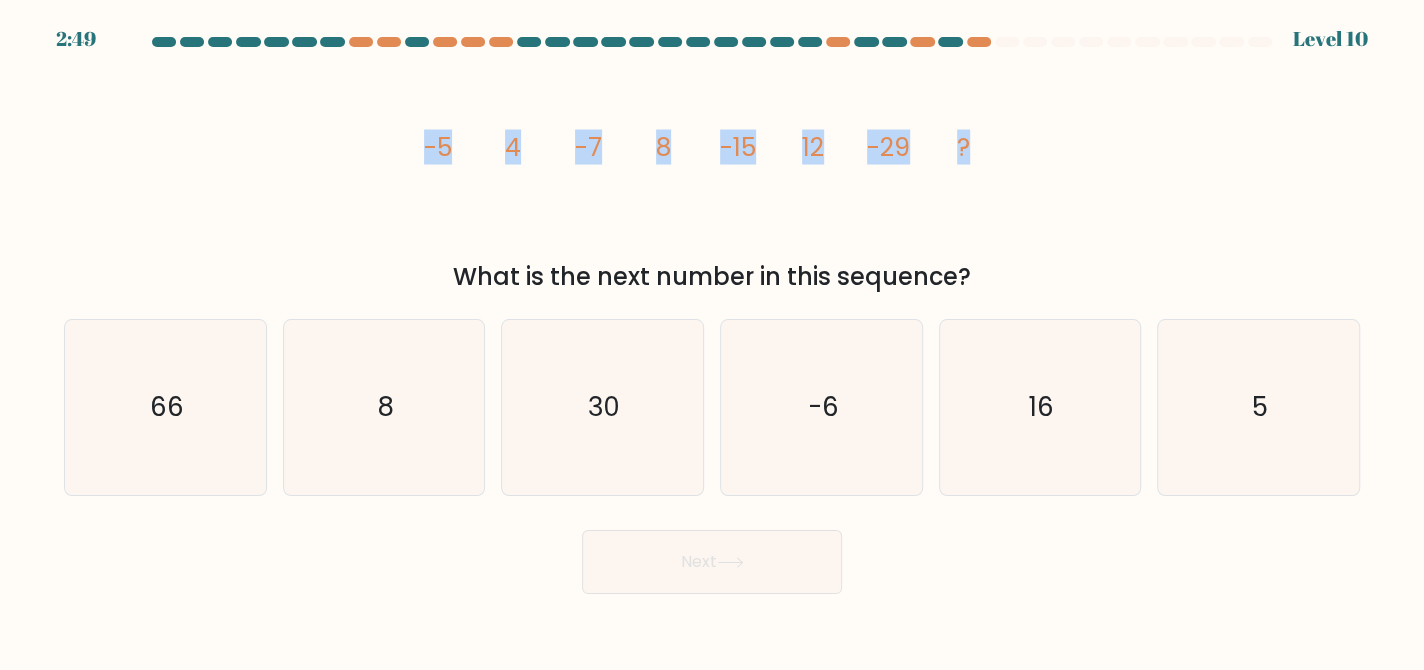 copy on "-5
4
-7
8
-15
12
-29
?" 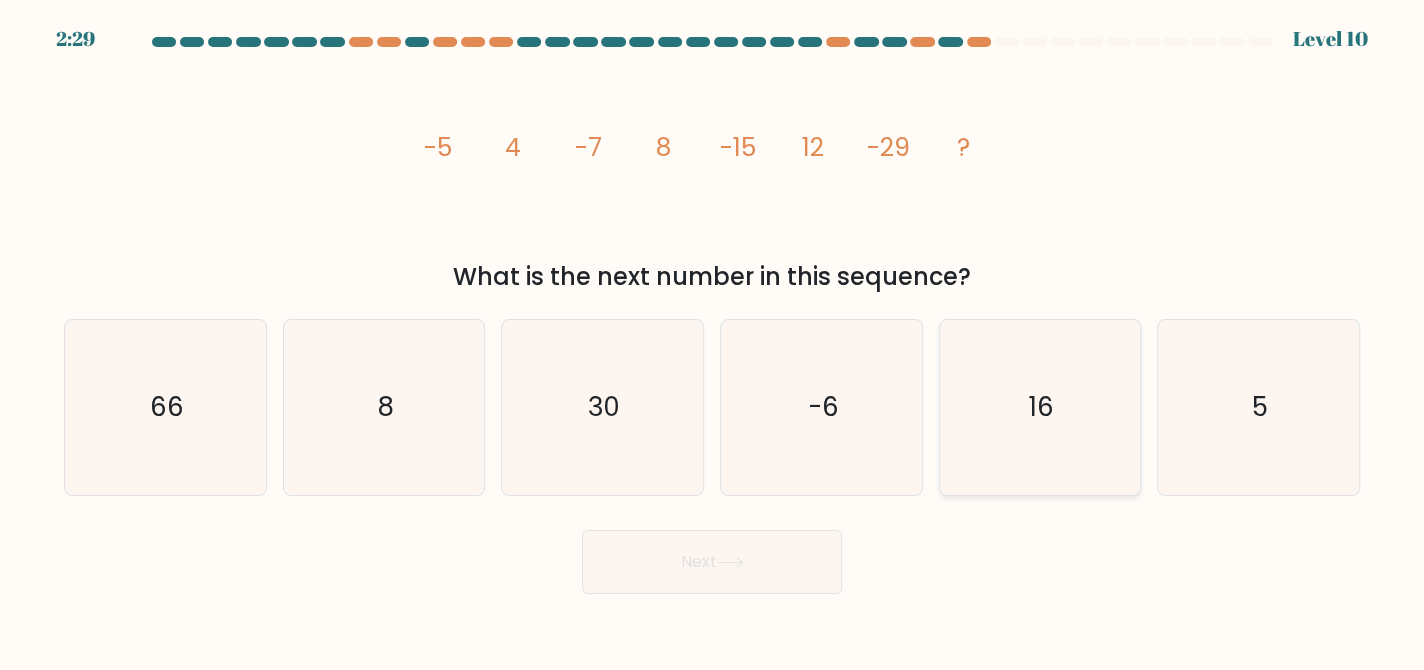 click on "16" 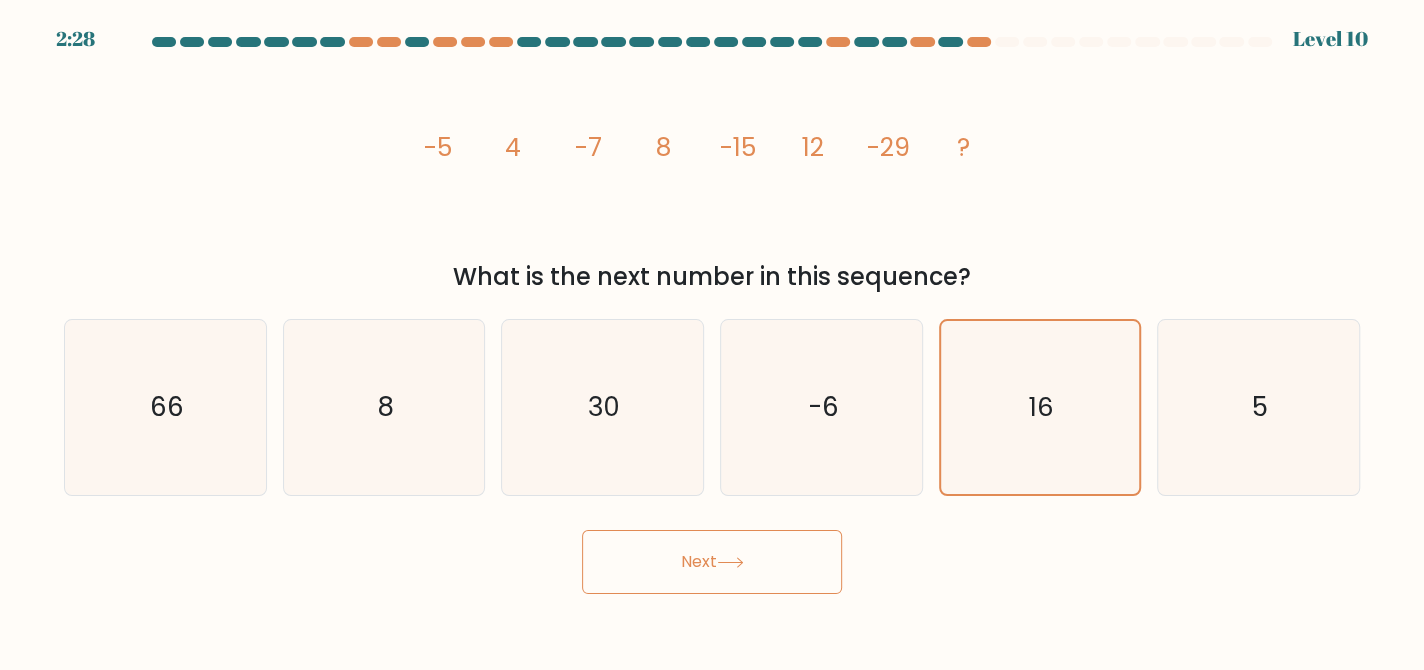 click on "Next" at bounding box center (712, 562) 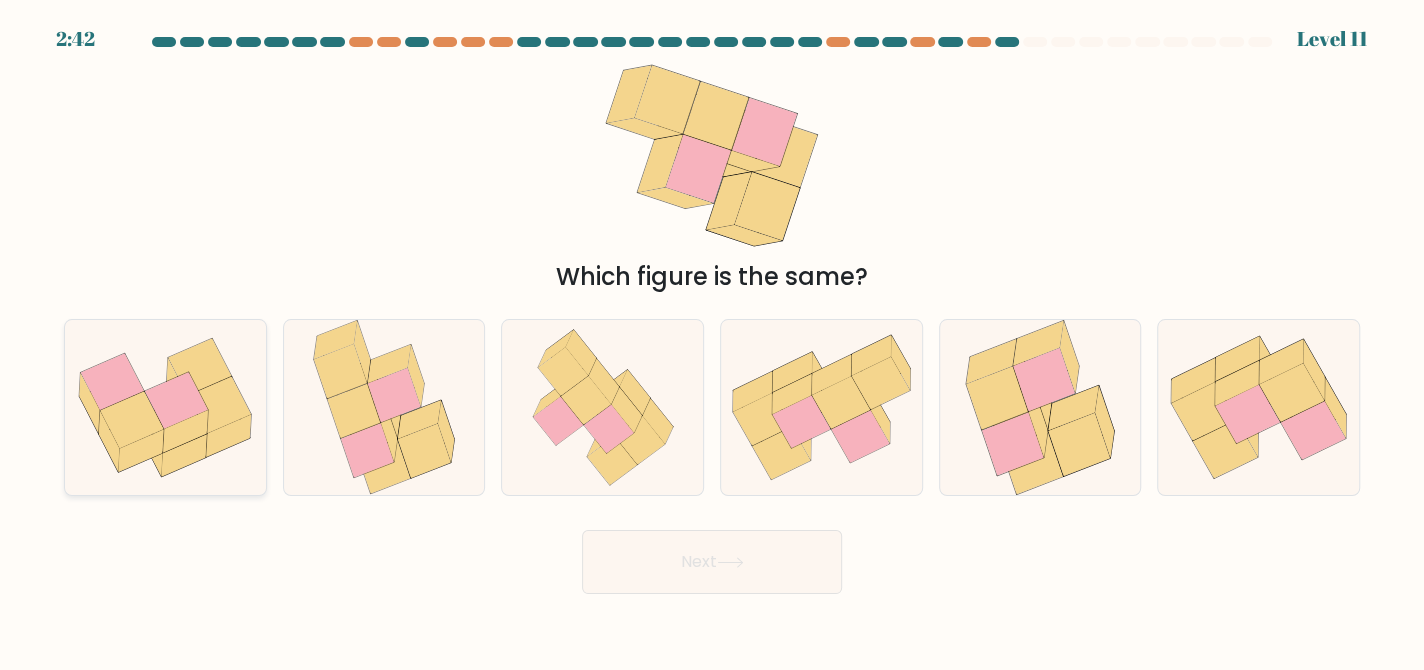 click 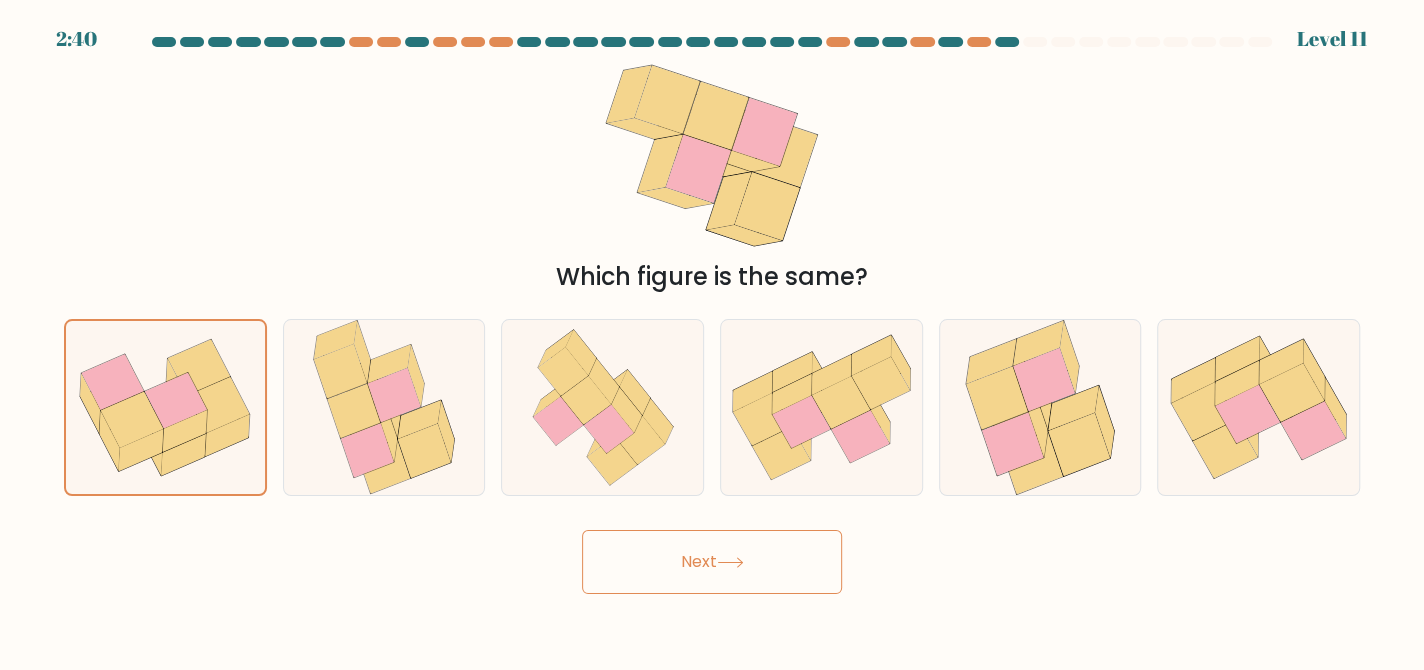 click on "Next" at bounding box center (712, 562) 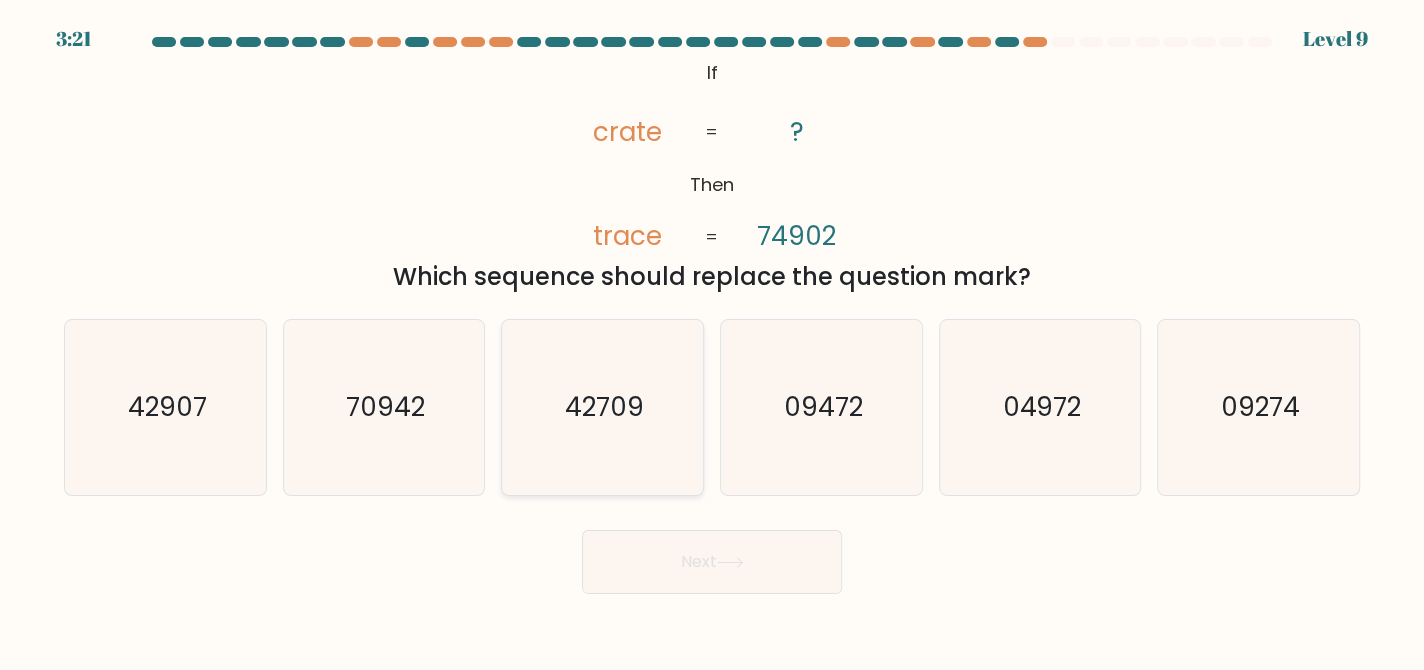 click on "42709" 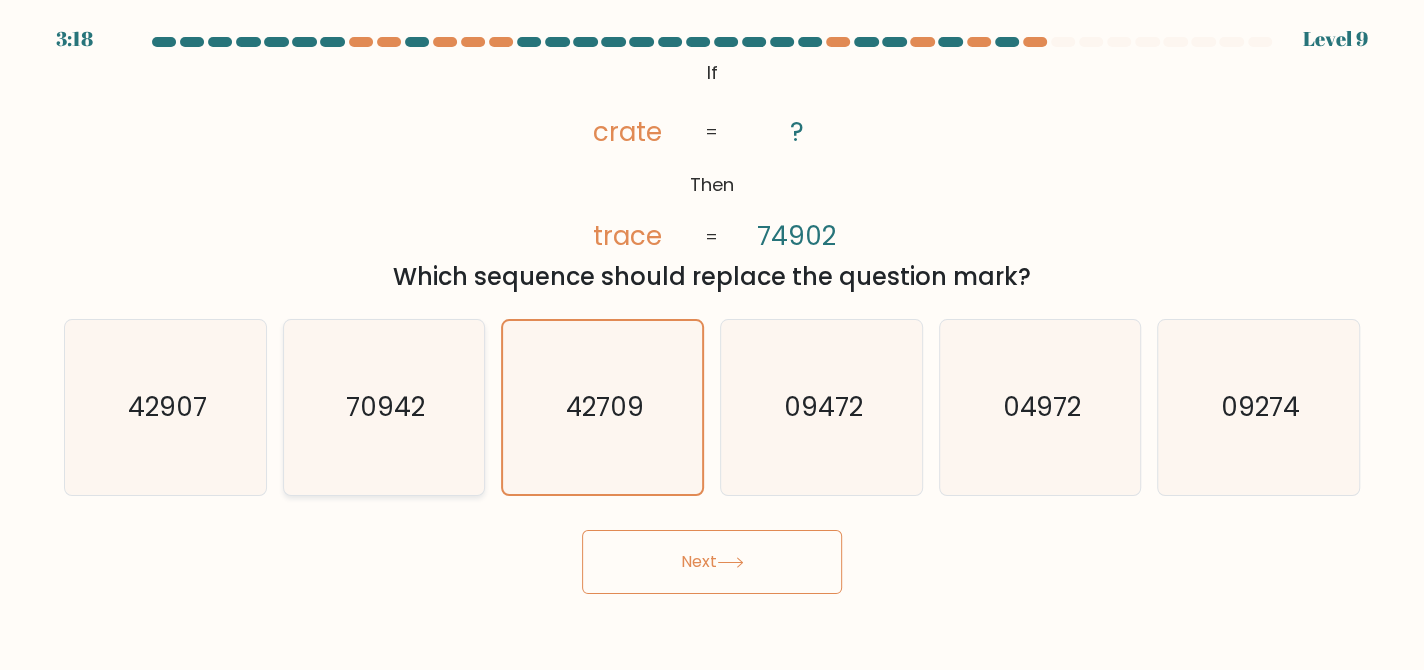 click on "70942" 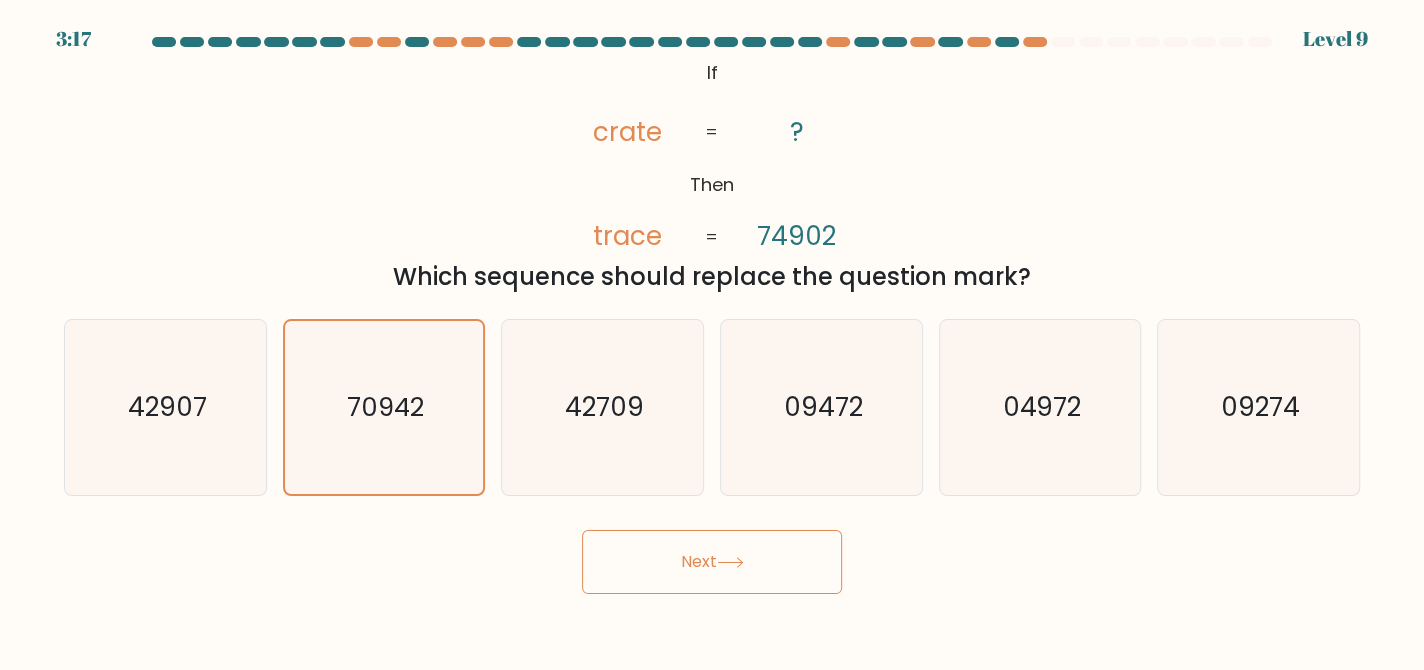 click on "Next" at bounding box center [712, 562] 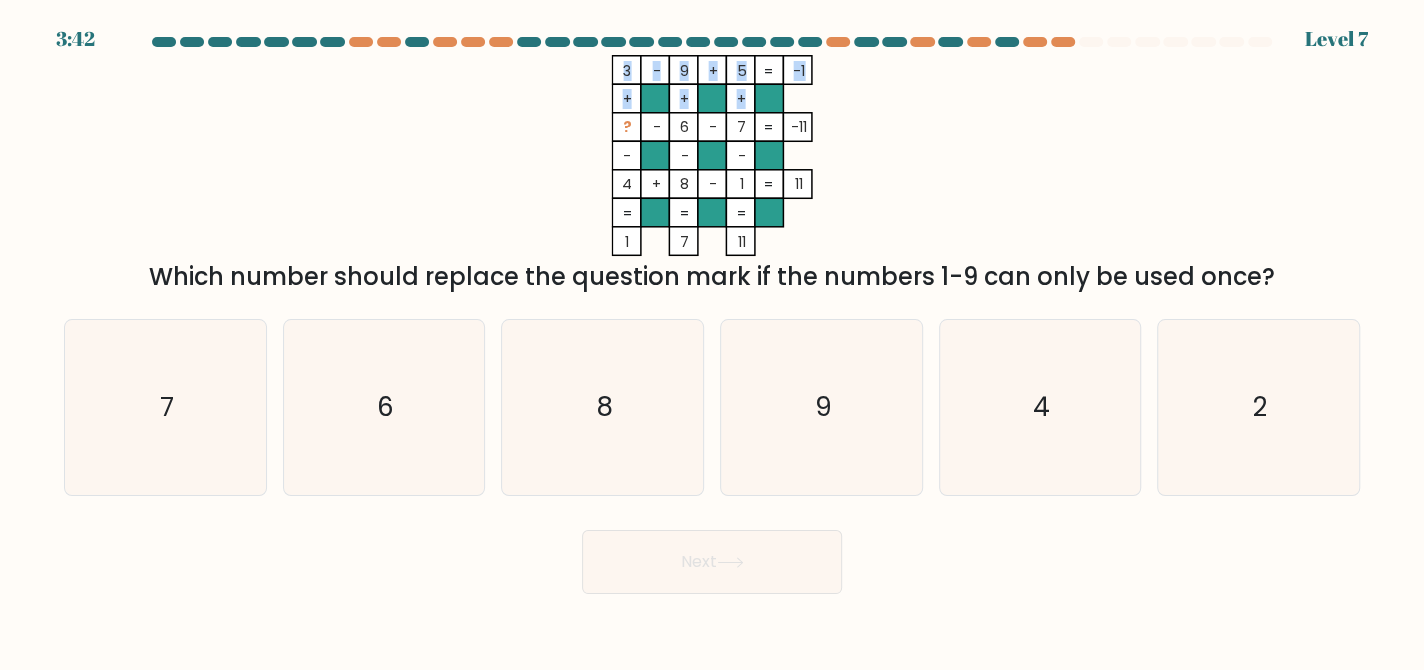 drag, startPoint x: 608, startPoint y: 126, endPoint x: 699, endPoint y: 180, distance: 105.81588 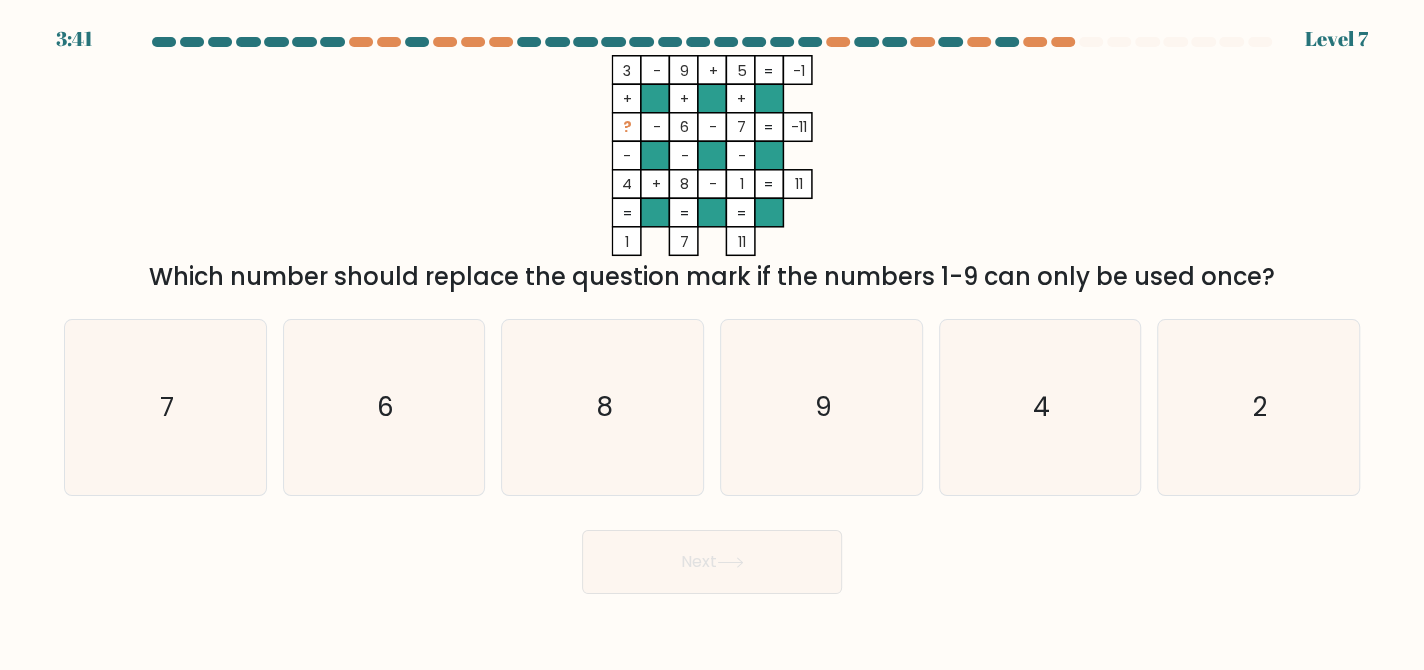 click 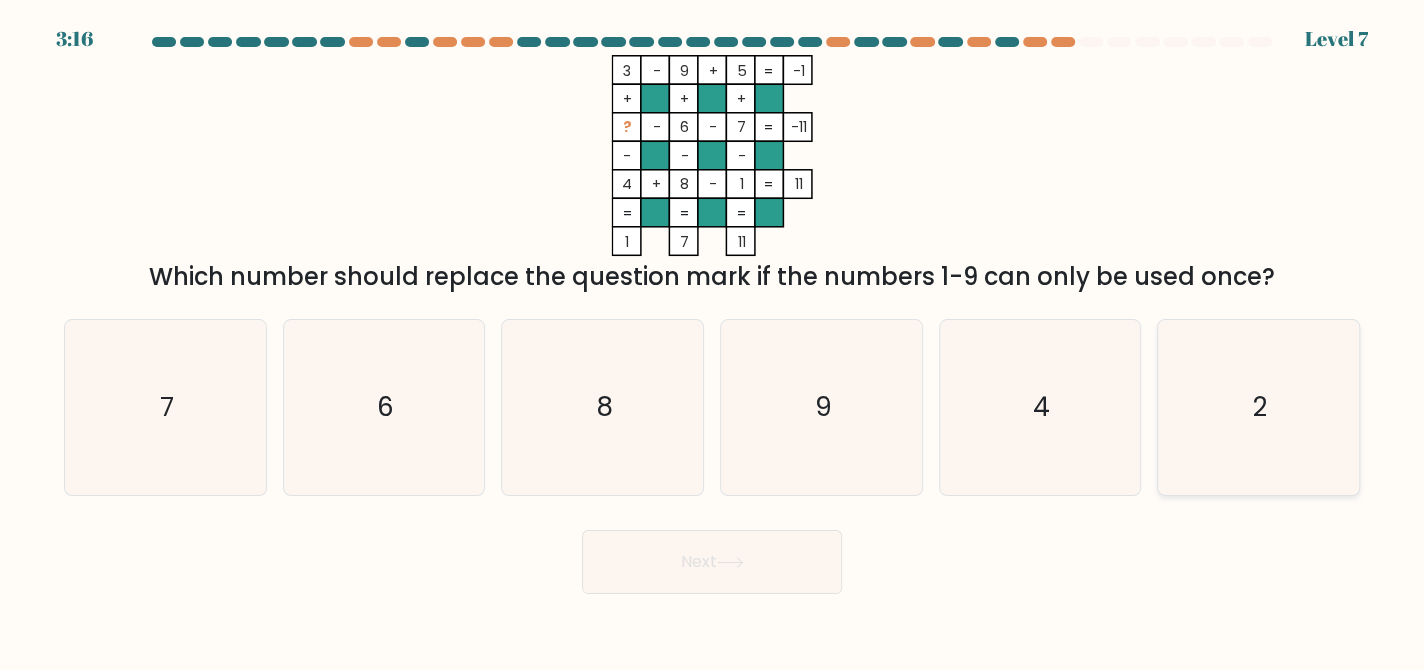 click on "2" 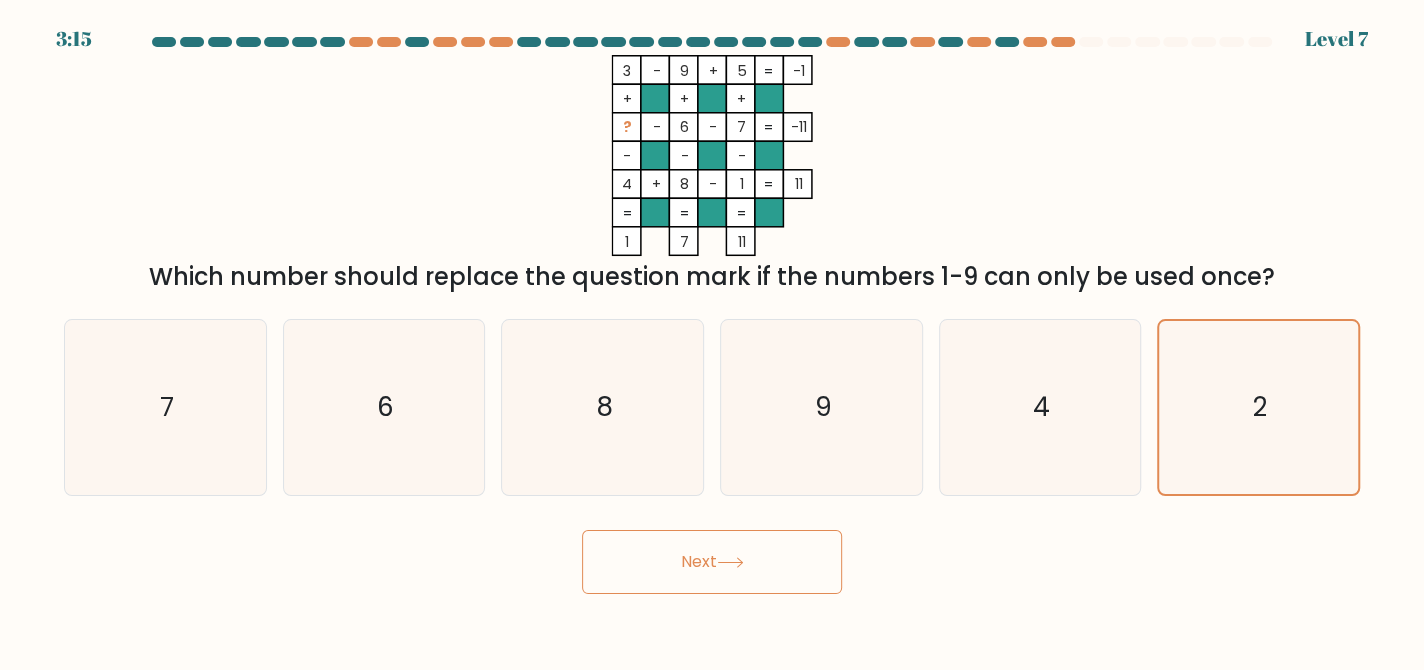 click 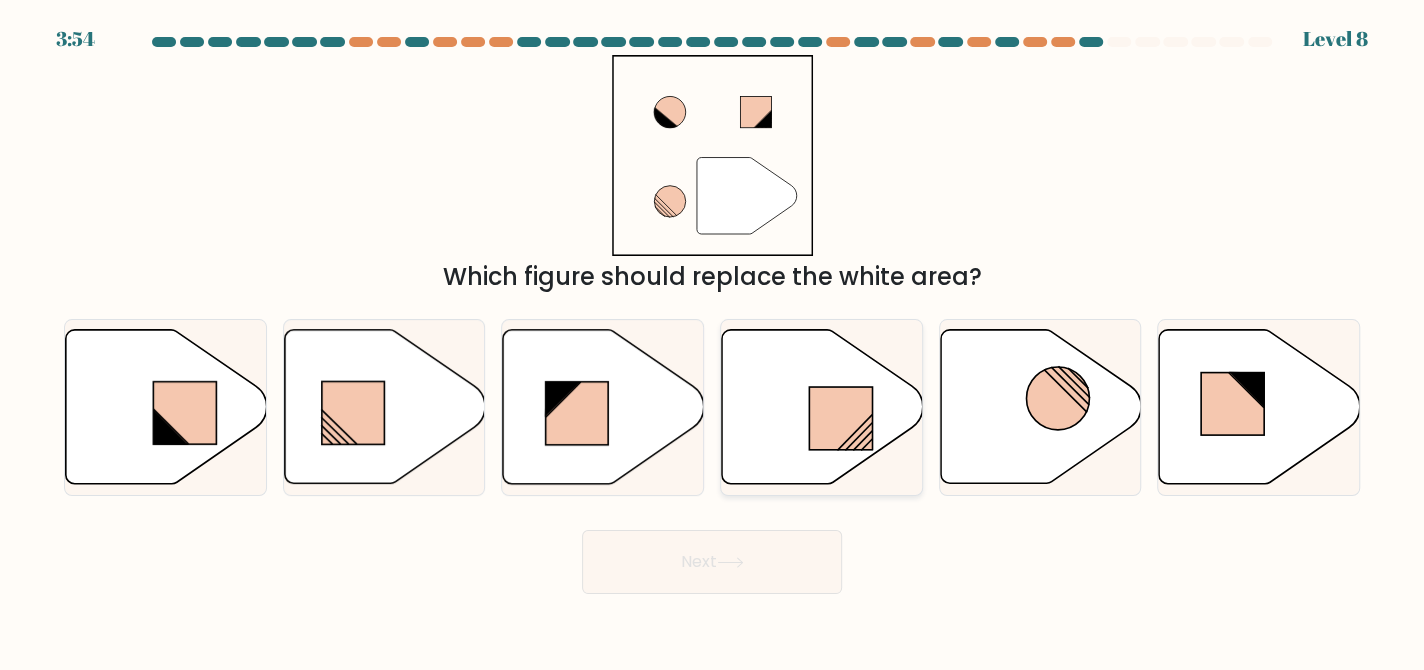 click 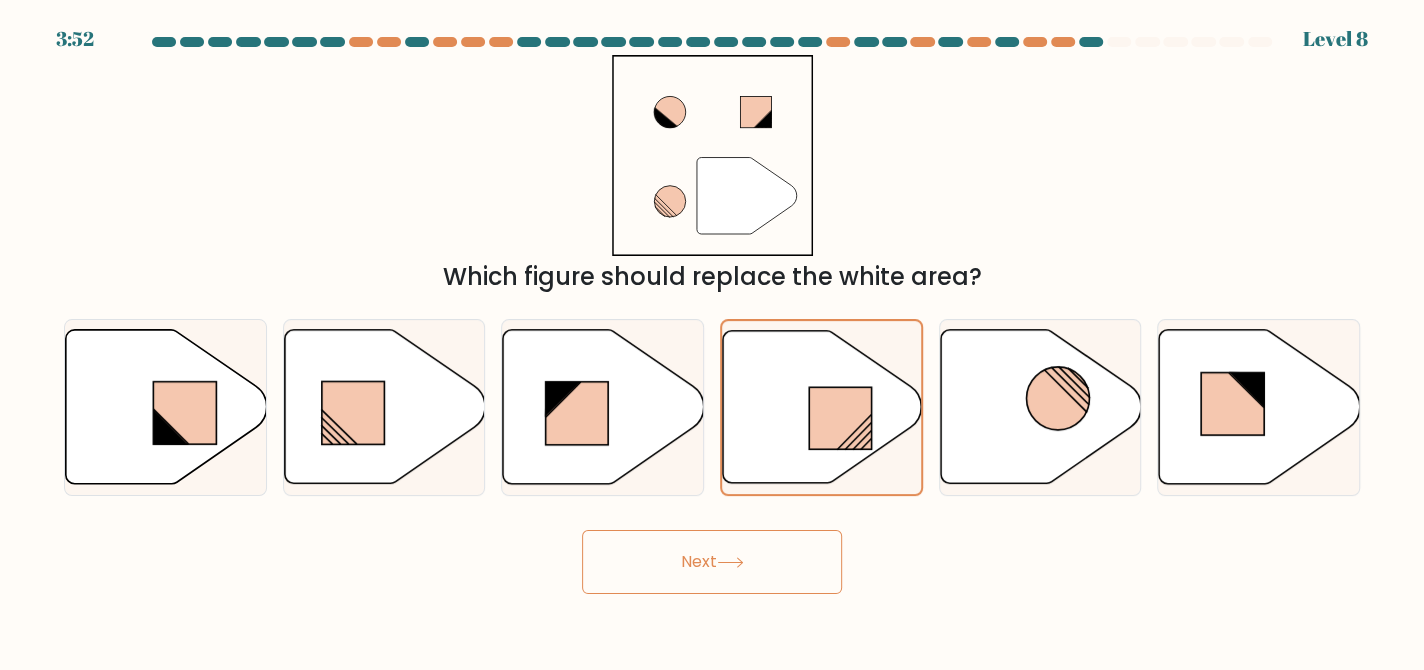 click on "Next" at bounding box center [712, 562] 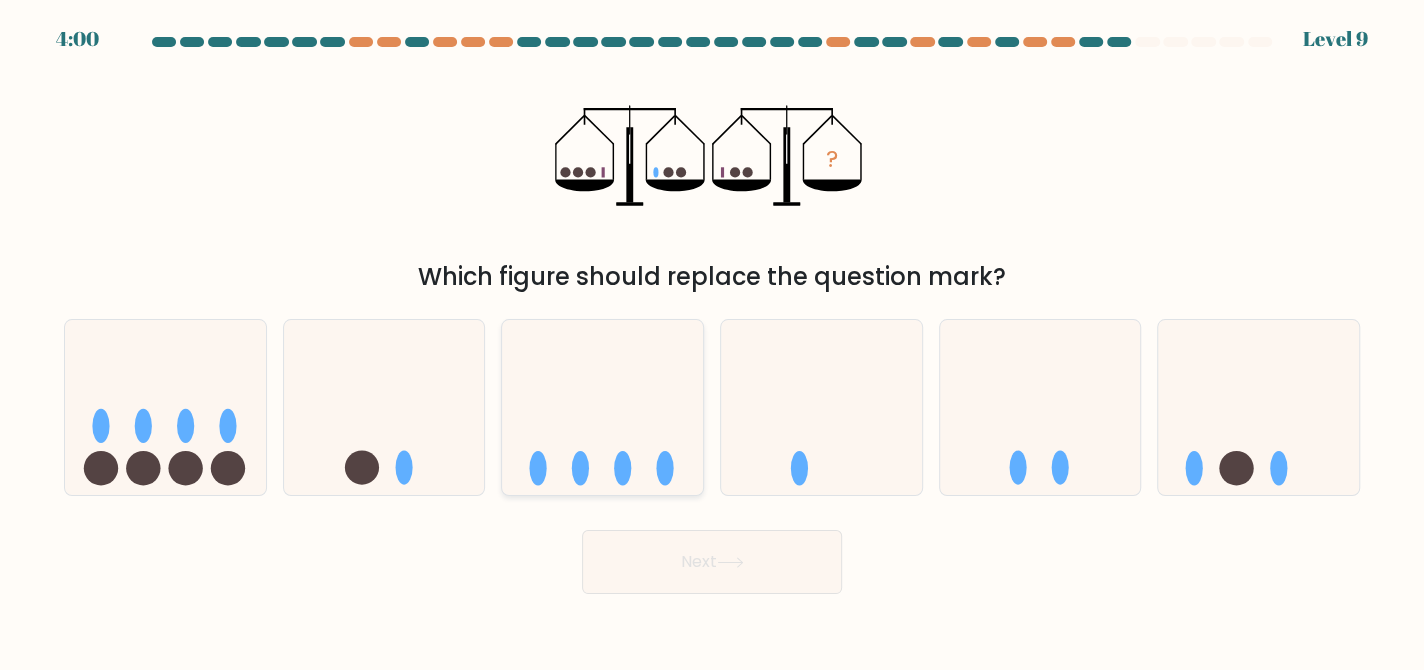 click 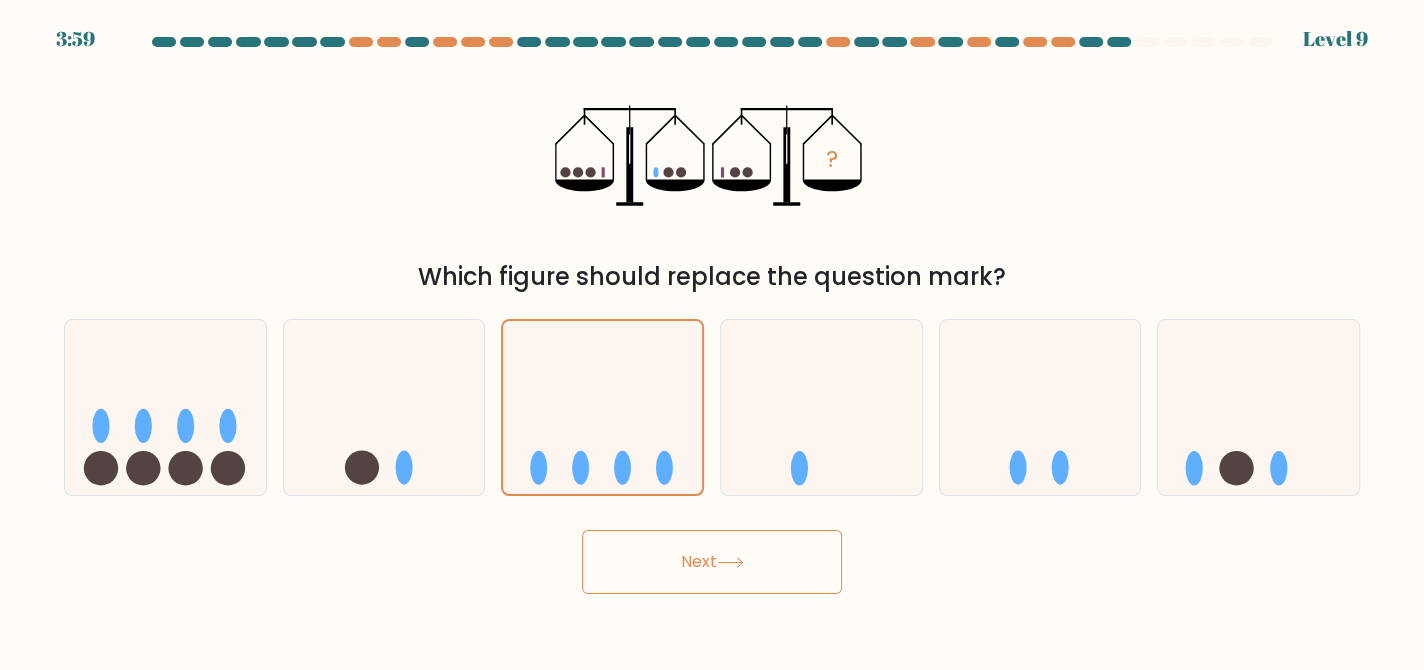 click on "Next" at bounding box center (712, 562) 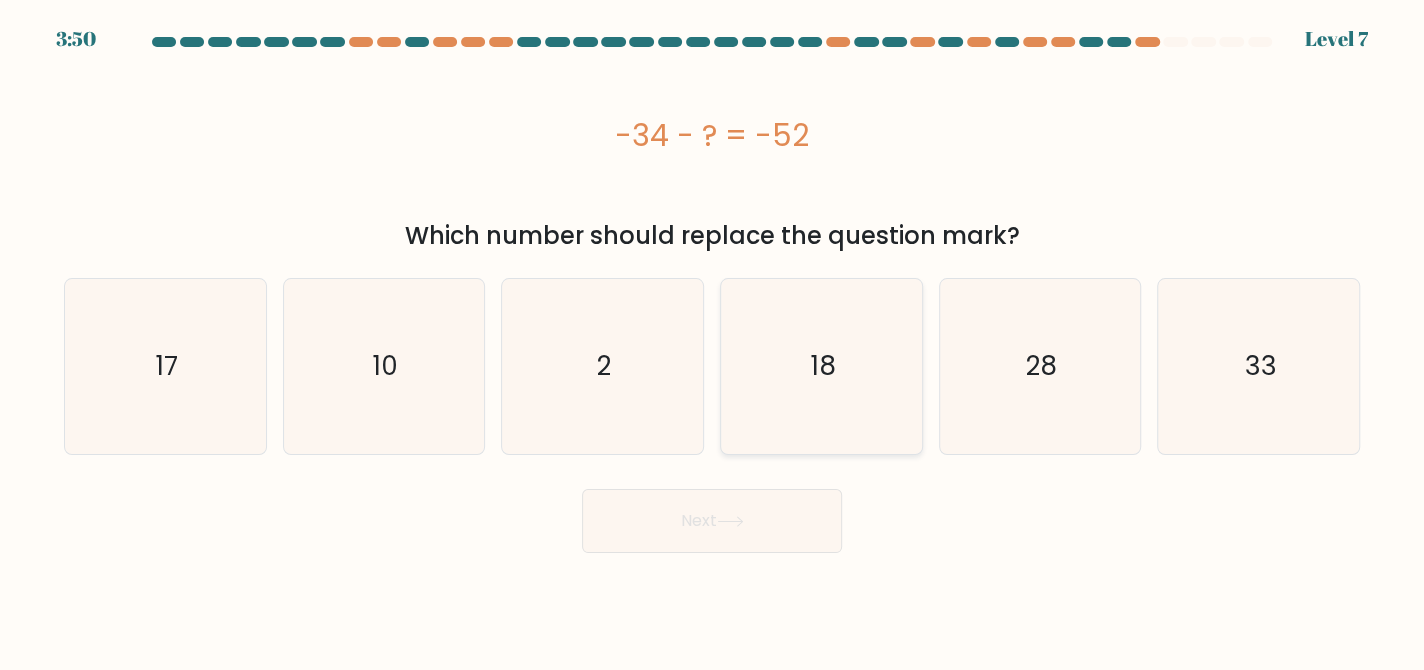 click on "18" 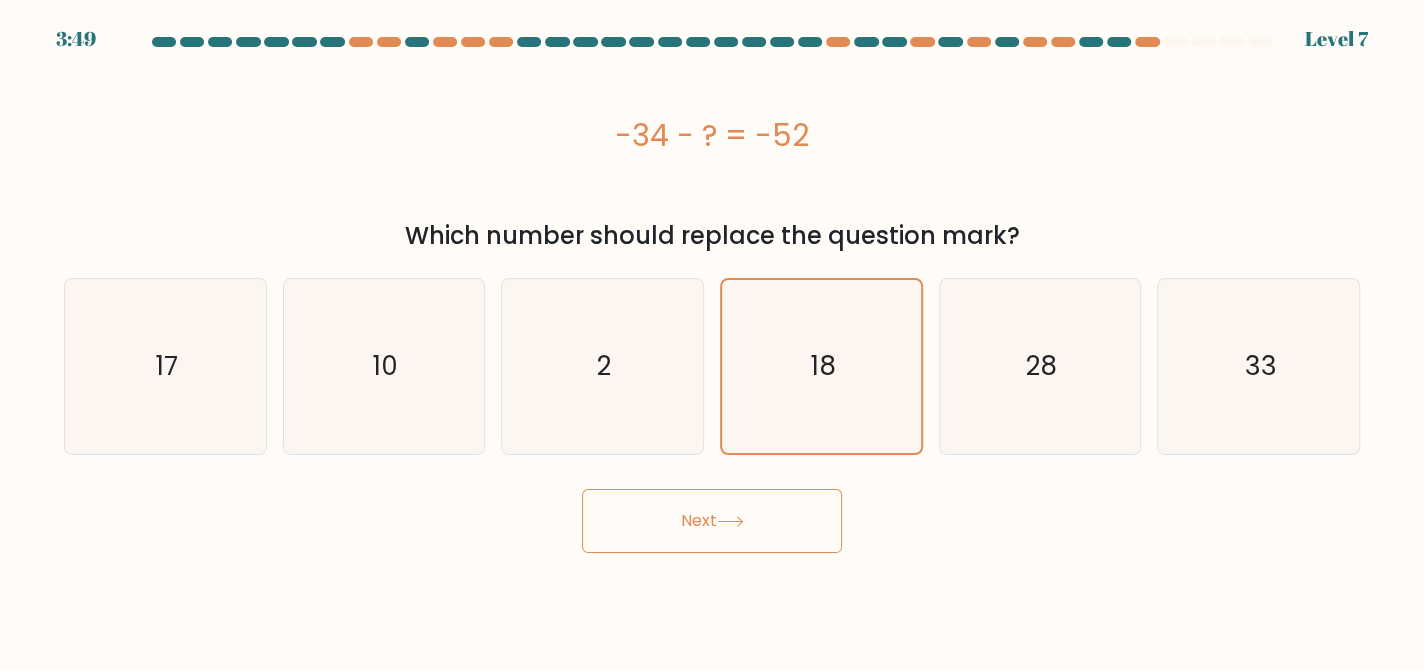 click on "Next" at bounding box center [712, 521] 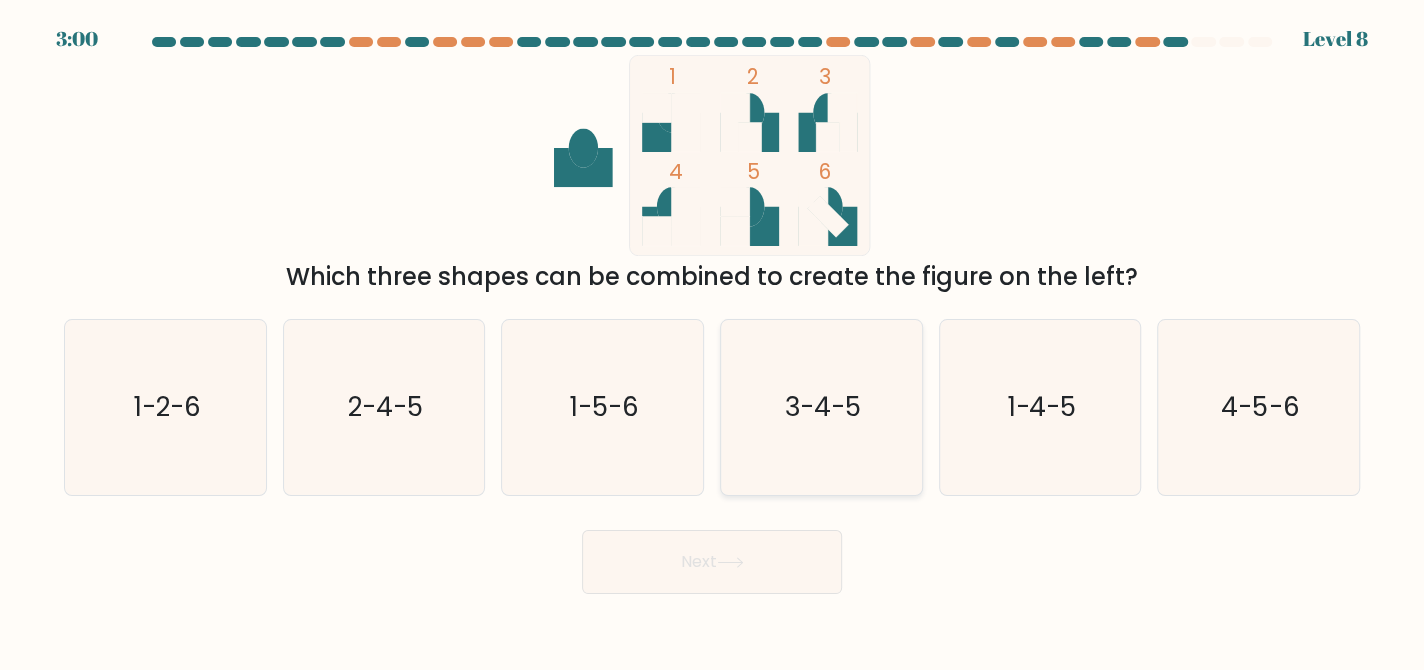 click on "3-4-5" at bounding box center [821, 407] 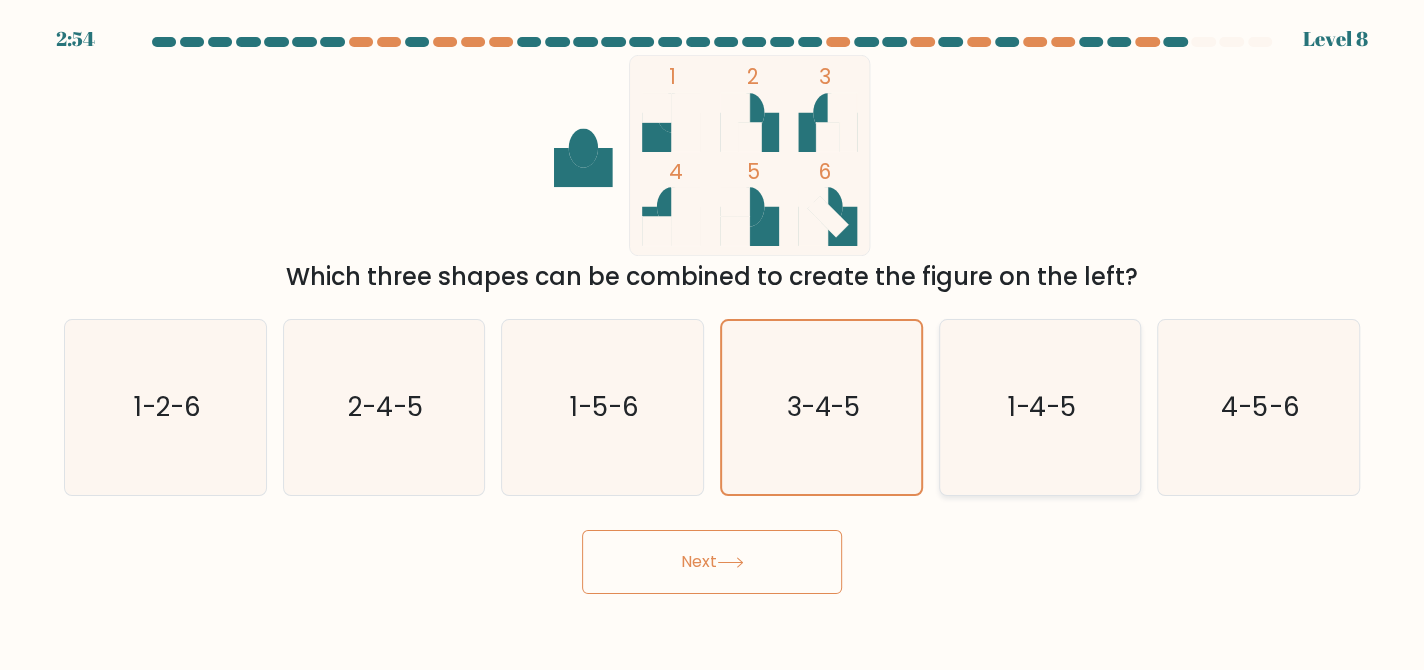 click on "1-4-5" 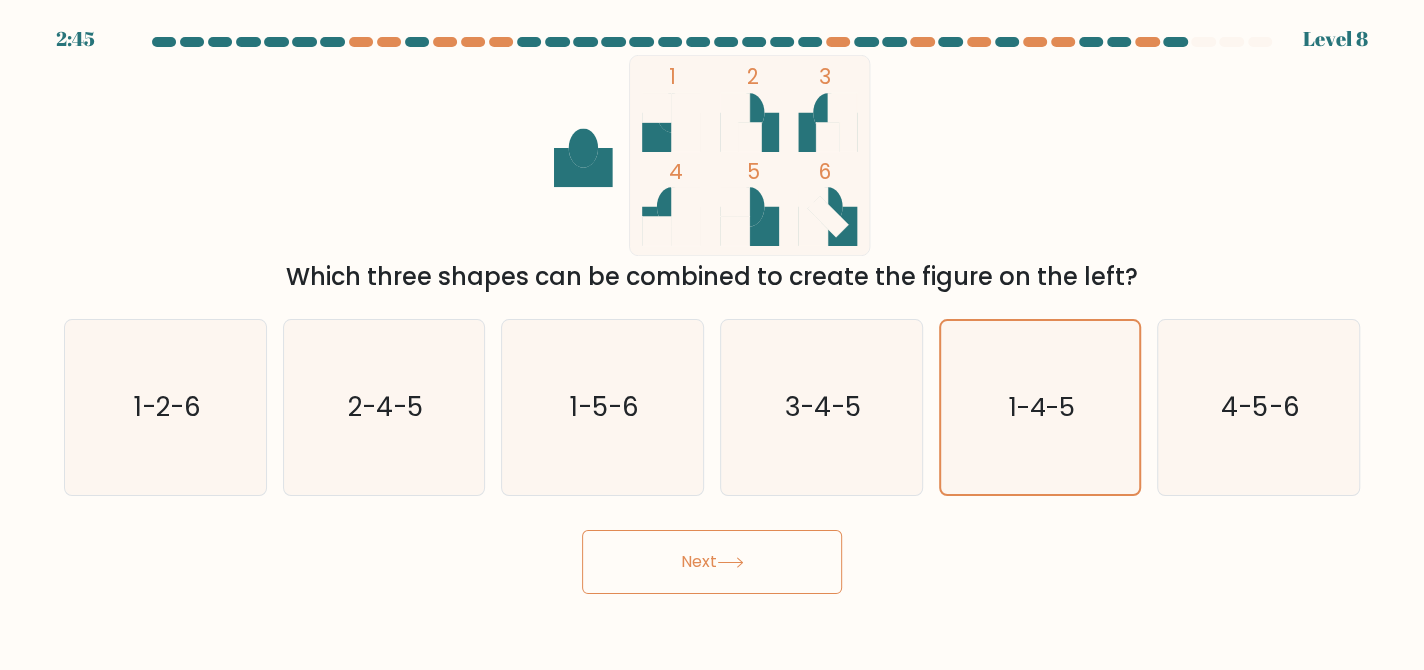 click on "Next" at bounding box center [712, 562] 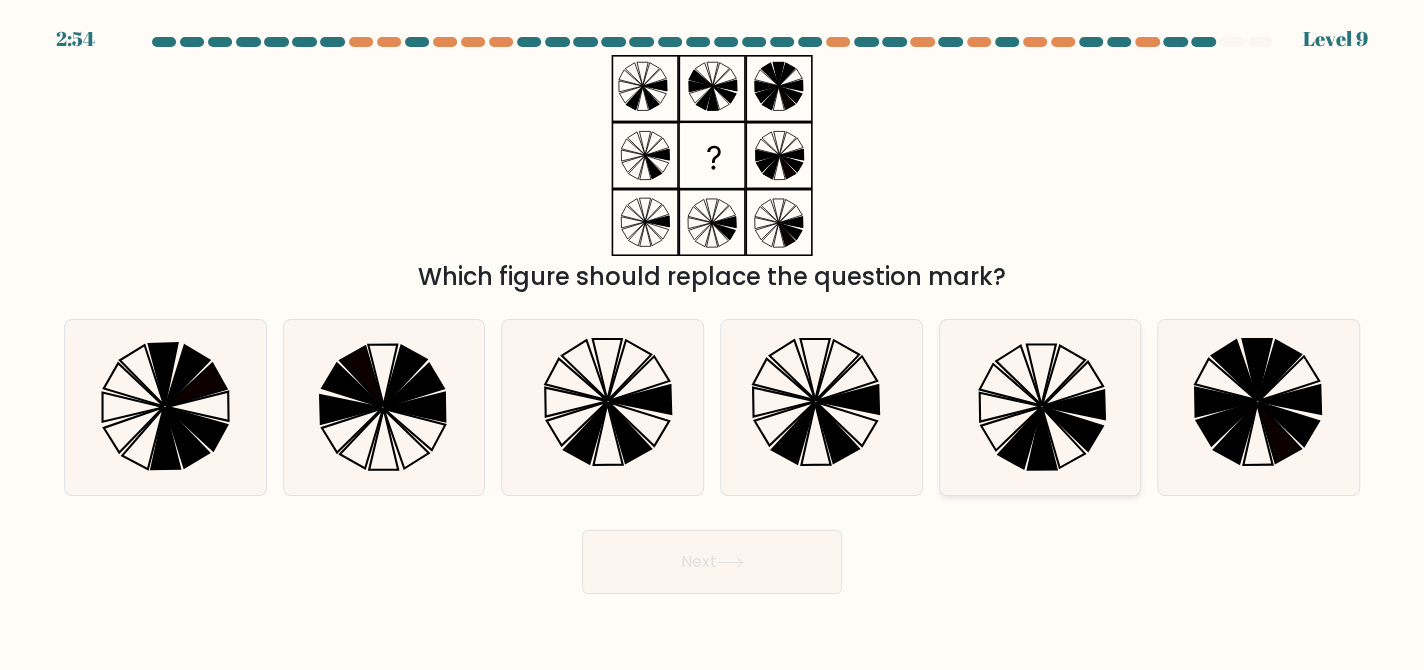 click 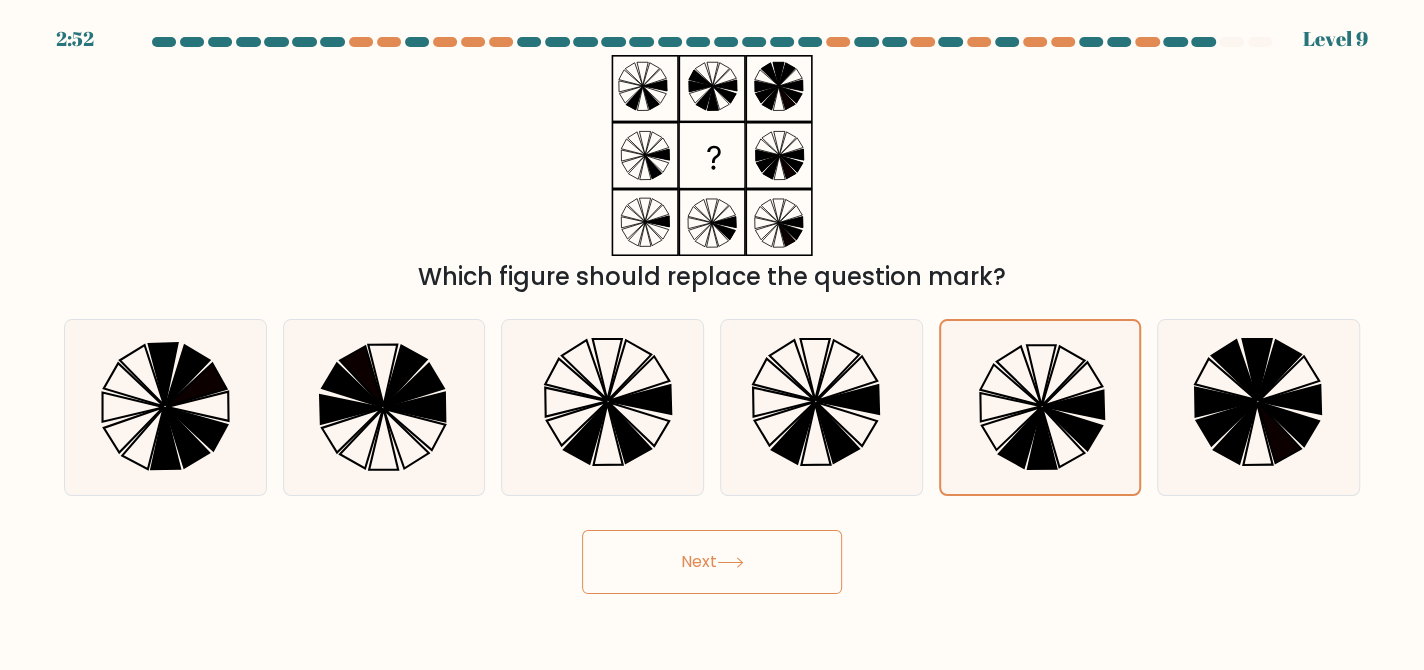 click on "Next" at bounding box center (712, 562) 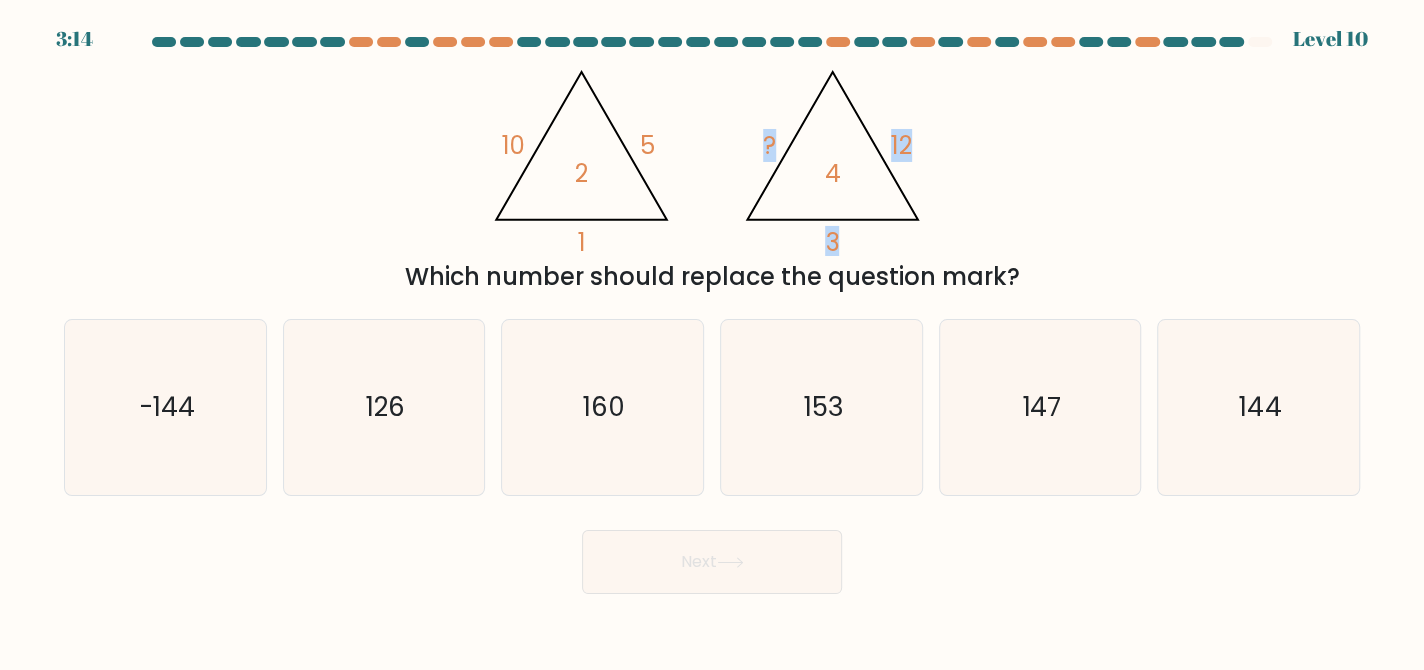 drag, startPoint x: 745, startPoint y: 58, endPoint x: 881, endPoint y: 248, distance: 233.65787 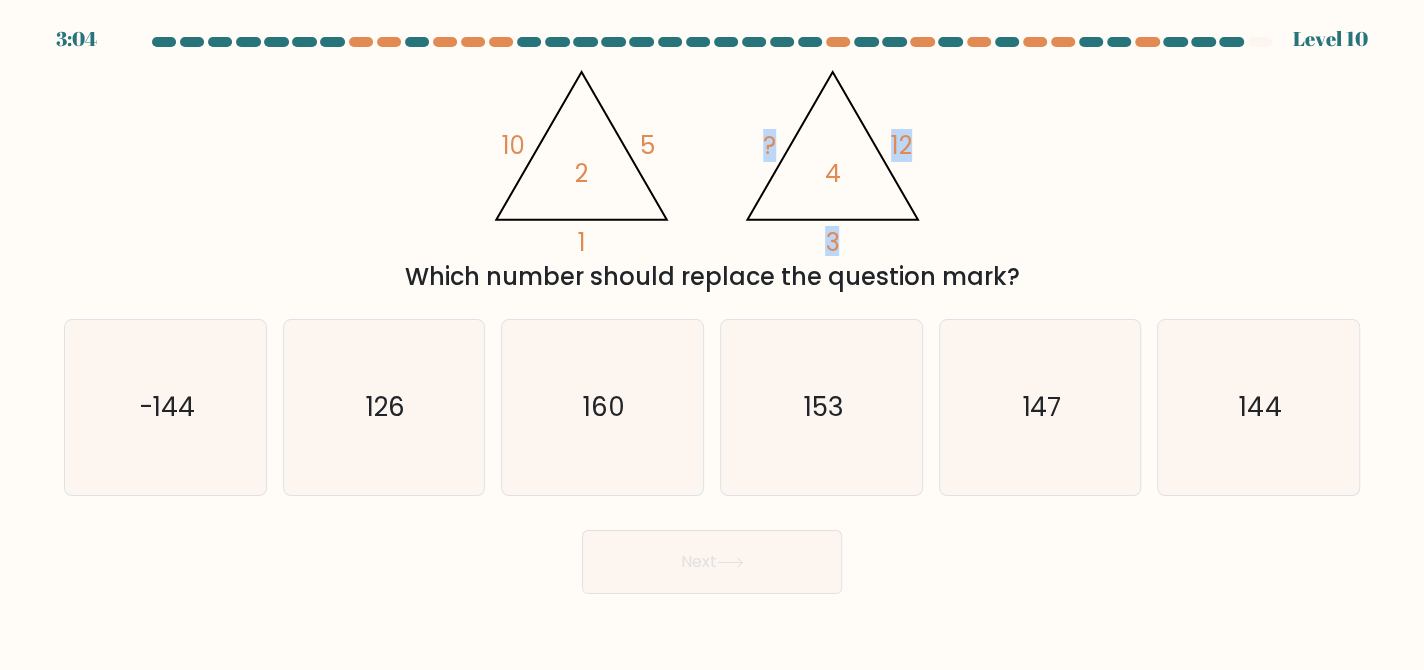 copy on "?       12       3" 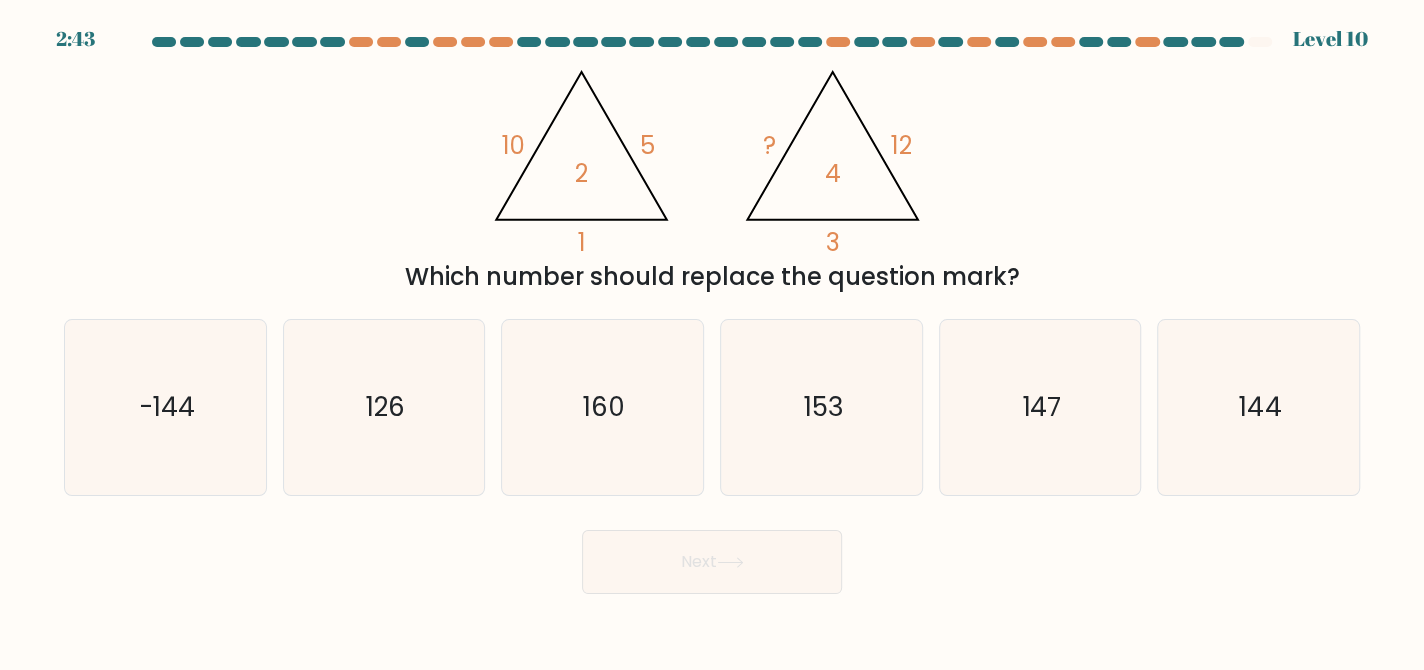 click on "@import url('https://fonts.googleapis.com/css?family=Abril+Fatface:400,100,100italic,300,300italic,400italic,500,500italic,700,700italic,900,900italic');                        10       5       1       2                                       @import url('https://fonts.googleapis.com/css?family=Abril+Fatface:400,100,100italic,300,300italic,400italic,500,500italic,700,700italic,900,900italic');                        ?       12       3       4" 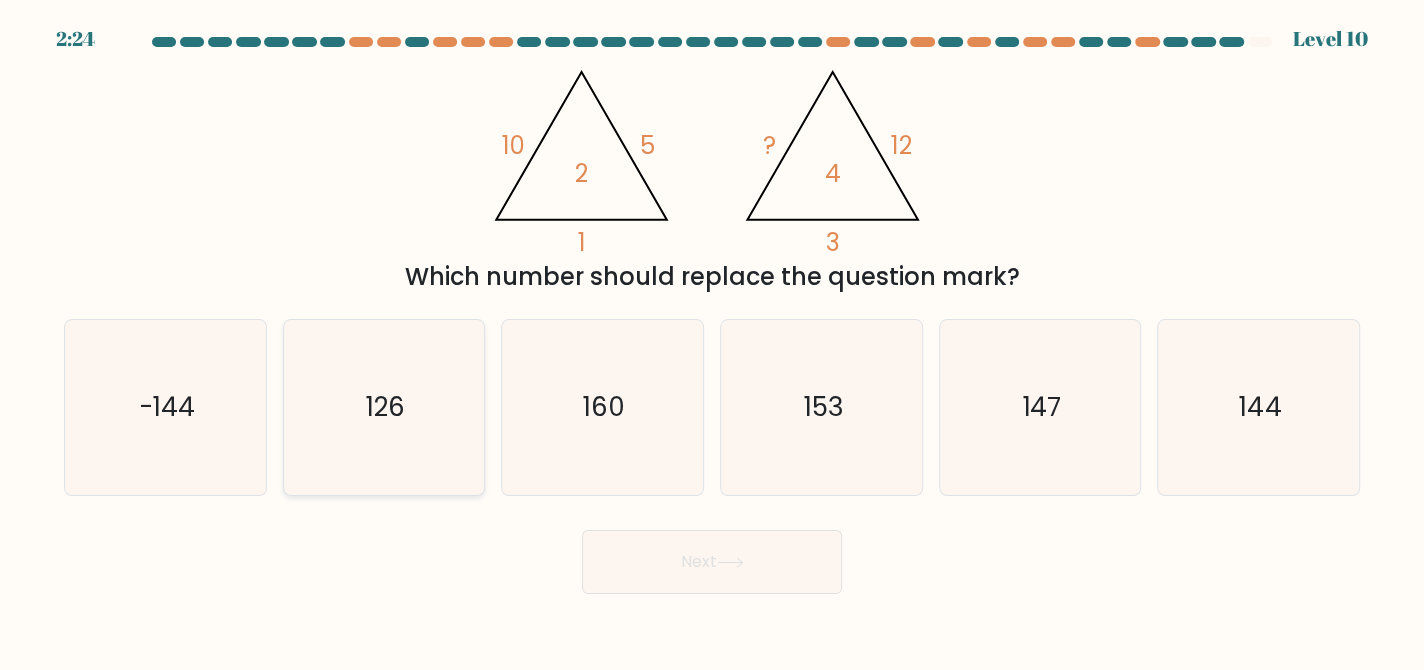 click on "126" at bounding box center (384, 407) 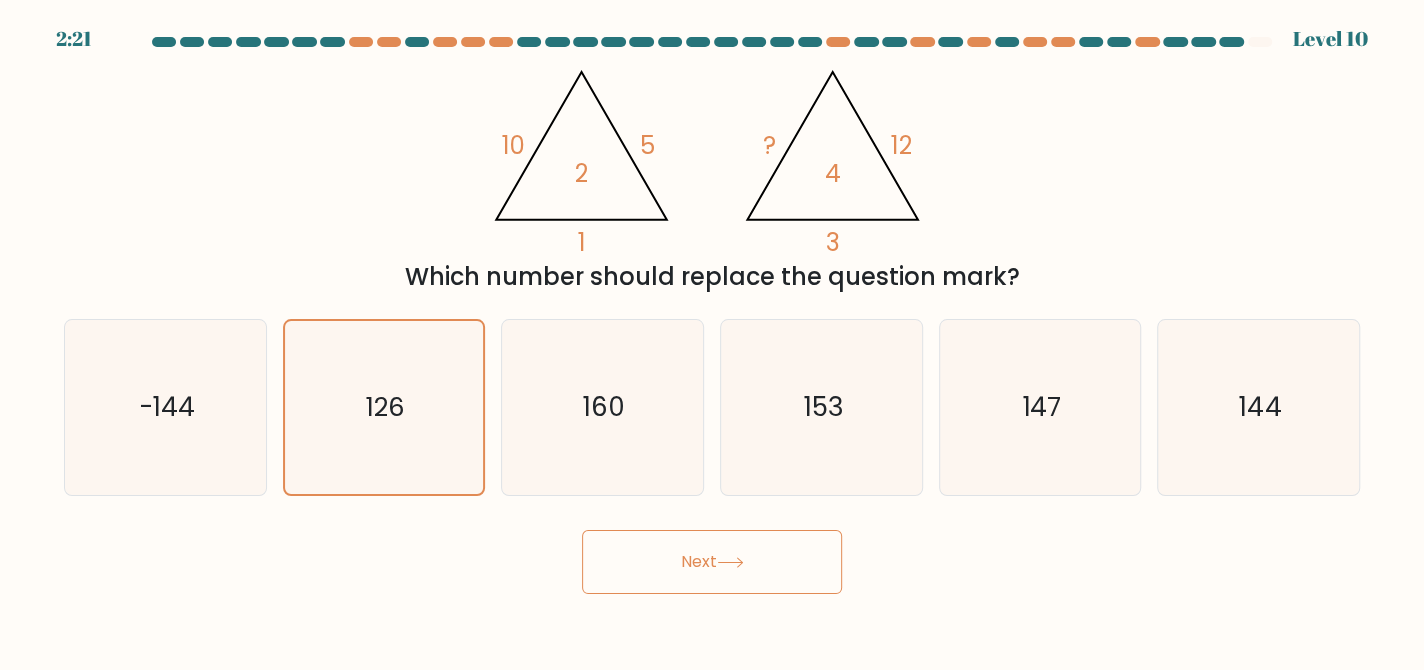 click on "Next" at bounding box center [712, 562] 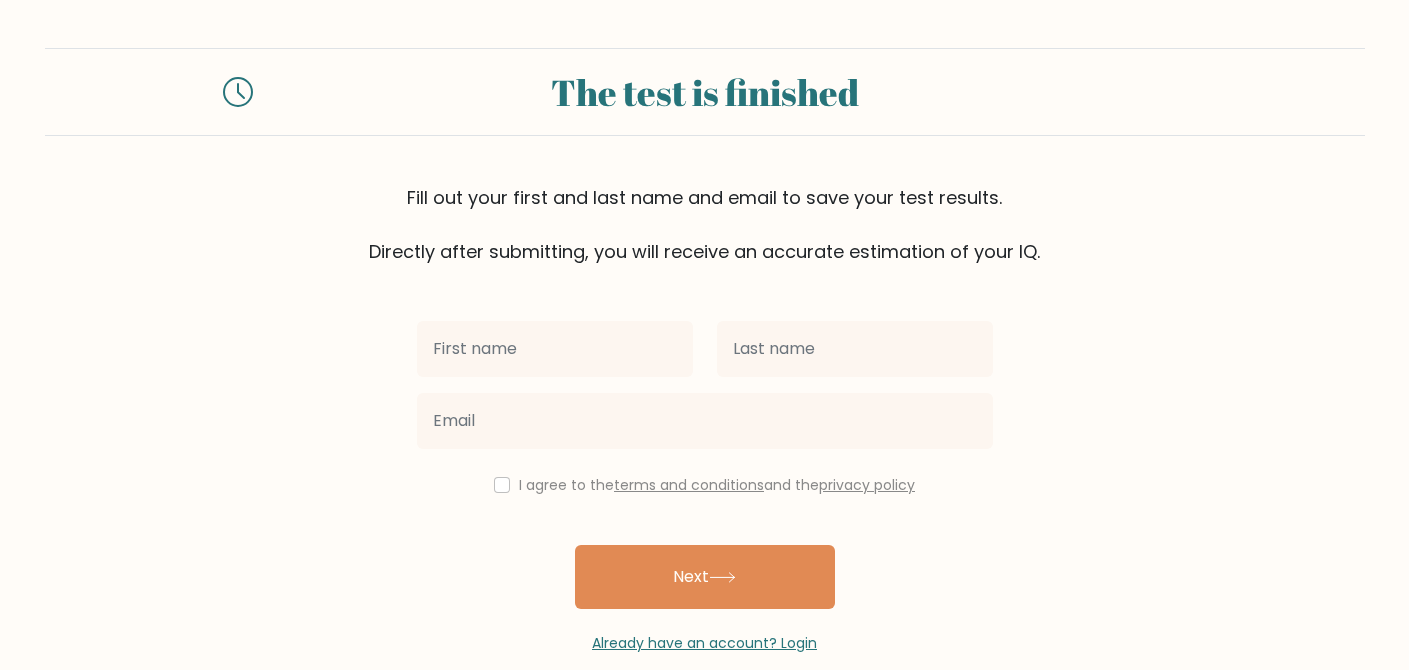 scroll, scrollTop: 0, scrollLeft: 0, axis: both 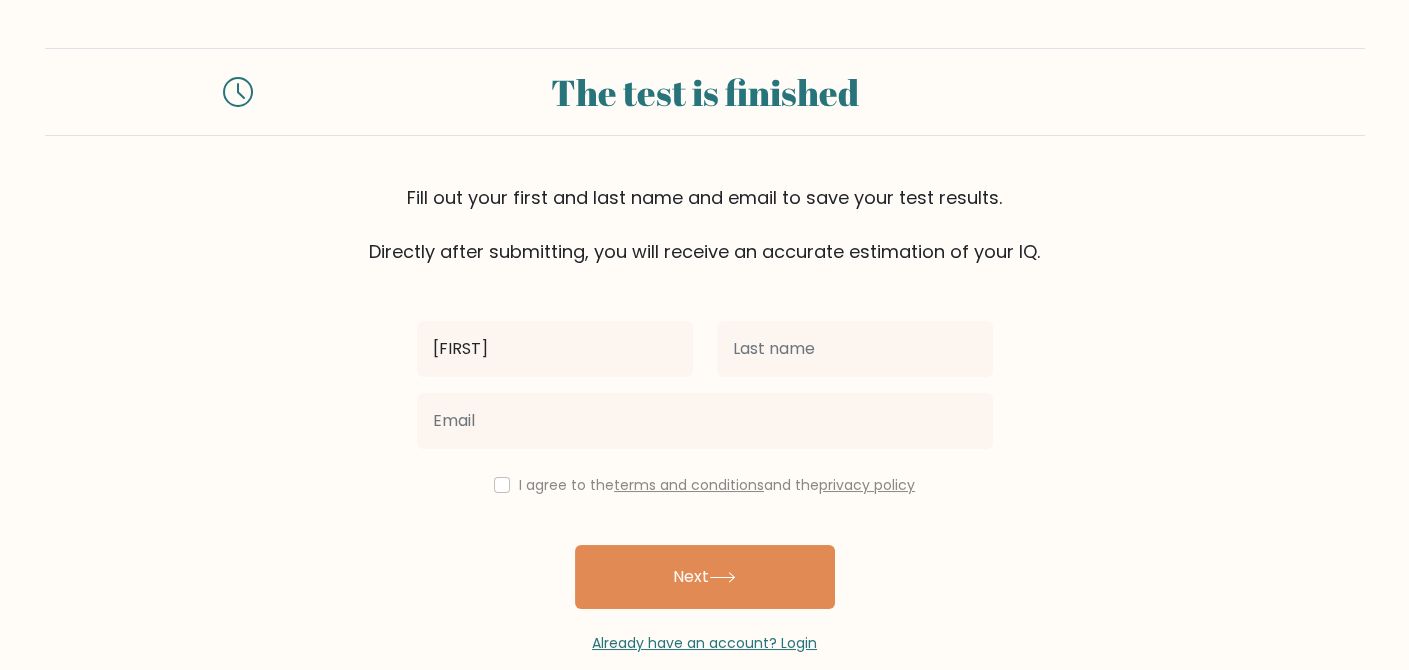 type on "[FIRST]" 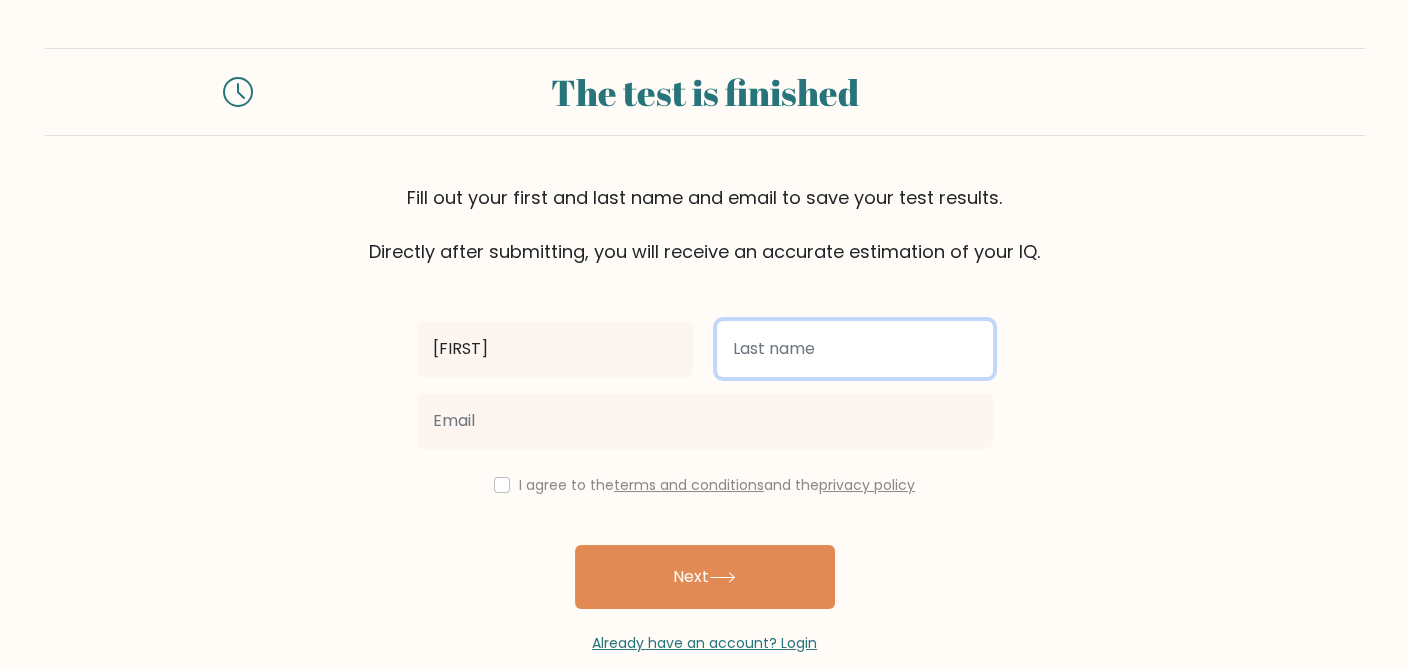 click at bounding box center [855, 349] 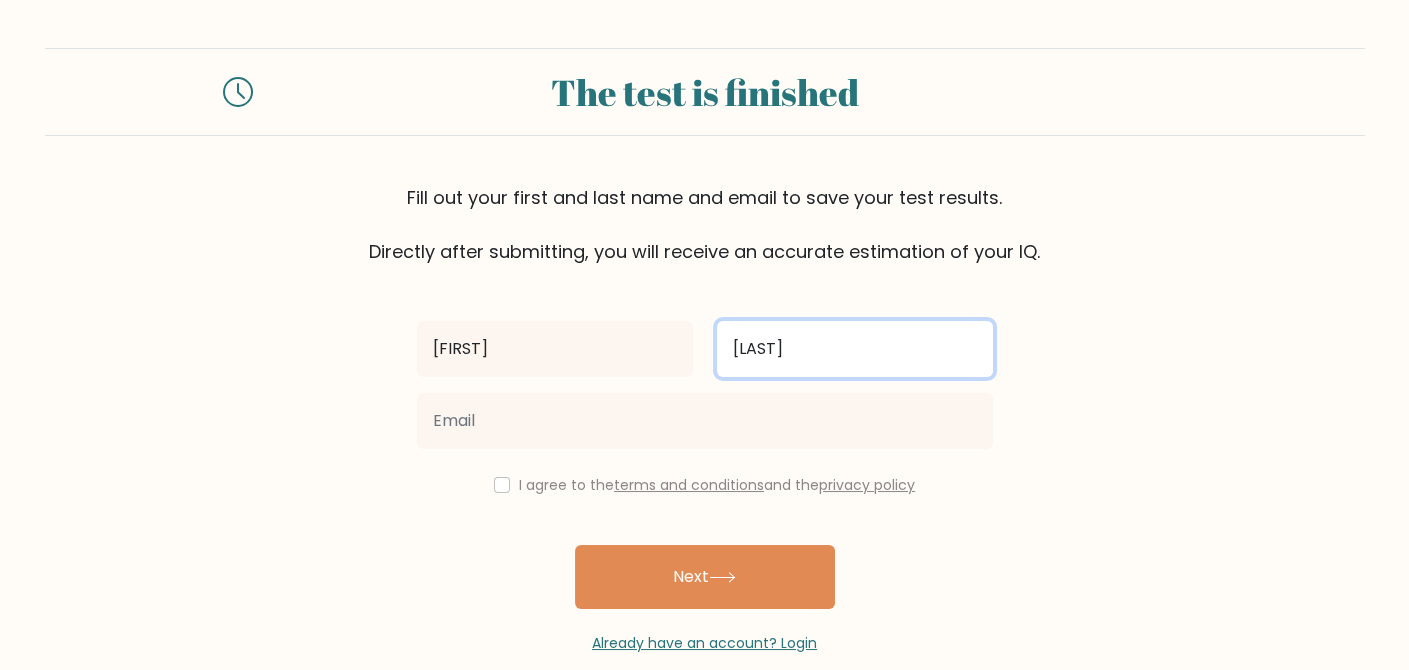 type on "[LAST]" 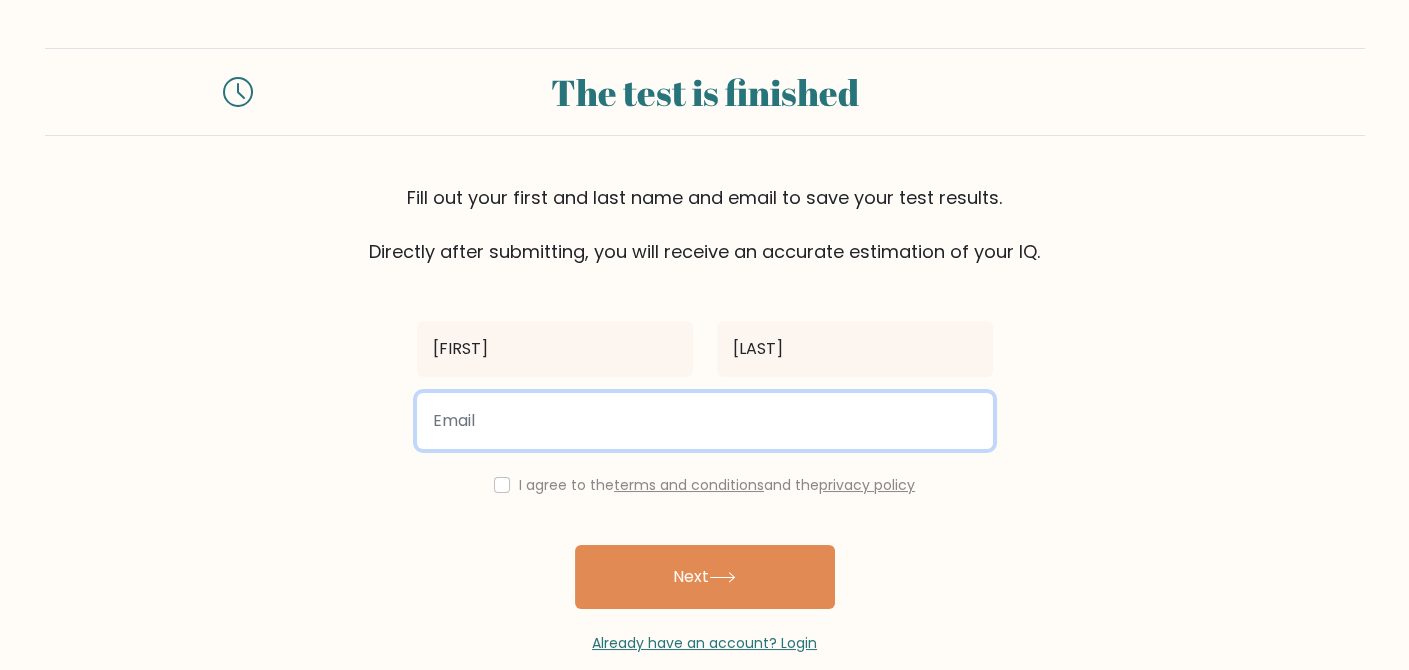 click at bounding box center [705, 421] 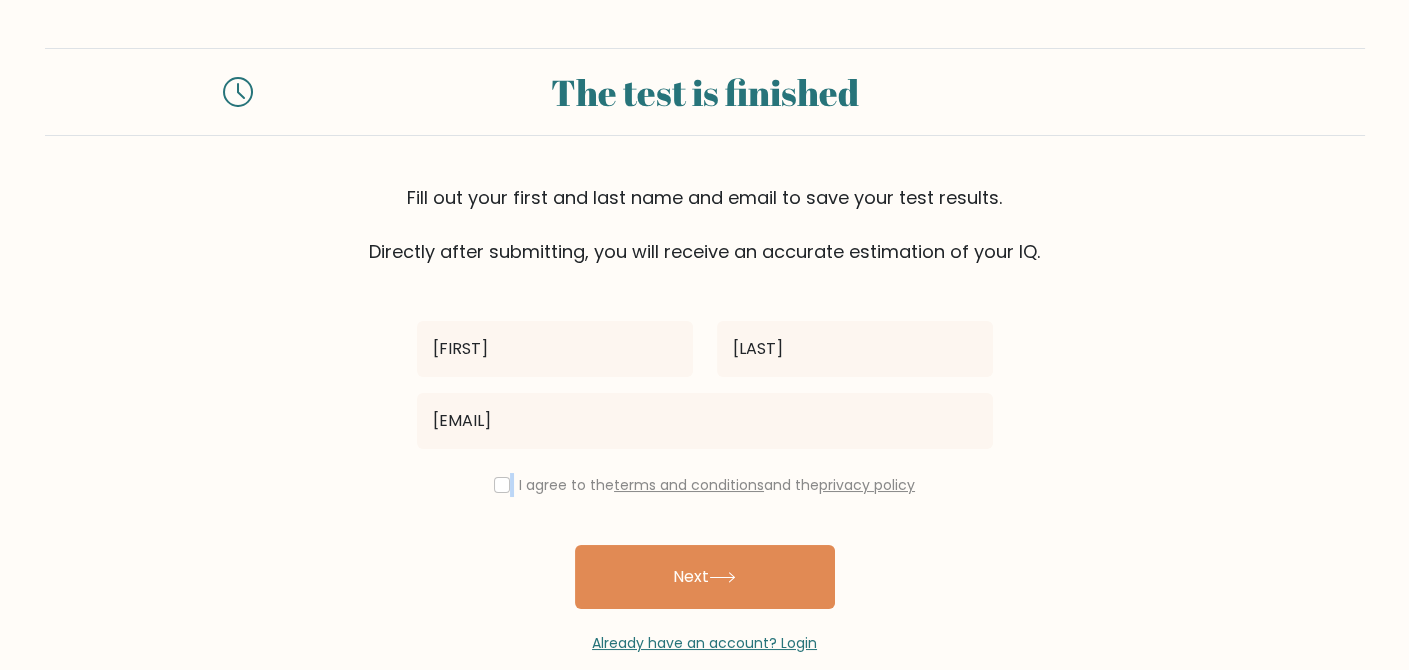 click on "I agree to the  terms and conditions  and the  privacy policy" at bounding box center (705, 485) 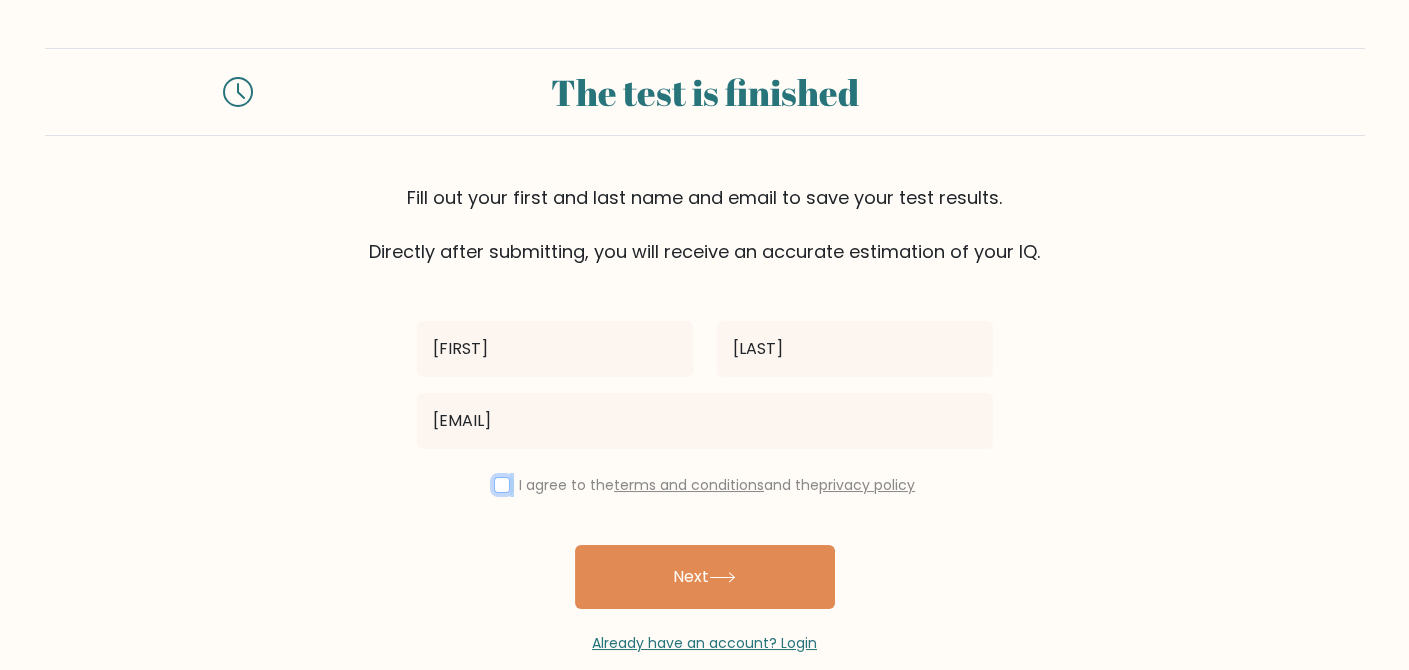 click at bounding box center [502, 485] 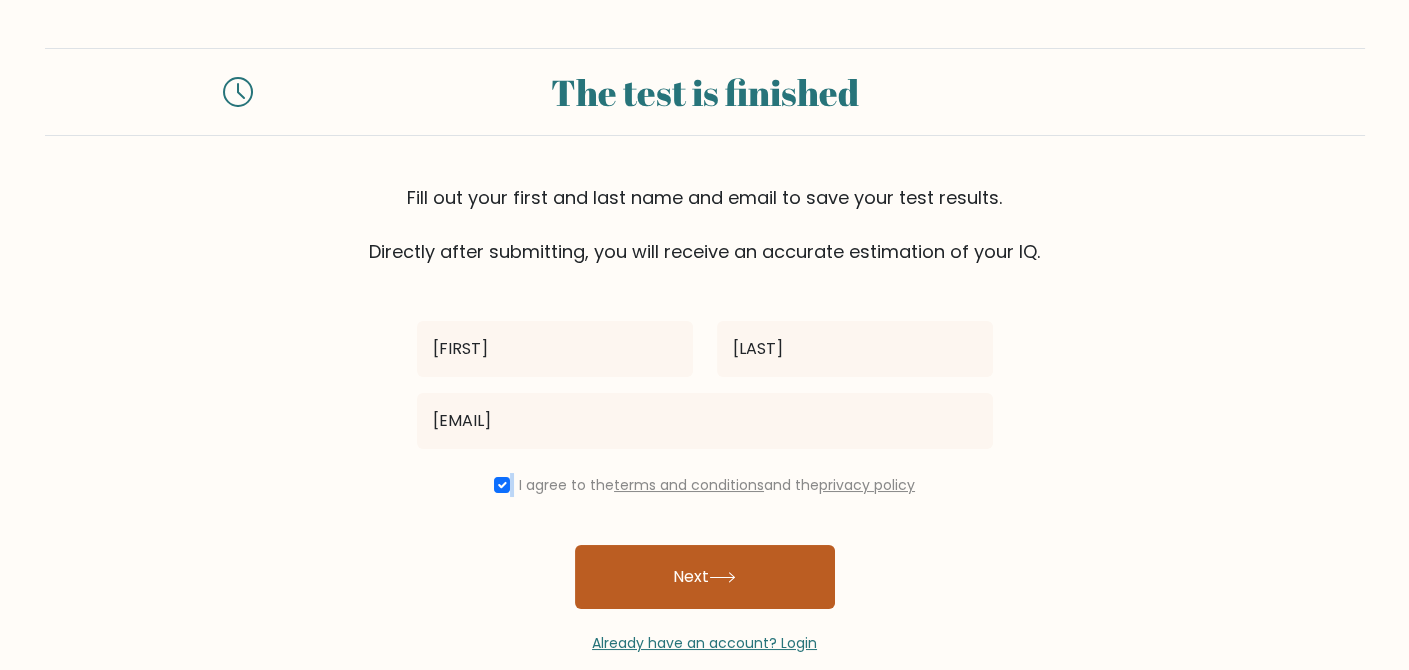 click on "Next" at bounding box center (705, 577) 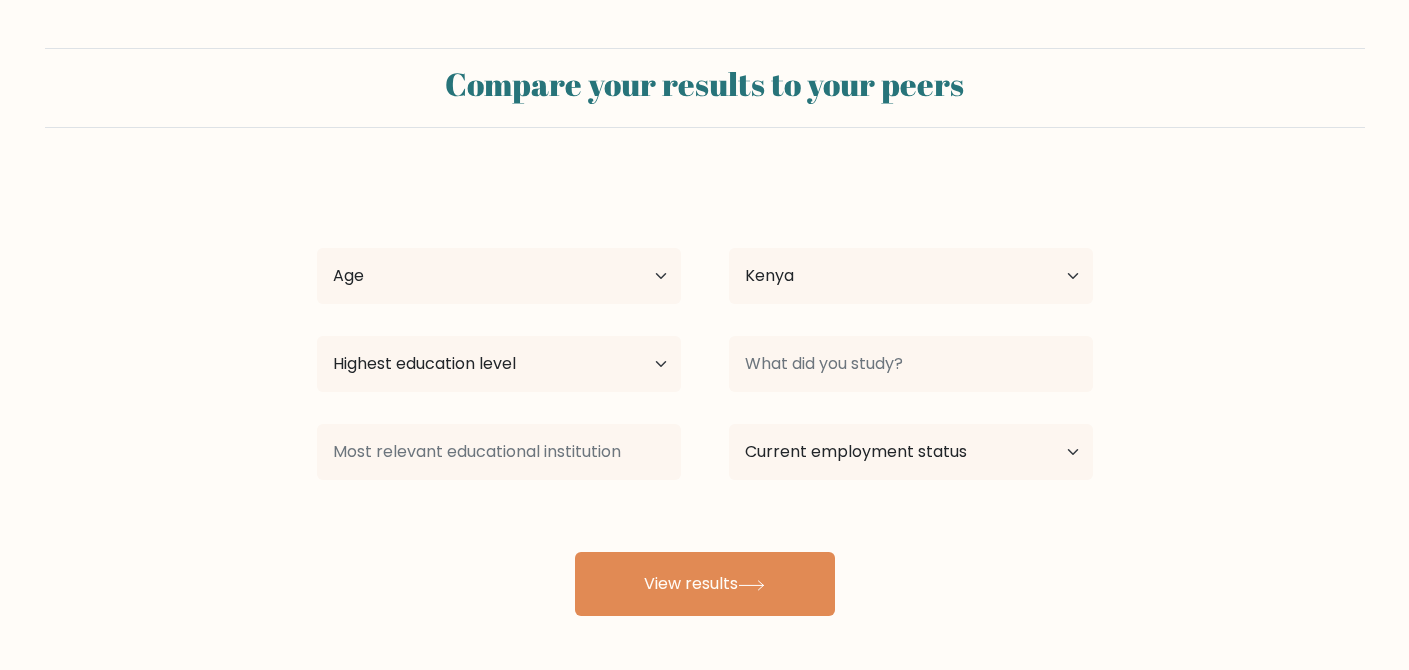 select on "KE" 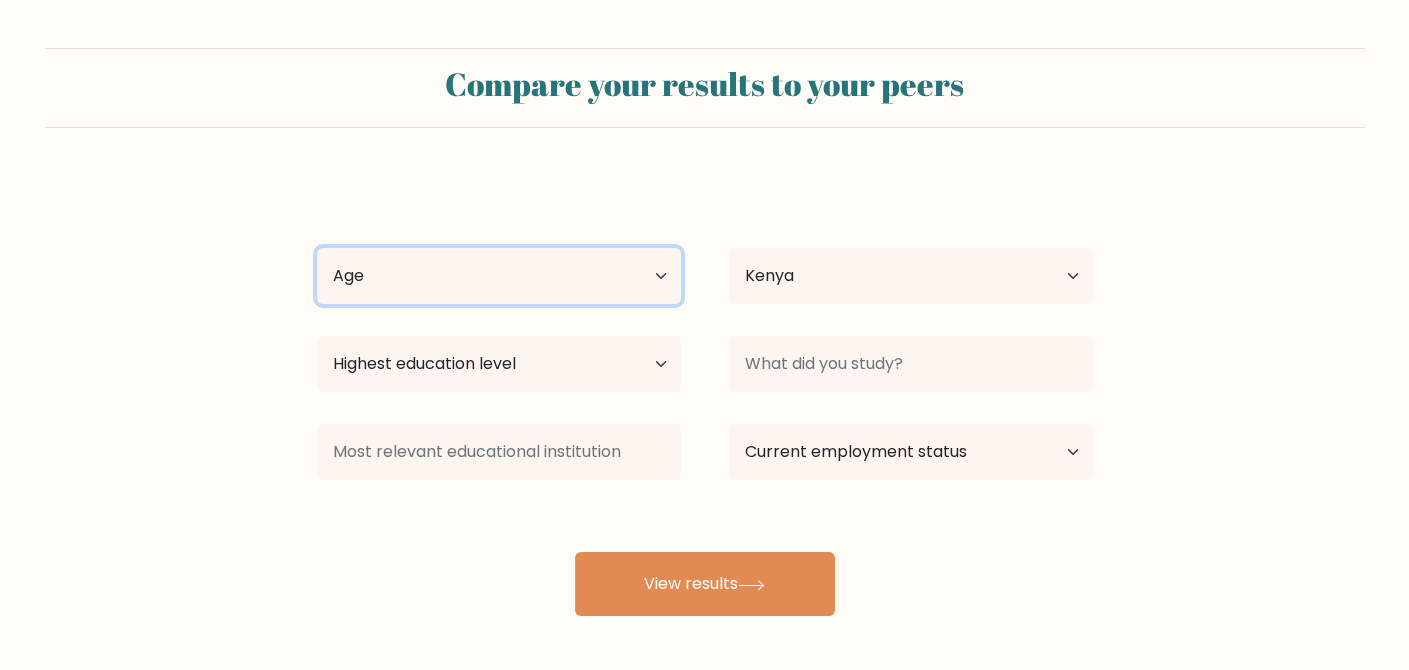 click on "Age
Under 18 years old
18-24 years old
25-34 years old
35-44 years old
45-54 years old
55-64 years old
65 years old and above" at bounding box center (499, 276) 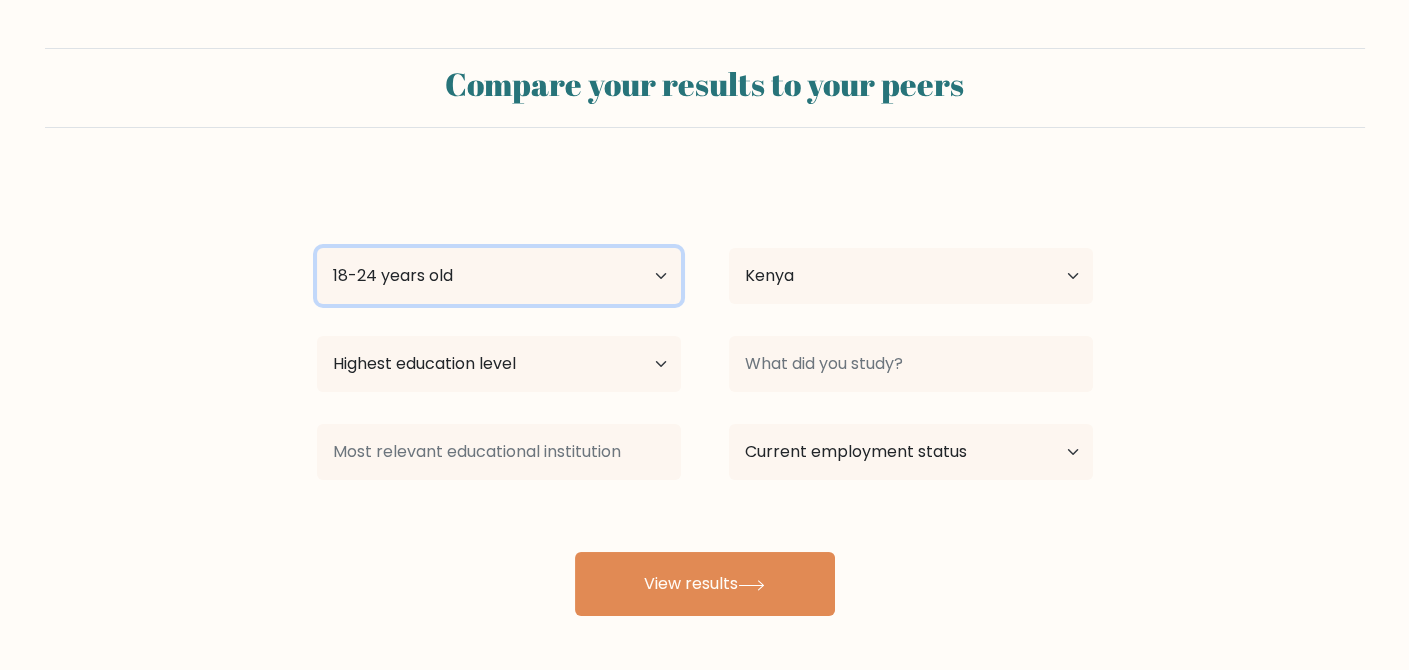 click on "Age
Under 18 years old
18-24 years old
25-34 years old
35-44 years old
45-54 years old
55-64 years old
65 years old and above" at bounding box center [499, 276] 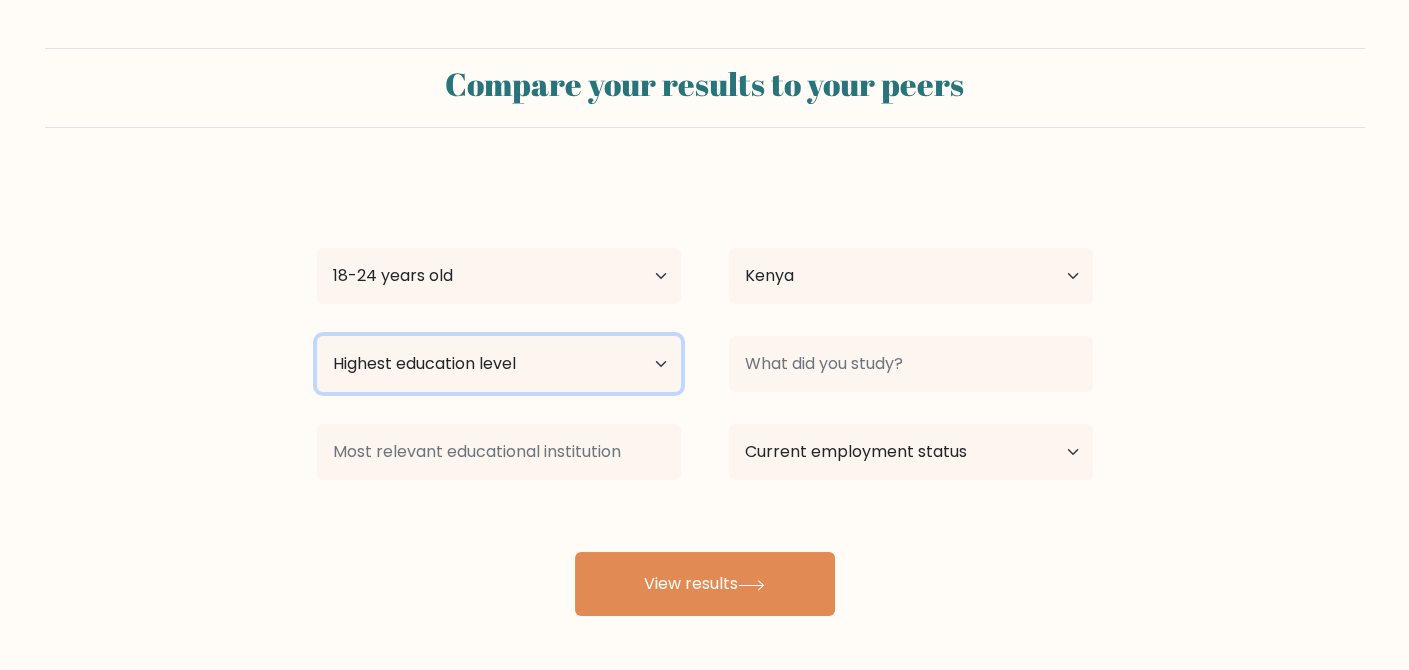 click on "Highest education level
No schooling
Primary
Lower Secondary
Upper Secondary
Occupation Specific
Bachelor's degree
Master's degree
Doctoral degree" at bounding box center (499, 364) 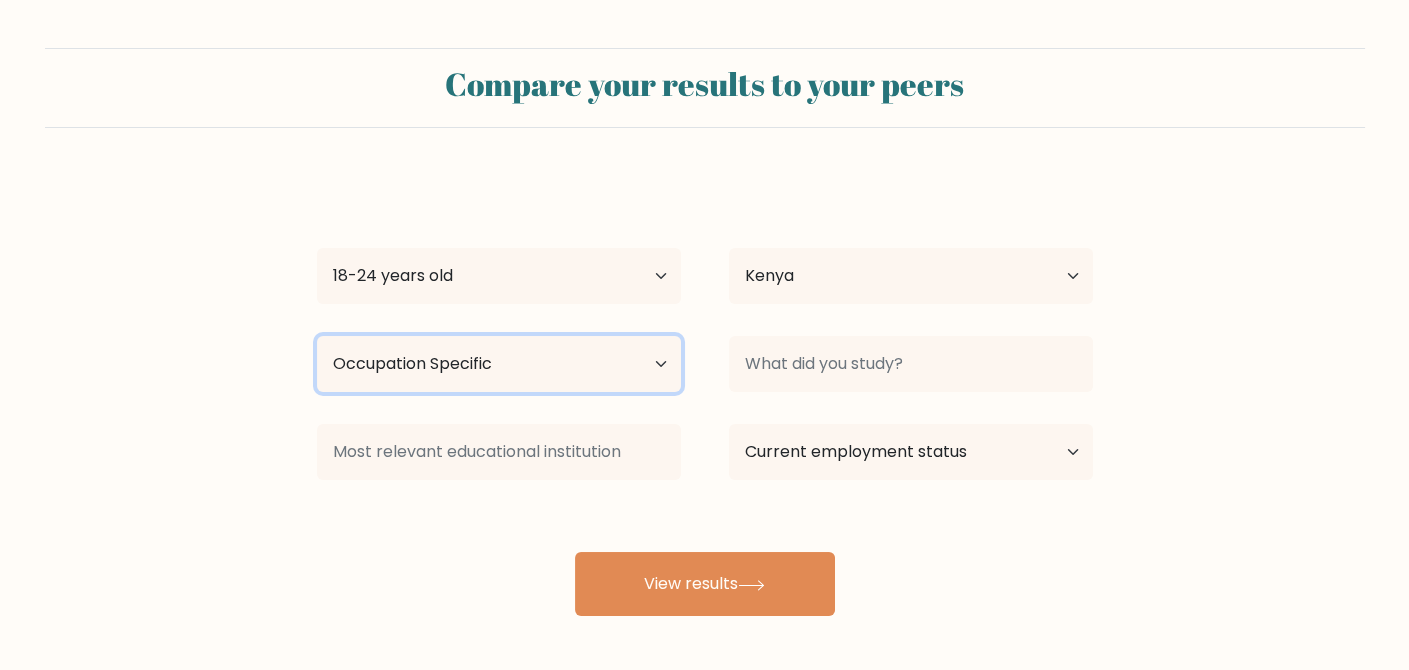 click on "Highest education level
No schooling
Primary
Lower Secondary
Upper Secondary
Occupation Specific
Bachelor's degree
Master's degree
Doctoral degree" at bounding box center (499, 364) 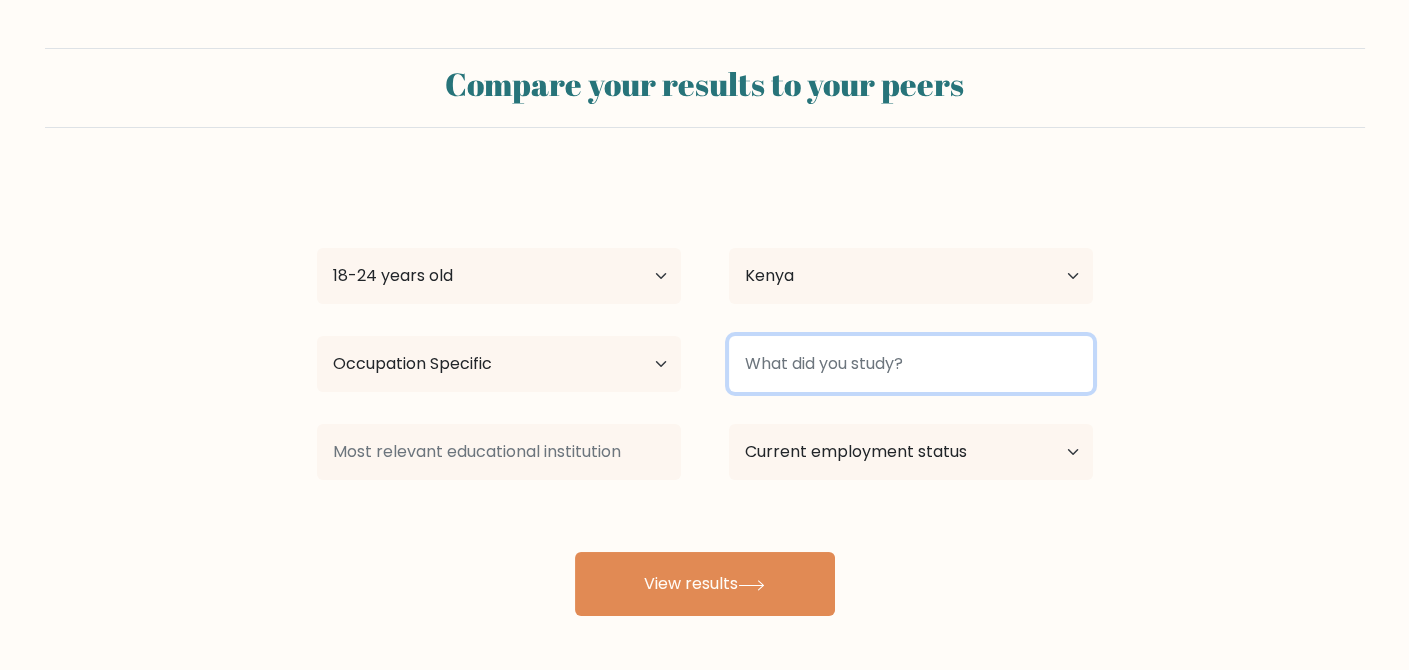 click at bounding box center (911, 364) 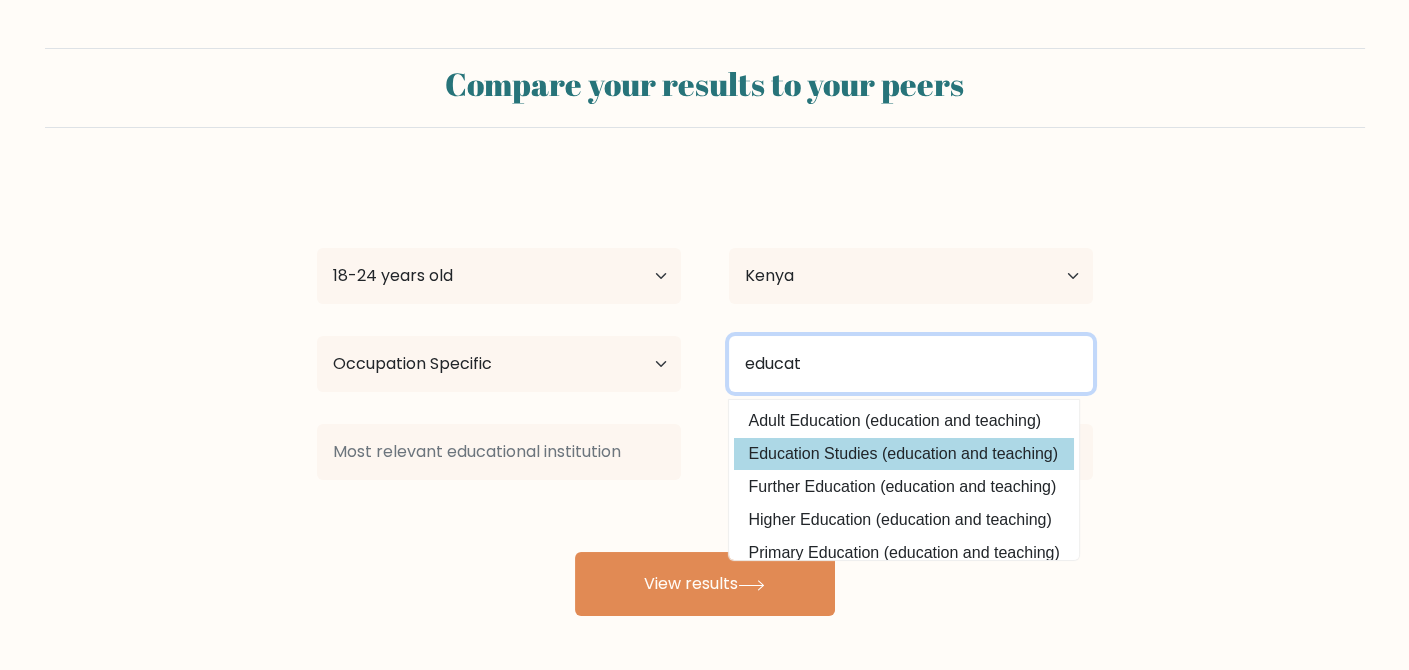 type on "educat" 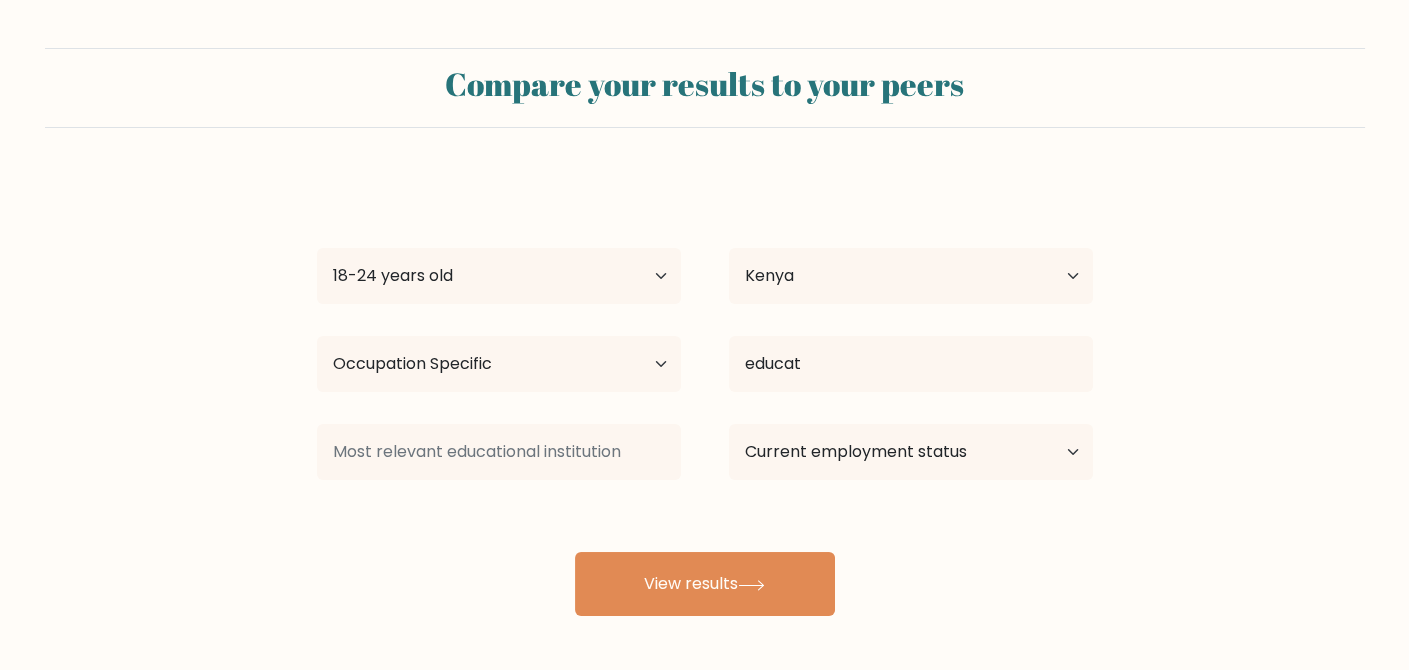 click on "[LAST]
[LAST]
Age
Under 18 years old
18-24 years old
25-34 years old
35-44 years old
45-54 years old
55-64 years old
65 years old and above
Country
Afghanistan
Albania
Algeria
American Samoa
Andorra
Angola
Anguilla
Antarctica
Antigua and Barbuda
Argentina
Armenia
Aruba
Australia
Austria
Azerbaijan
Bahamas
Bahrain
Bangladesh
Barbados
Belarus
Belgium
Belize
Benin
Bermuda
Bhutan
Bolivia
Bonaire, Sint Eustatius and Saba
Bosnia and Herzegovina
Botswana
Bouvet Island
Brazil
Brunei" at bounding box center (705, 396) 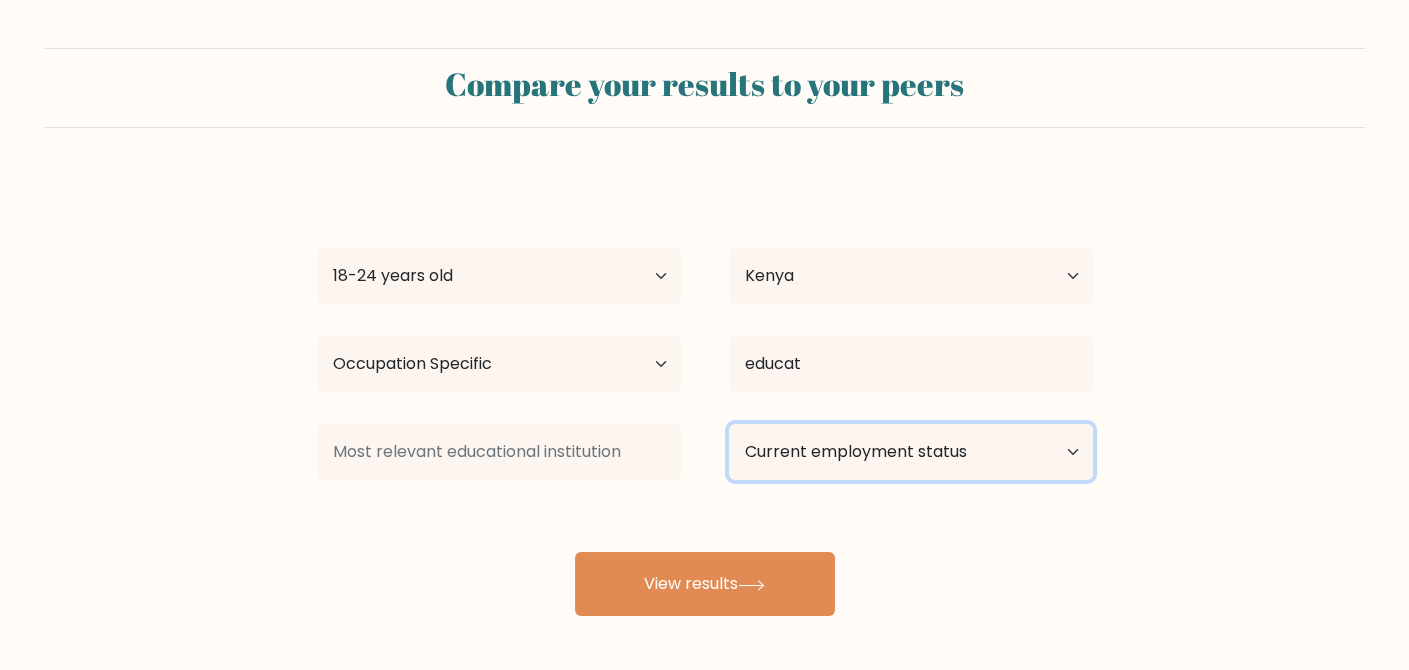 click on "Current employment status
Employed
Student
Retired
Other / prefer not to answer" at bounding box center (911, 452) 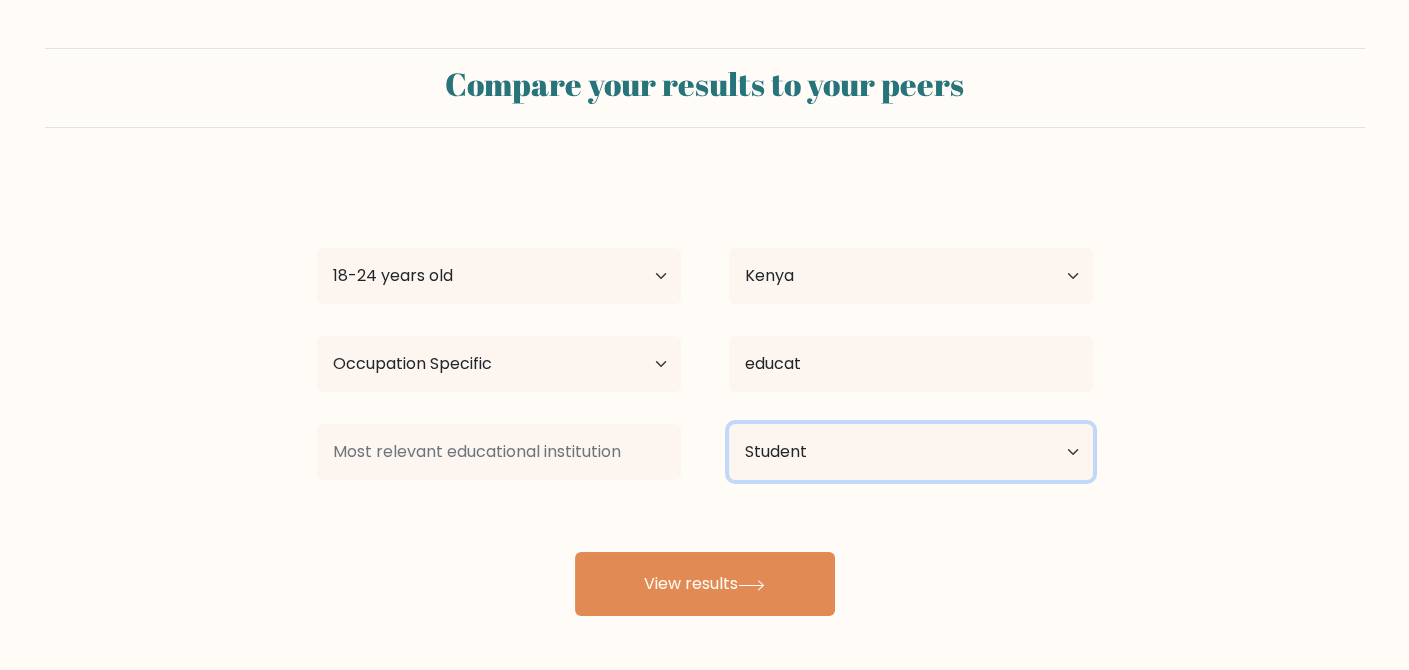 click on "Current employment status
Employed
Student
Retired
Other / prefer not to answer" at bounding box center (911, 452) 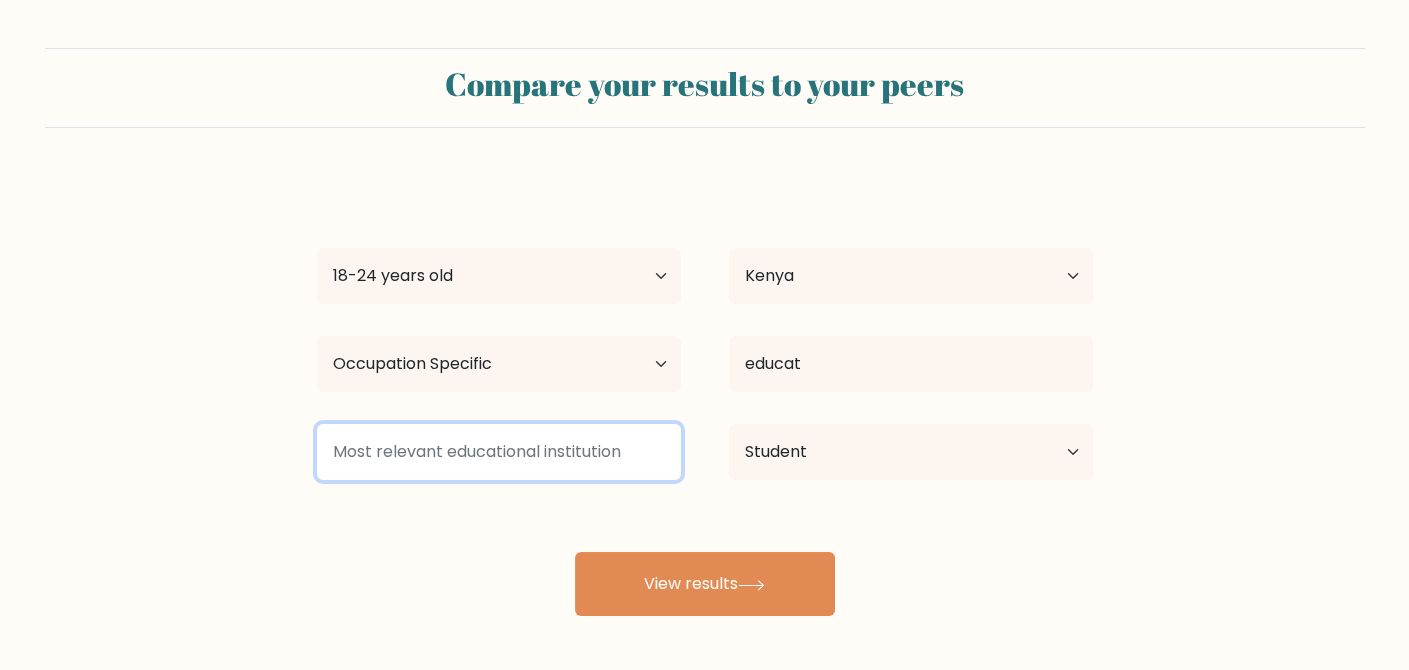 click at bounding box center (499, 452) 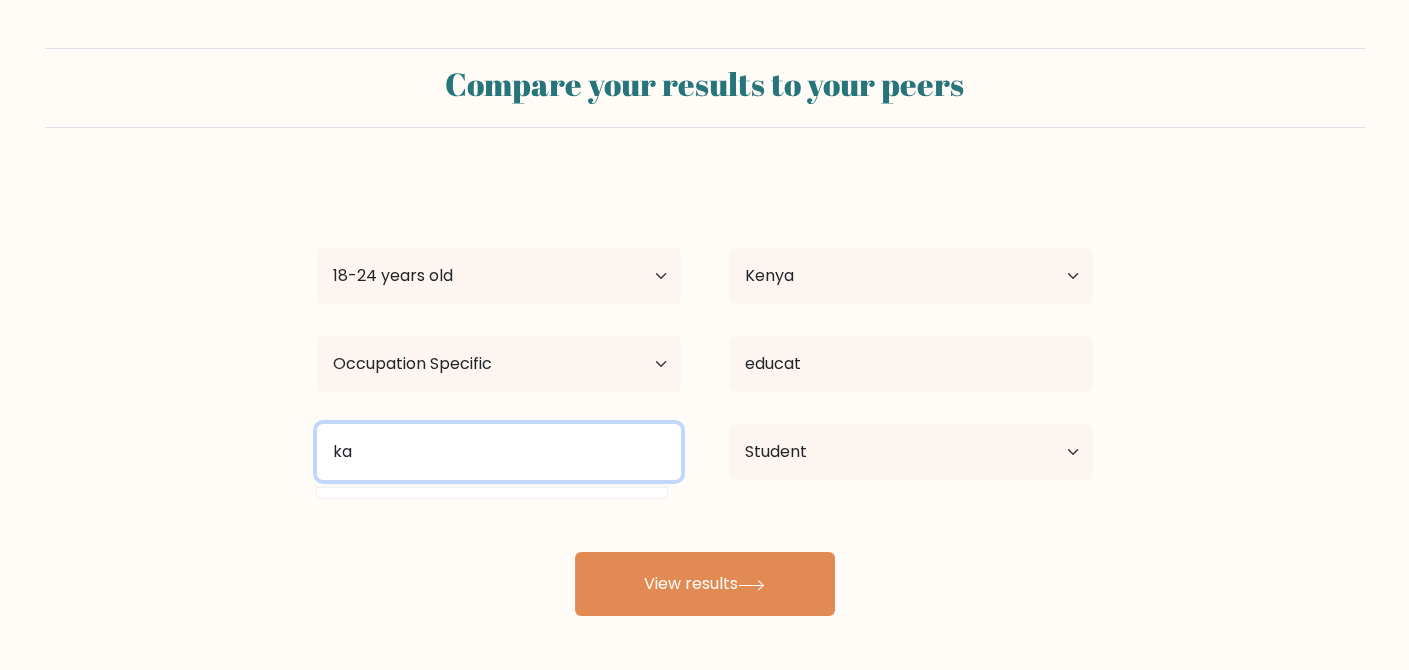 type on "k" 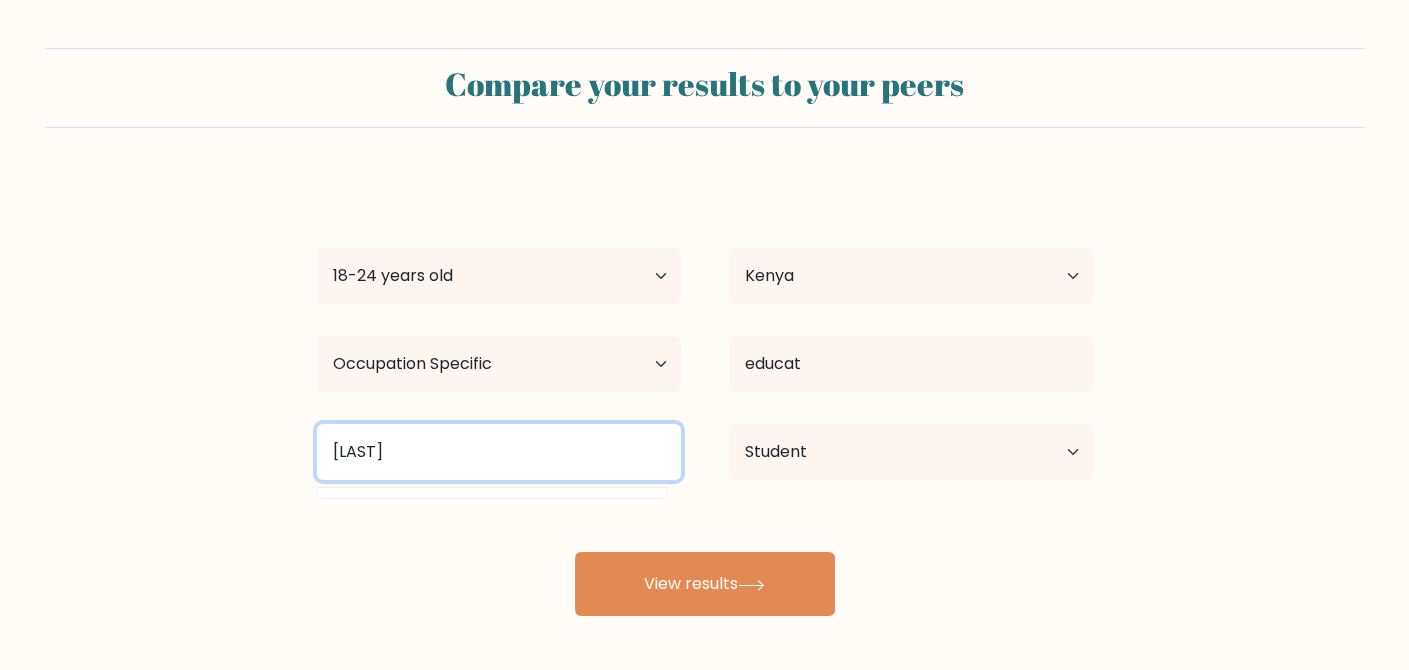 scroll, scrollTop: 88, scrollLeft: 0, axis: vertical 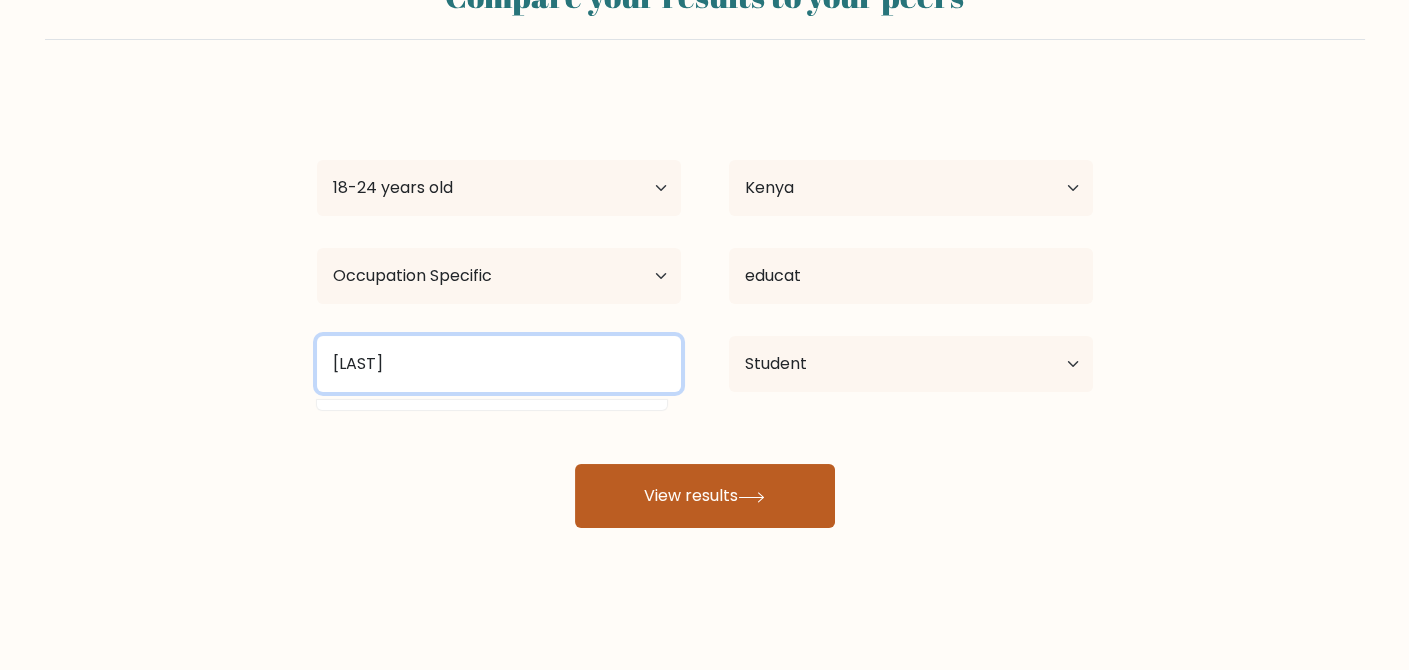 type on "[LAST]" 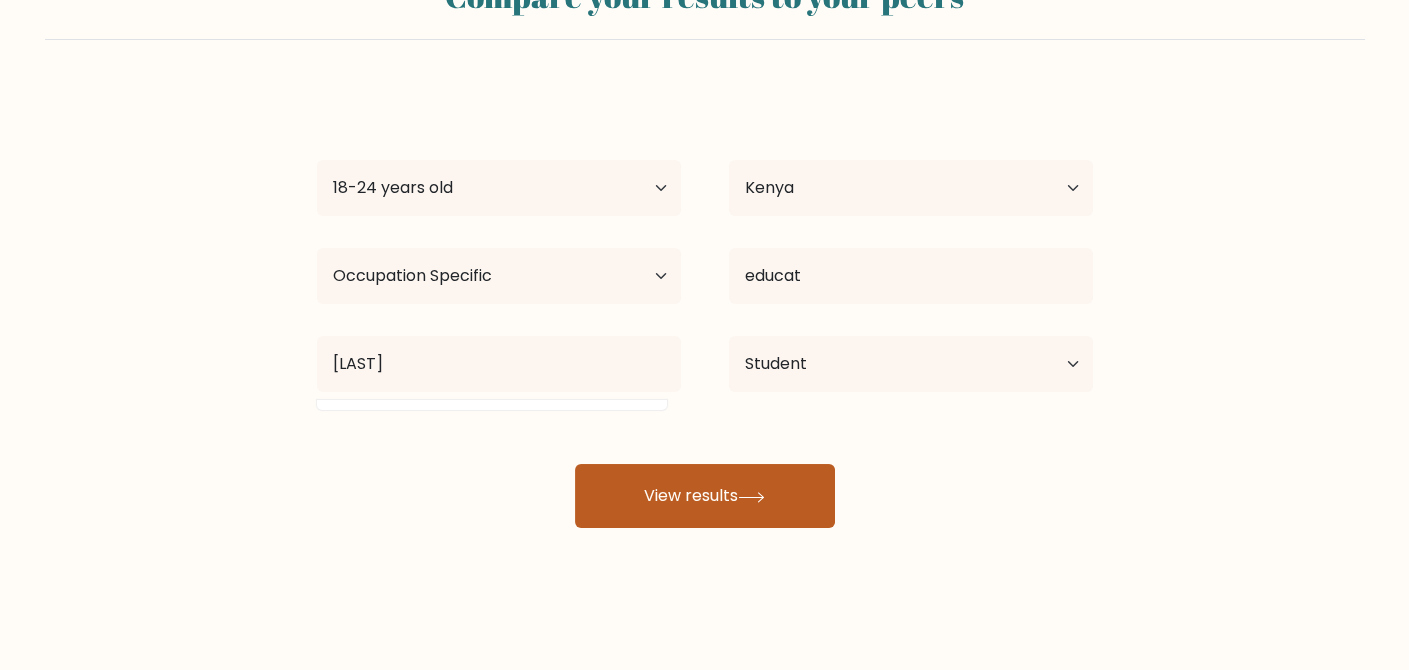 click on "View results" at bounding box center [705, 496] 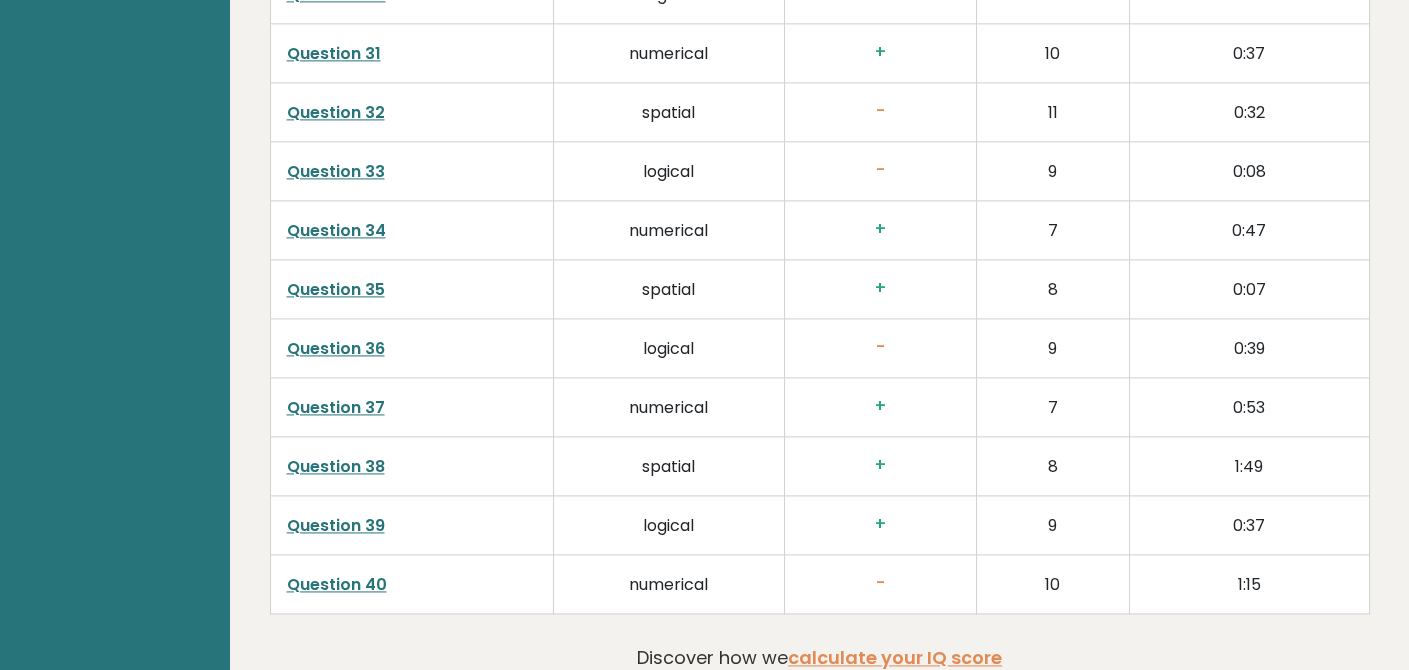 scroll, scrollTop: 5109, scrollLeft: 0, axis: vertical 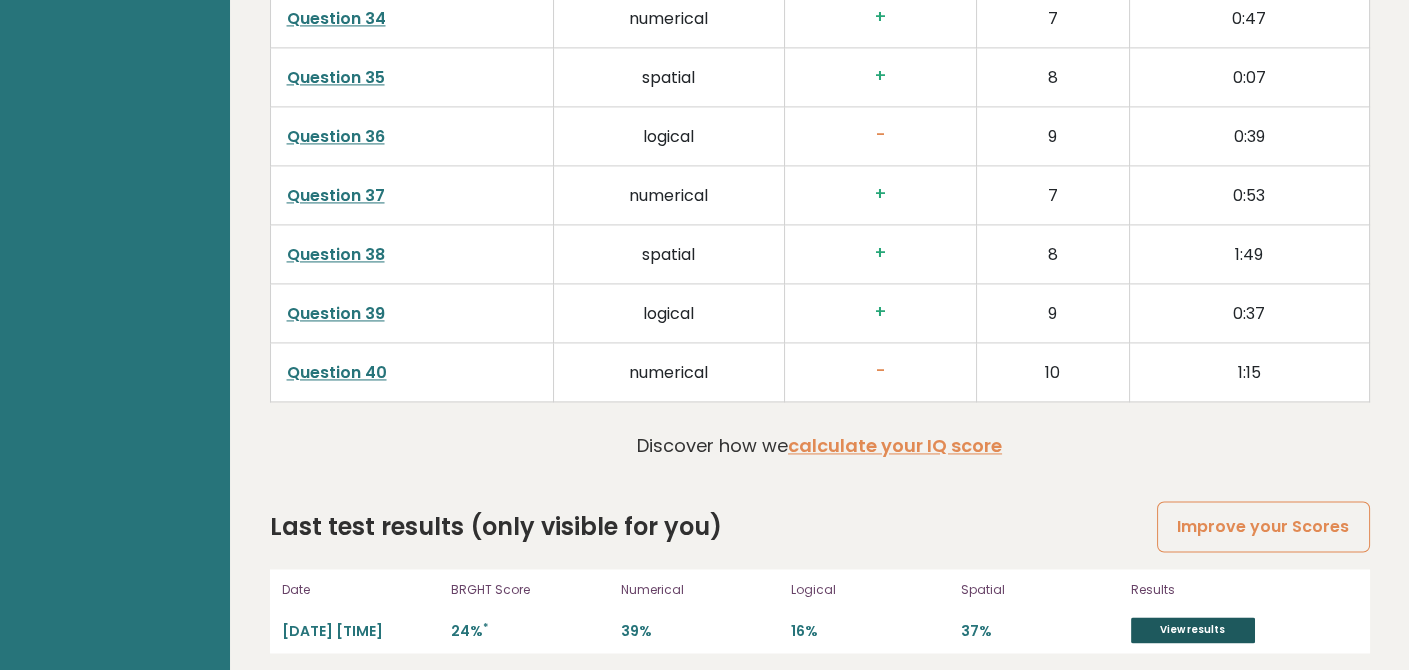 click on "View results" at bounding box center [1193, 630] 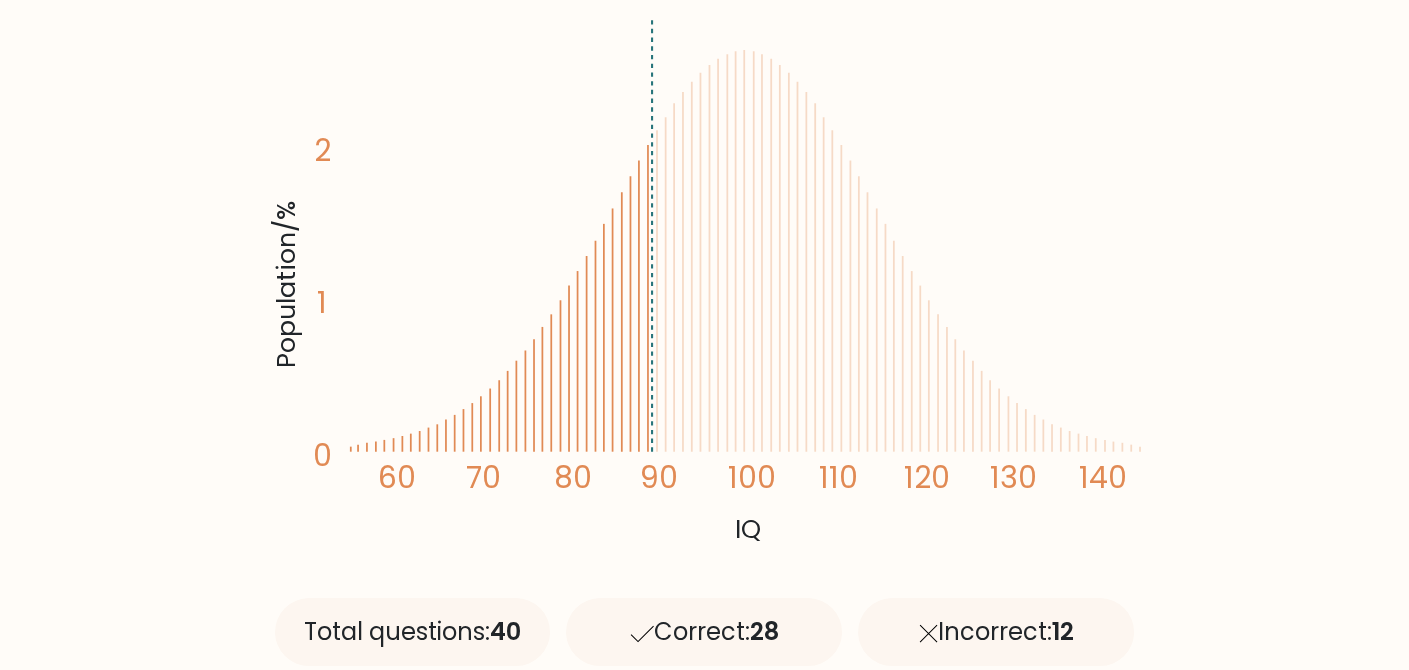 scroll, scrollTop: 409, scrollLeft: 0, axis: vertical 